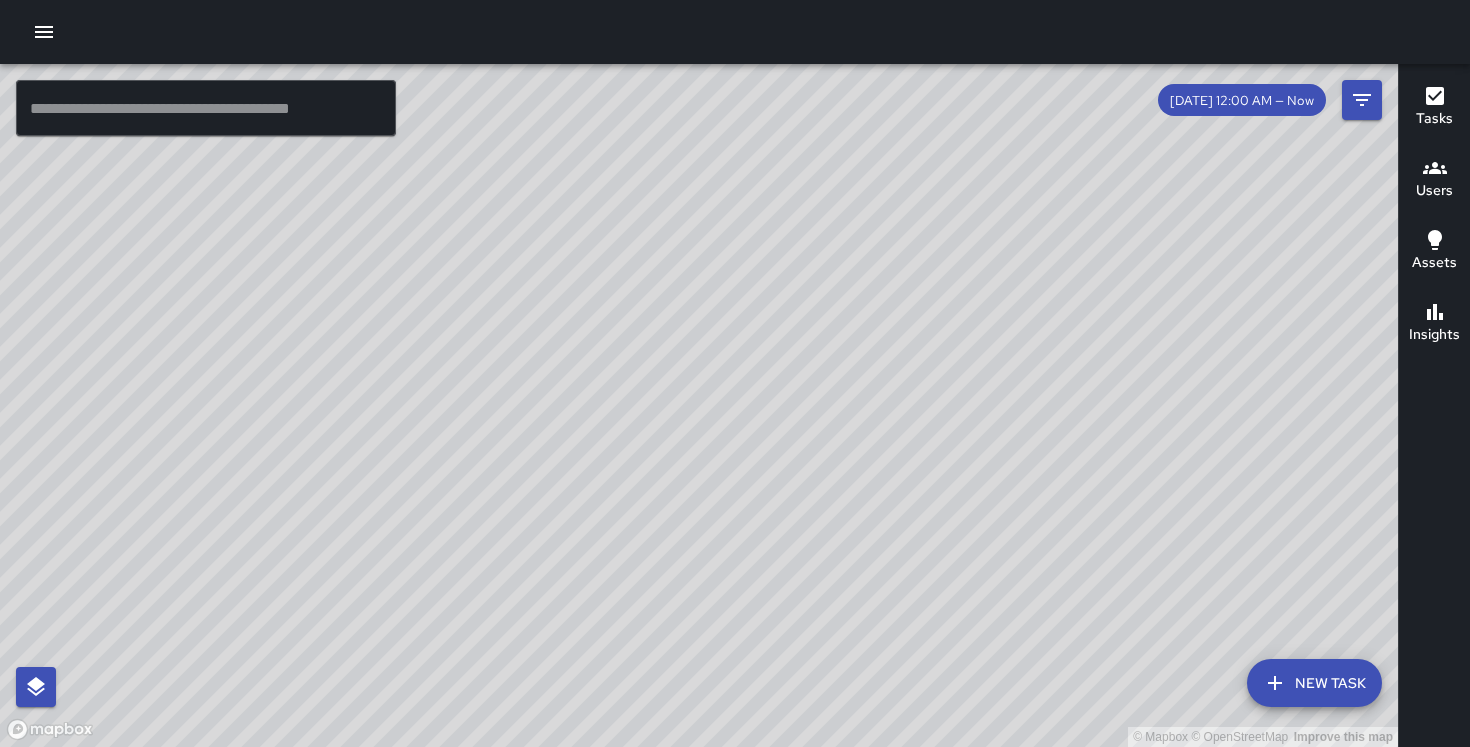 scroll, scrollTop: 0, scrollLeft: 0, axis: both 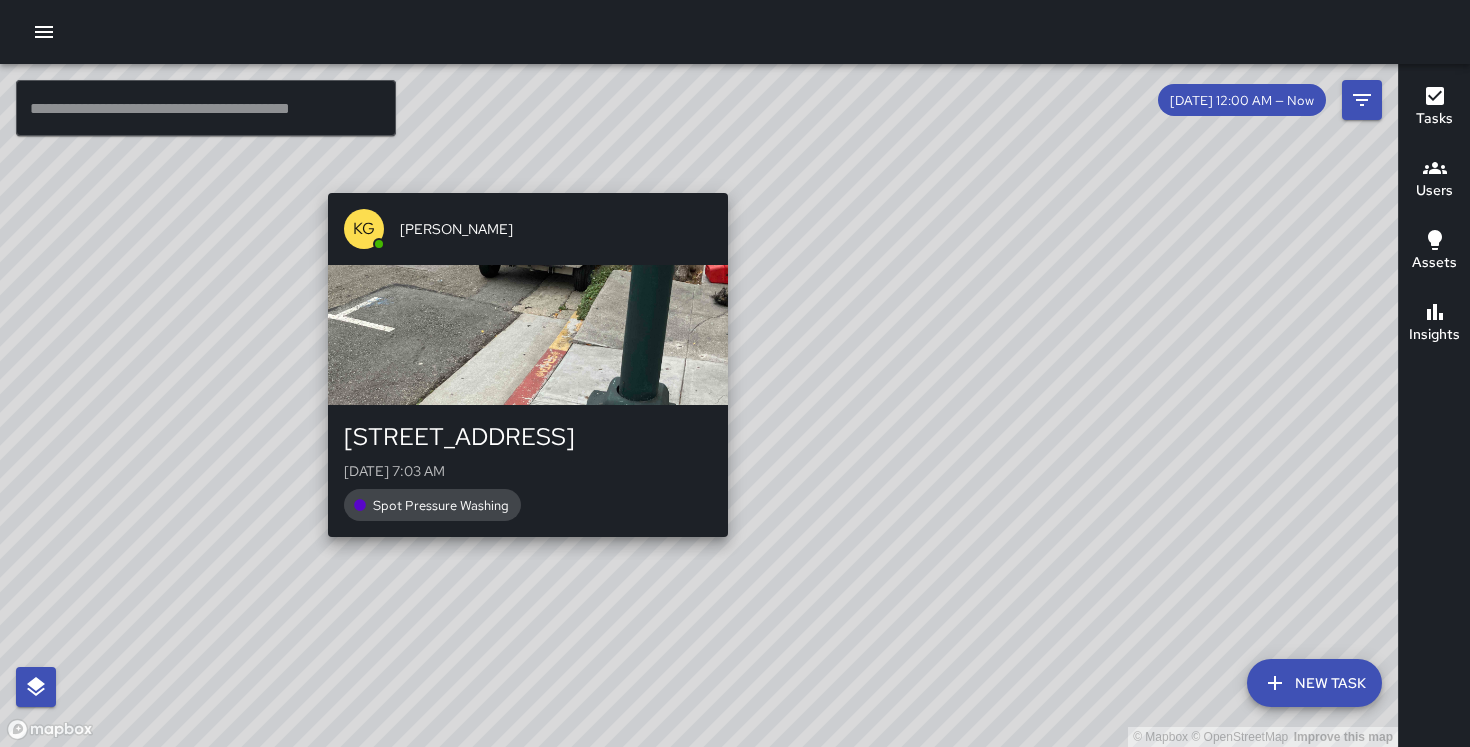 click on "© Mapbox   © OpenStreetMap   Improve this map KG Keonte Gibson 400 Pacific Avenue Wed, Jul 30, 7:03 AM Spot Pressure Washing" at bounding box center (699, 405) 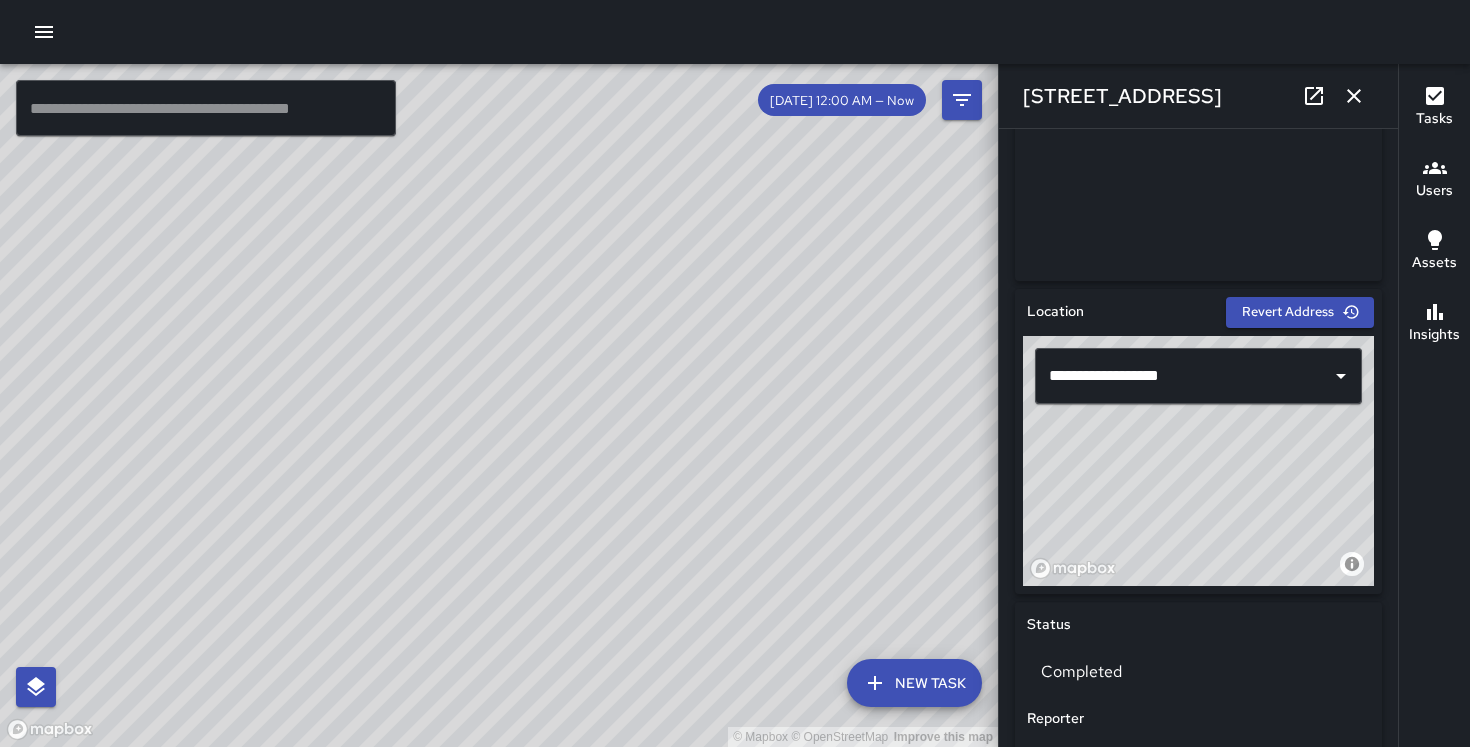 scroll, scrollTop: 477, scrollLeft: 0, axis: vertical 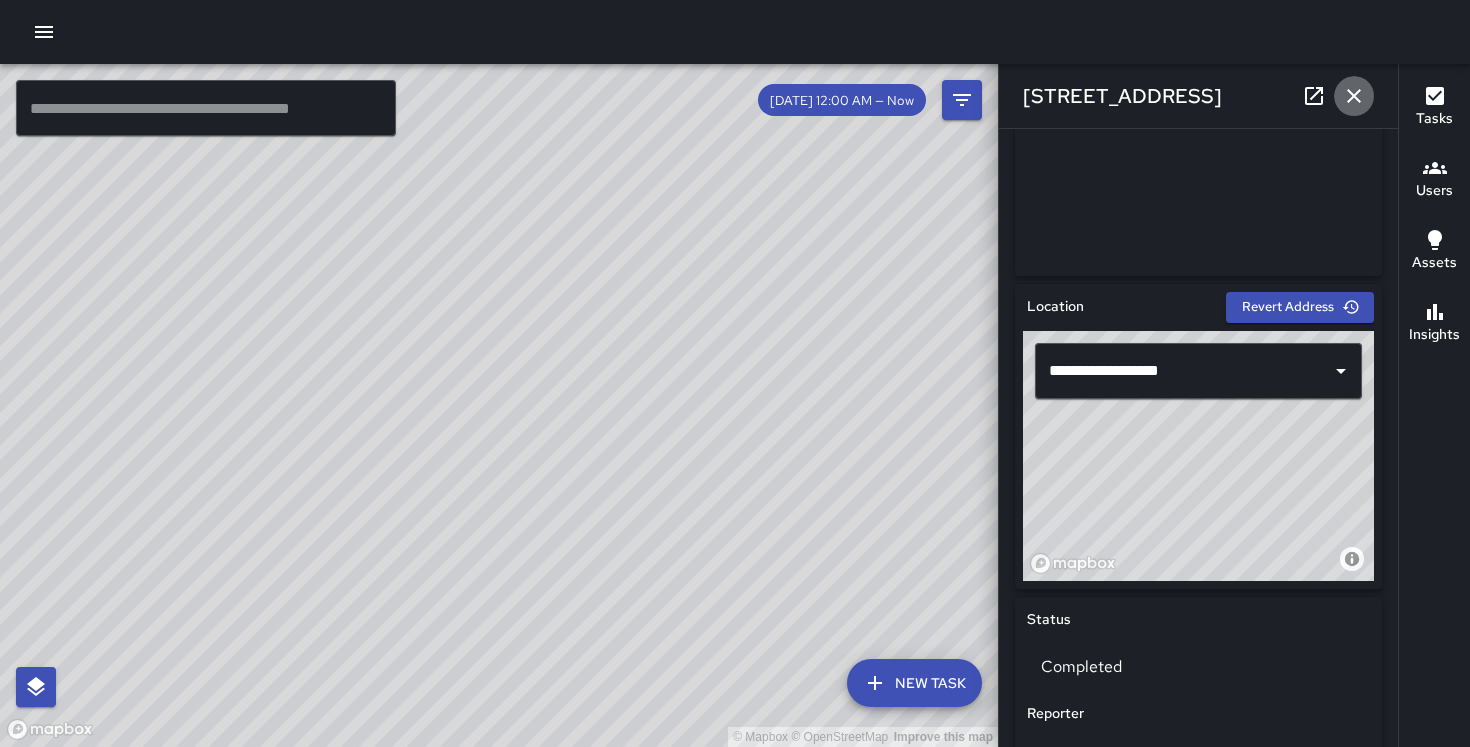 click 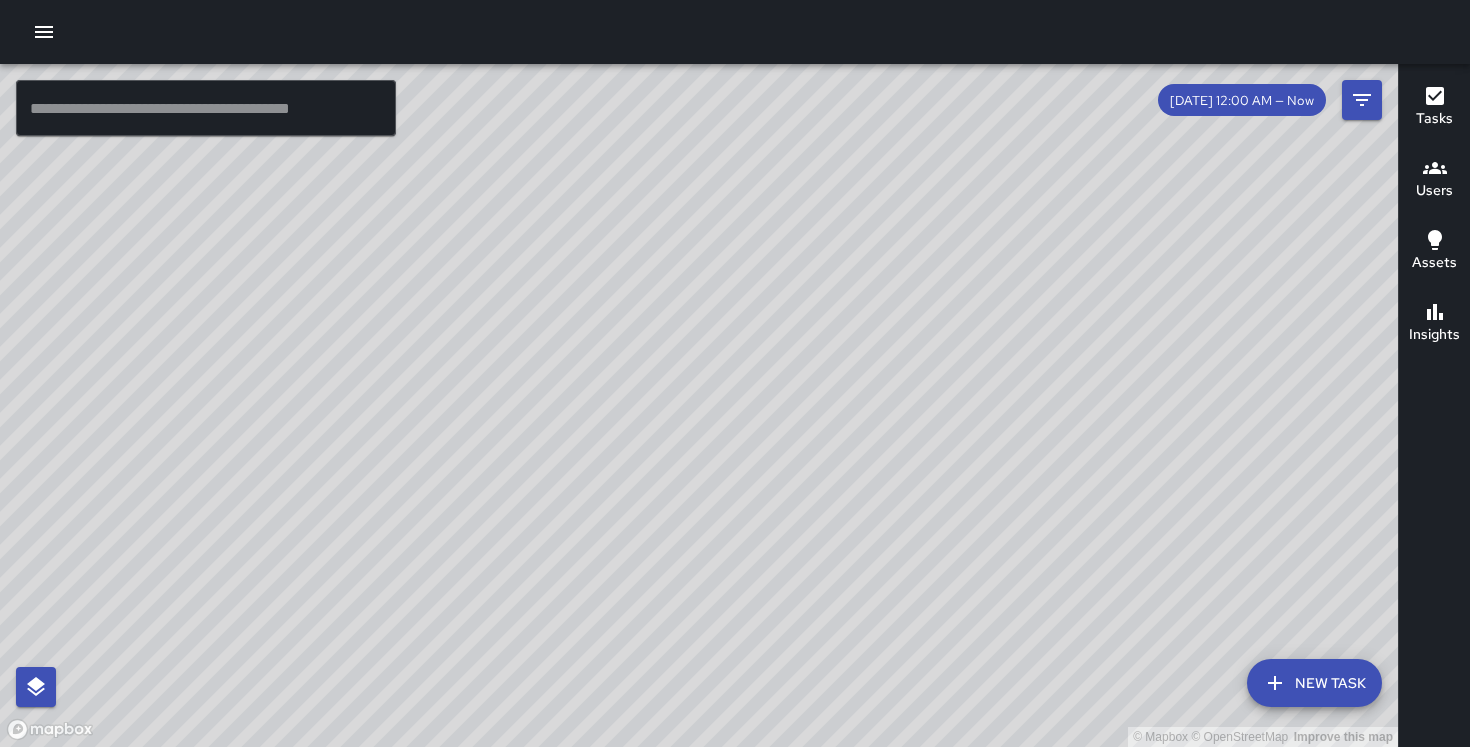 drag, startPoint x: 389, startPoint y: 316, endPoint x: 381, endPoint y: -24, distance: 340.09412 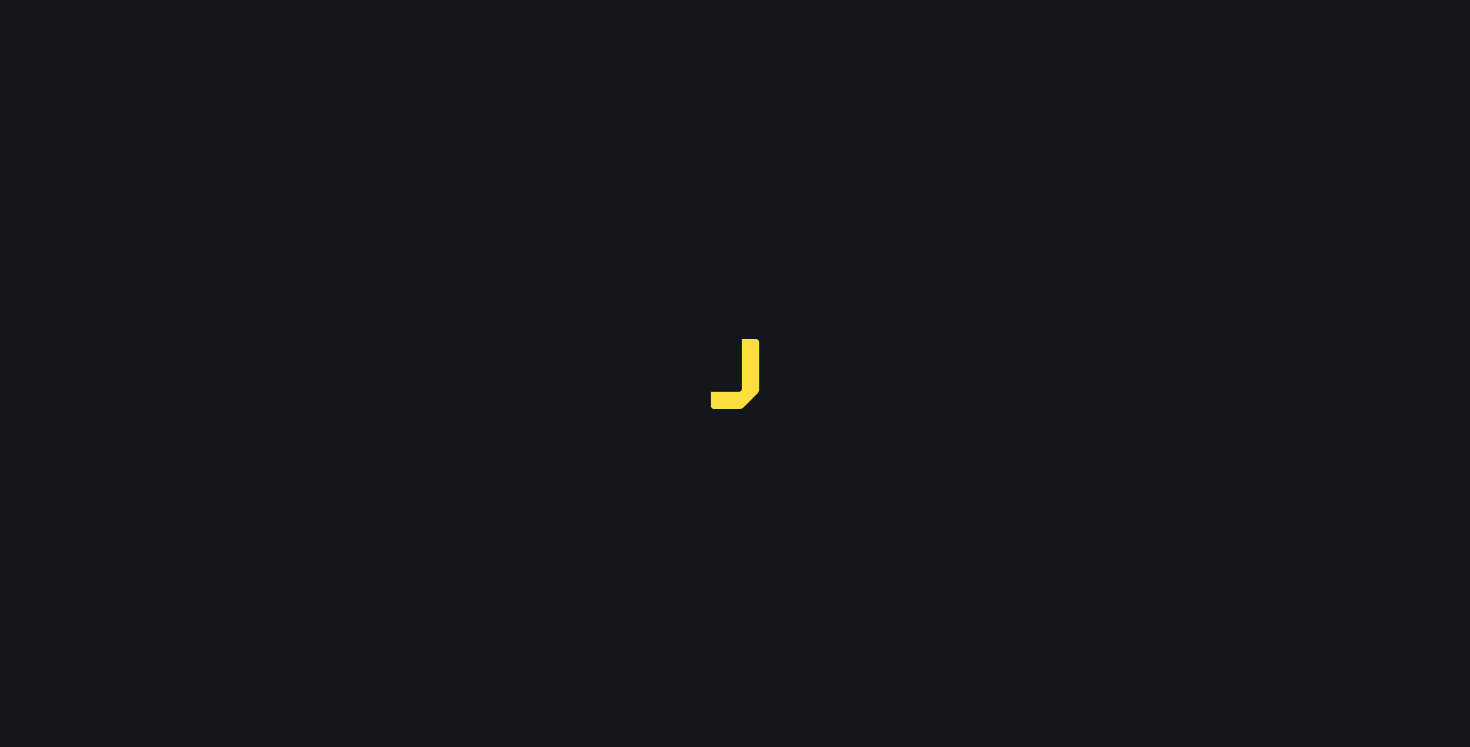 scroll, scrollTop: 0, scrollLeft: 0, axis: both 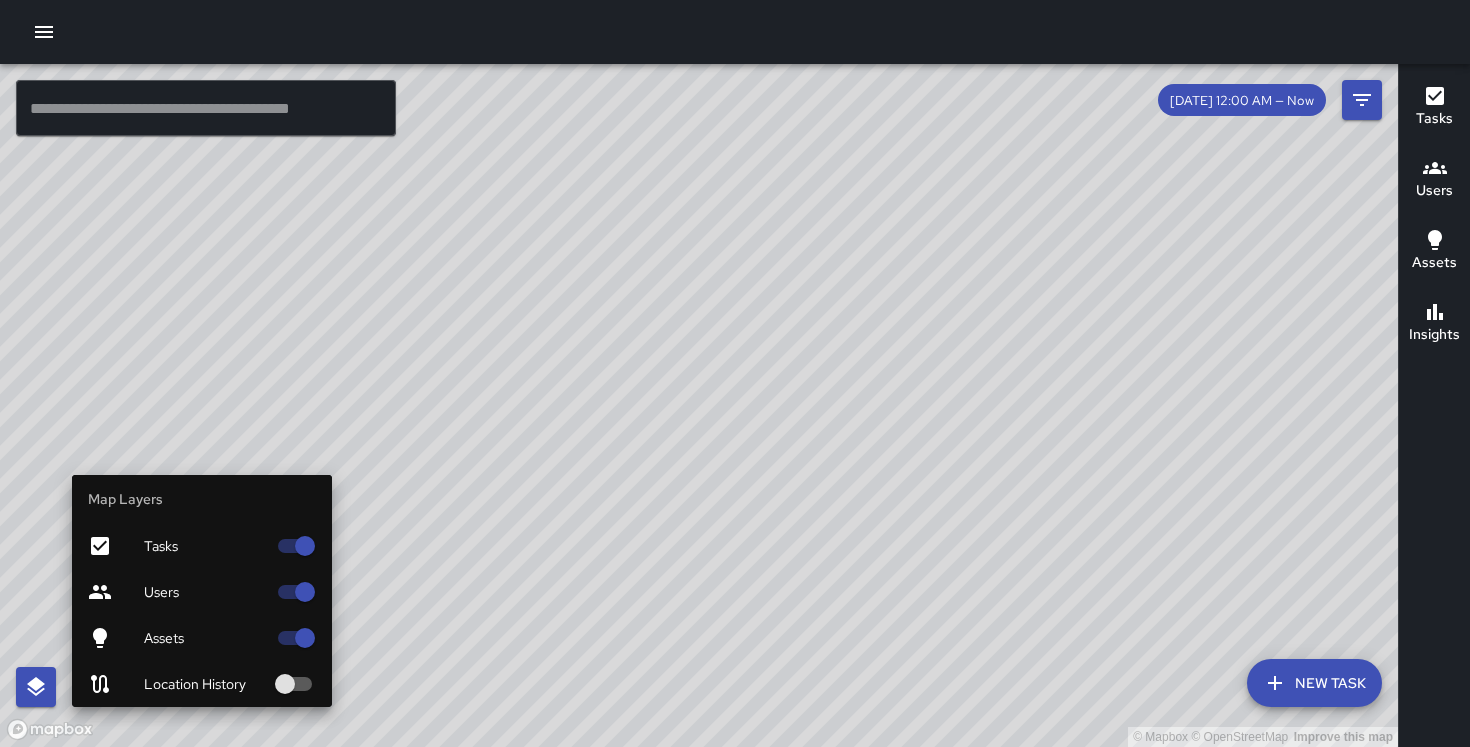 click on "Assets" at bounding box center [205, 638] 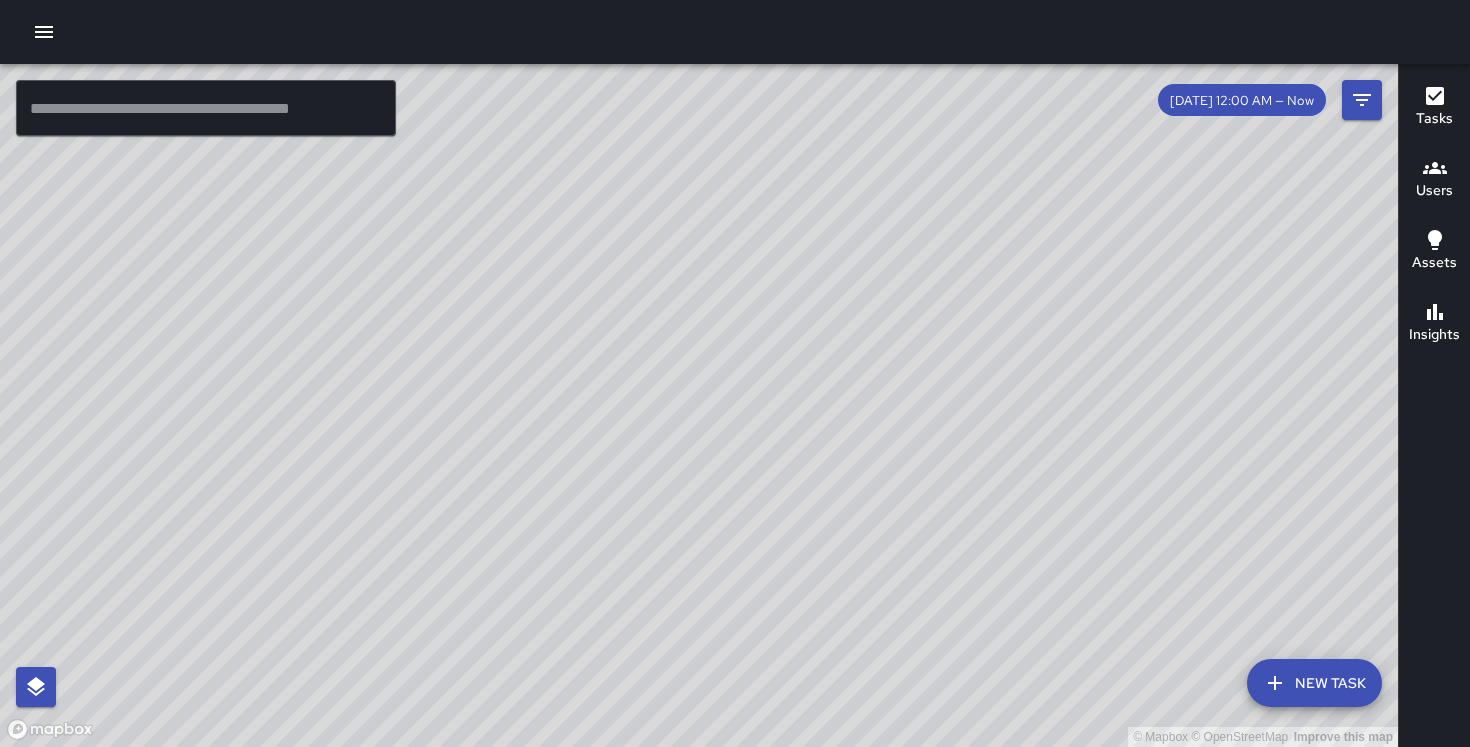 click on "© Mapbox   © OpenStreetMap   Improve this map" at bounding box center (699, 405) 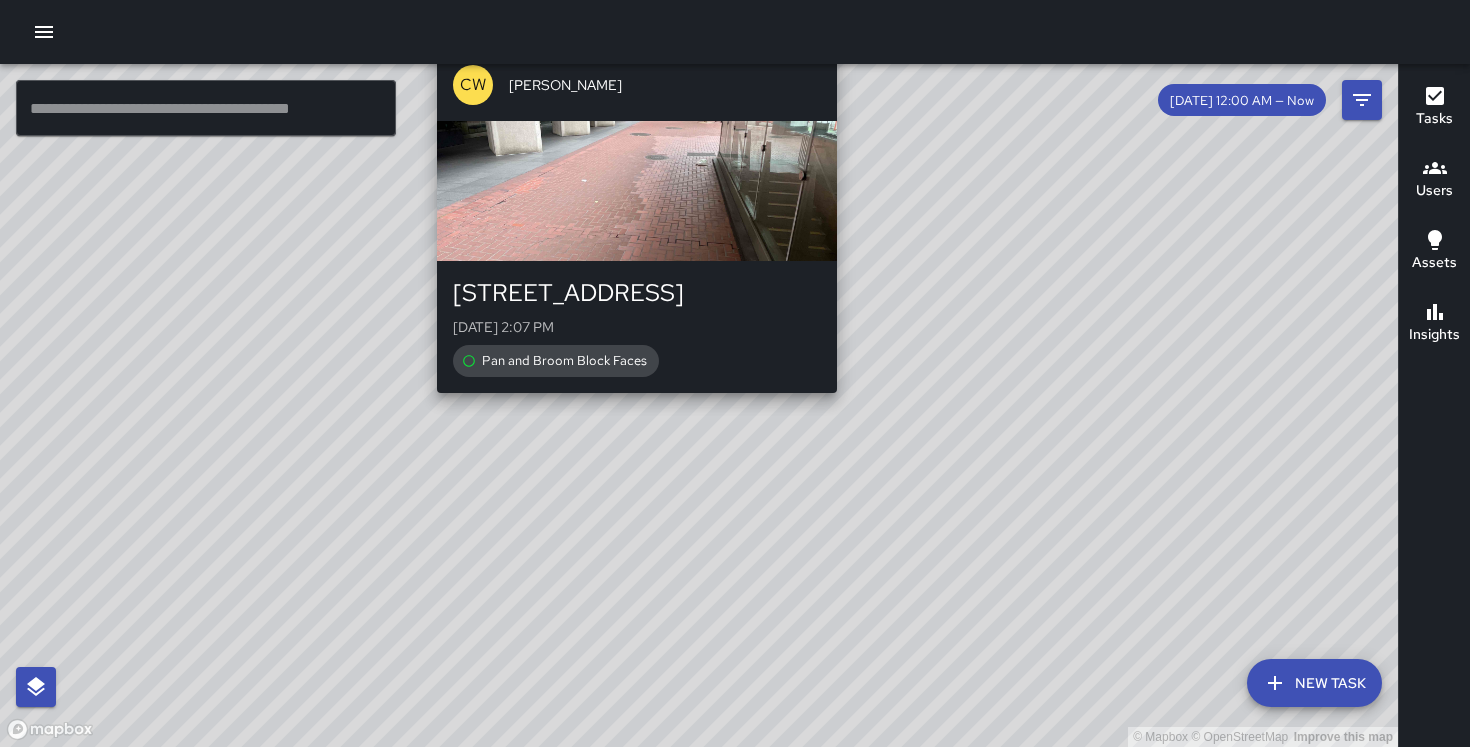 click on "[STREET_ADDRESS]" at bounding box center (637, 293) 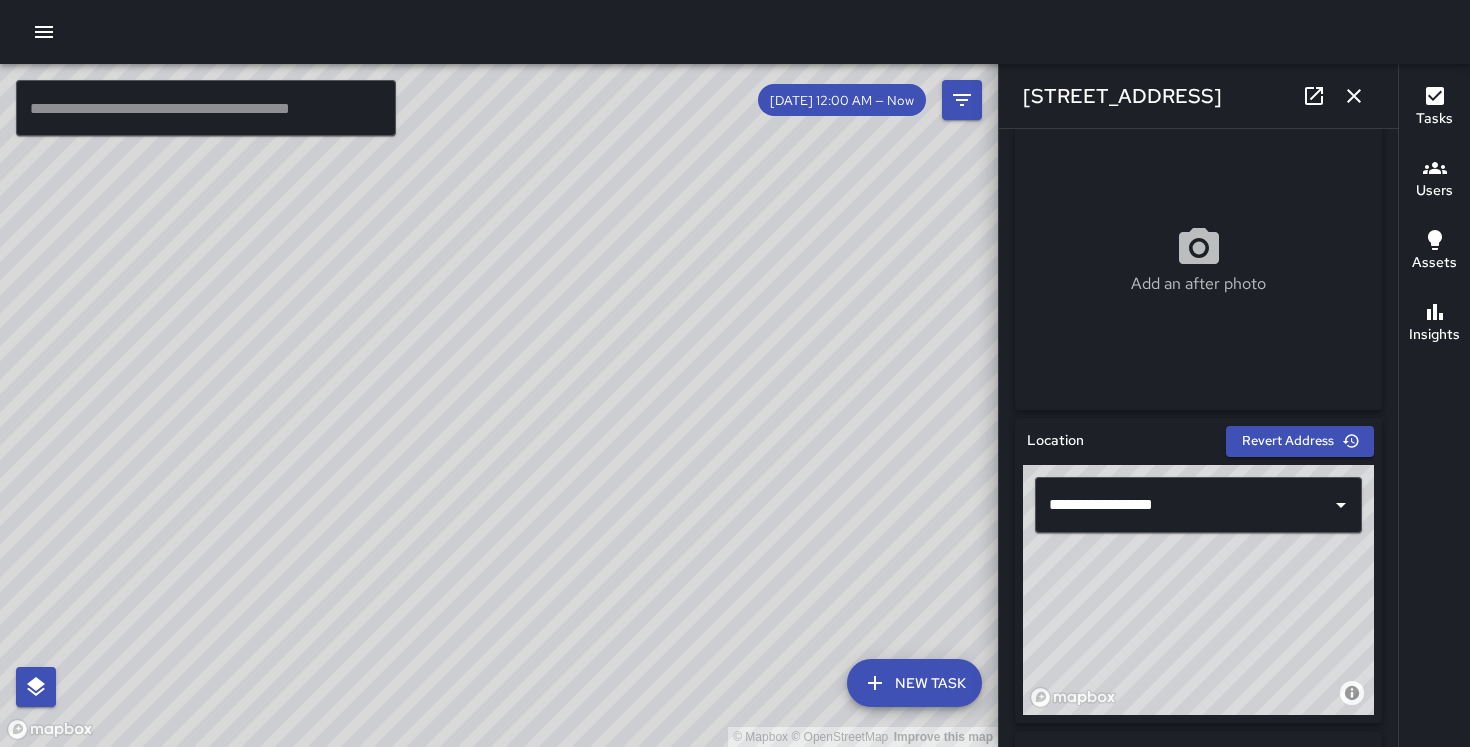 scroll, scrollTop: 472, scrollLeft: 0, axis: vertical 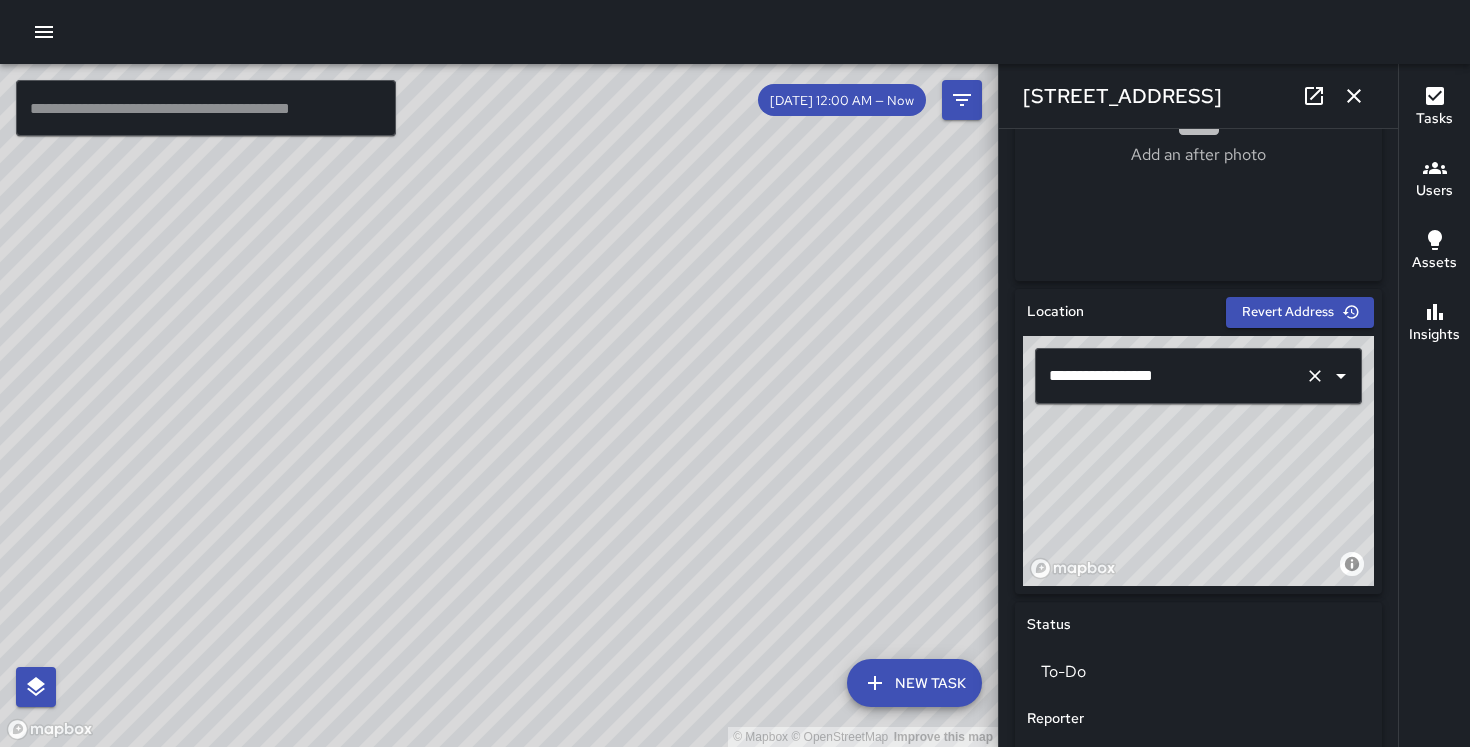 click on "**********" at bounding box center (1170, 376) 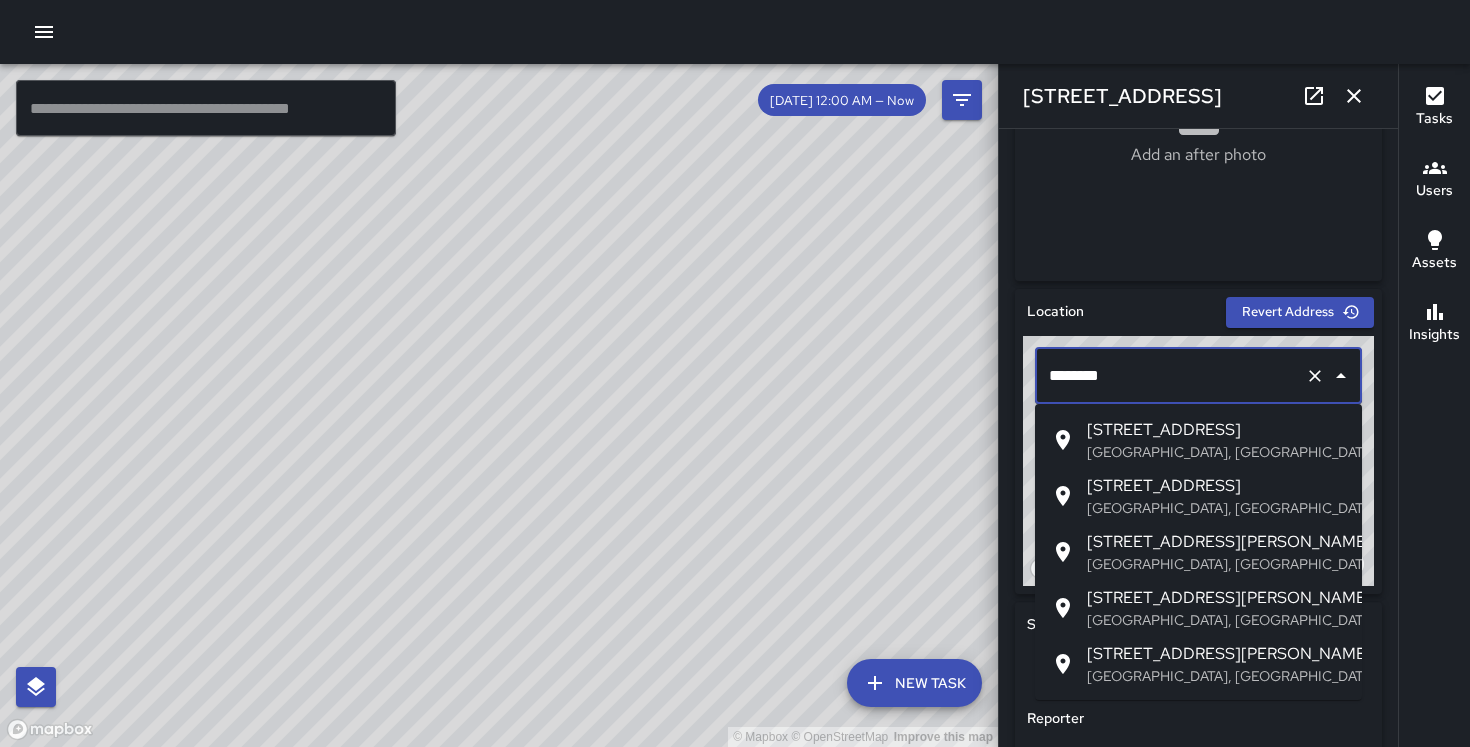 click on "[GEOGRAPHIC_DATA], [GEOGRAPHIC_DATA], [GEOGRAPHIC_DATA]" at bounding box center (1216, 452) 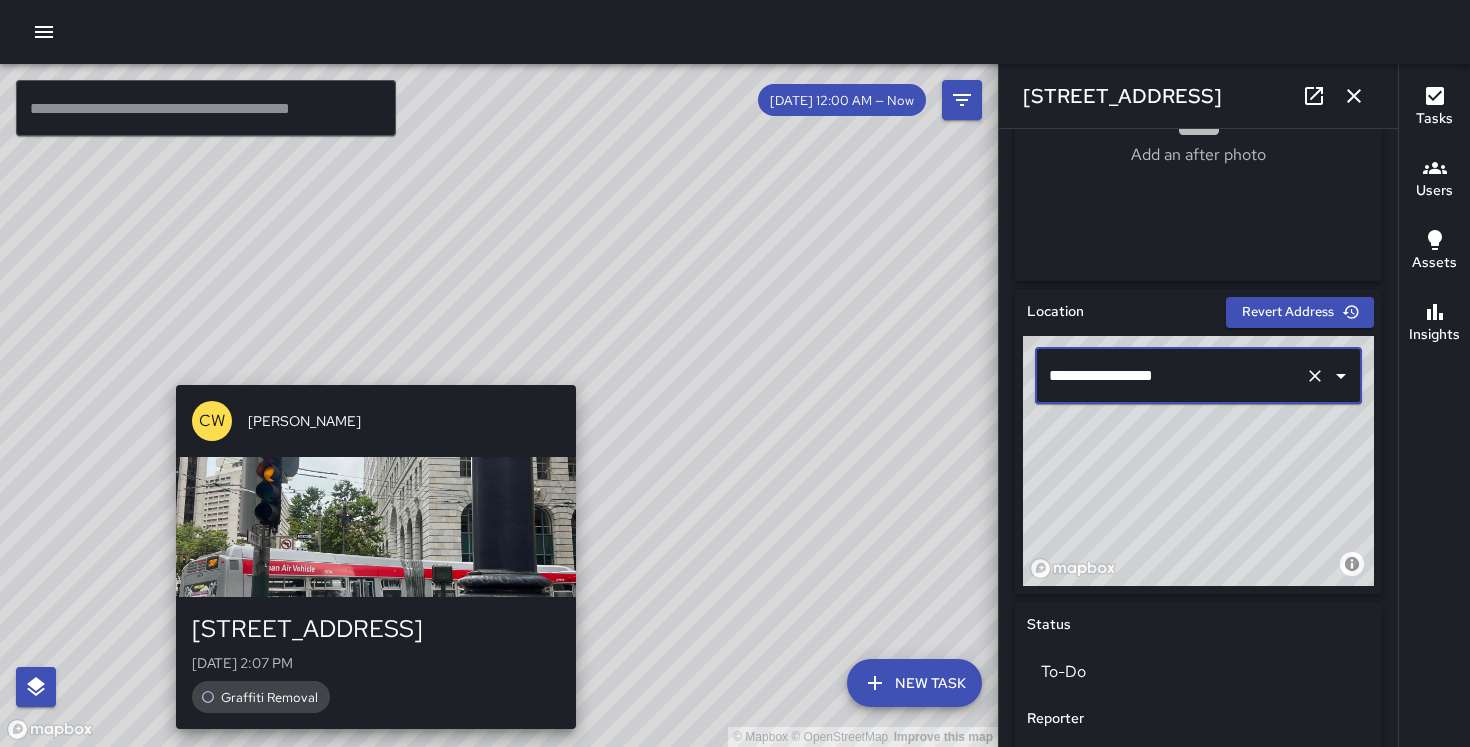 type on "**********" 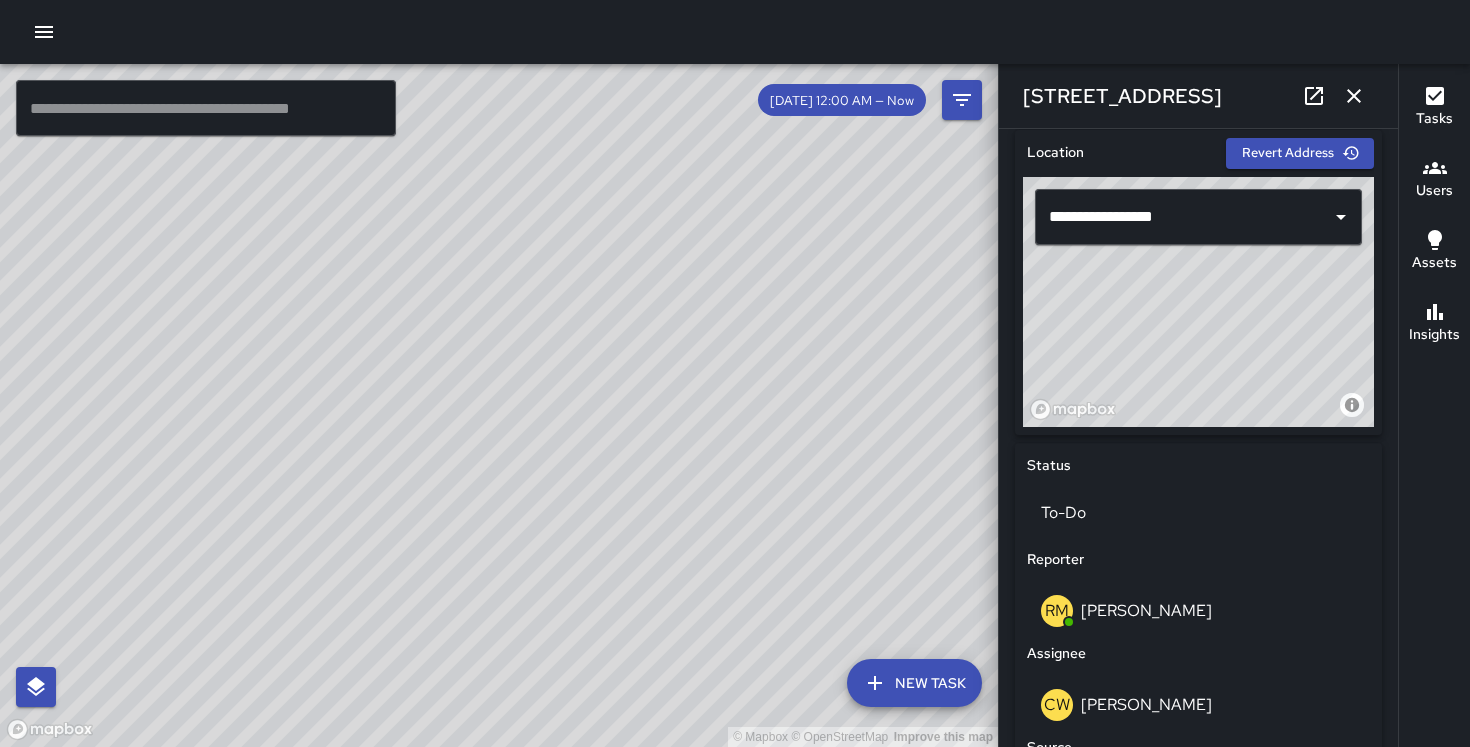 scroll, scrollTop: 634, scrollLeft: 0, axis: vertical 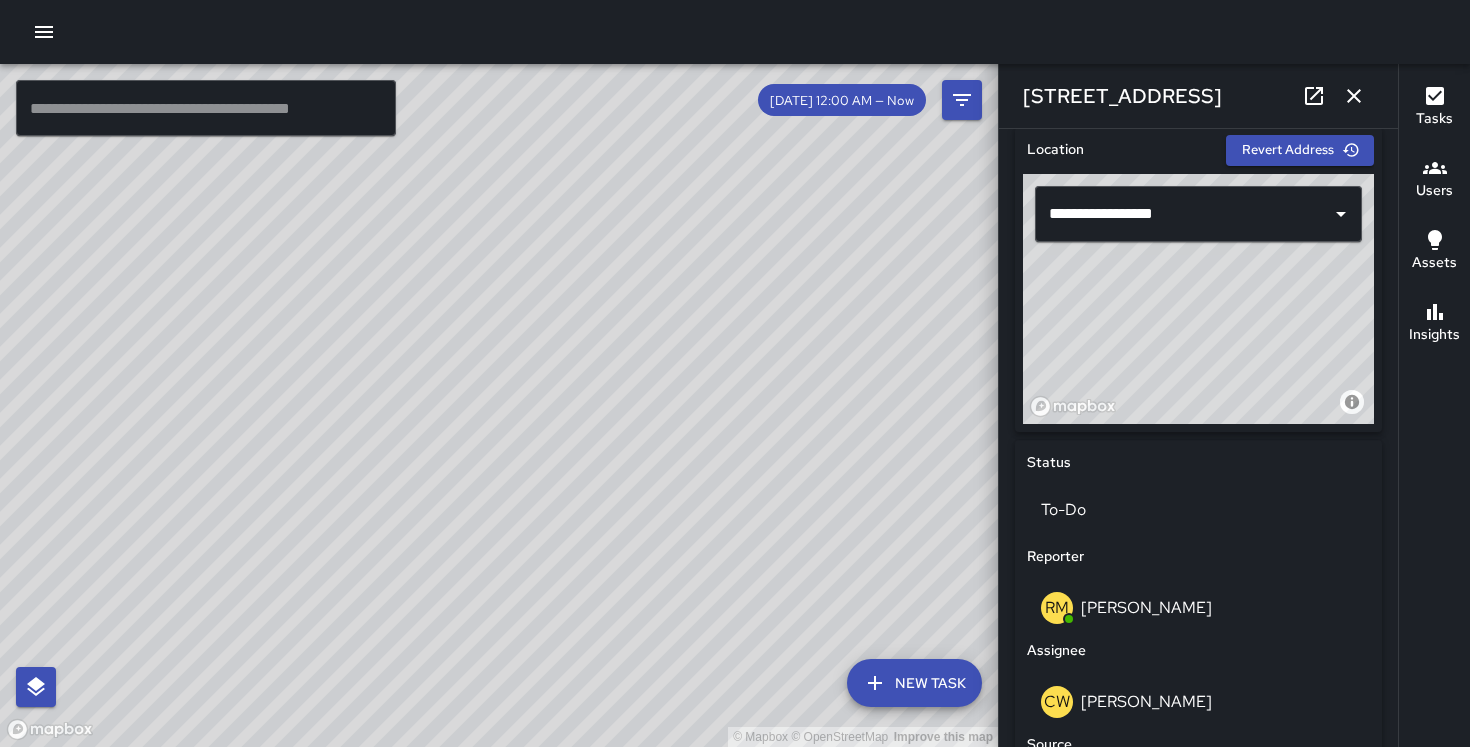 drag, startPoint x: 598, startPoint y: 411, endPoint x: 354, endPoint y: 665, distance: 352.21017 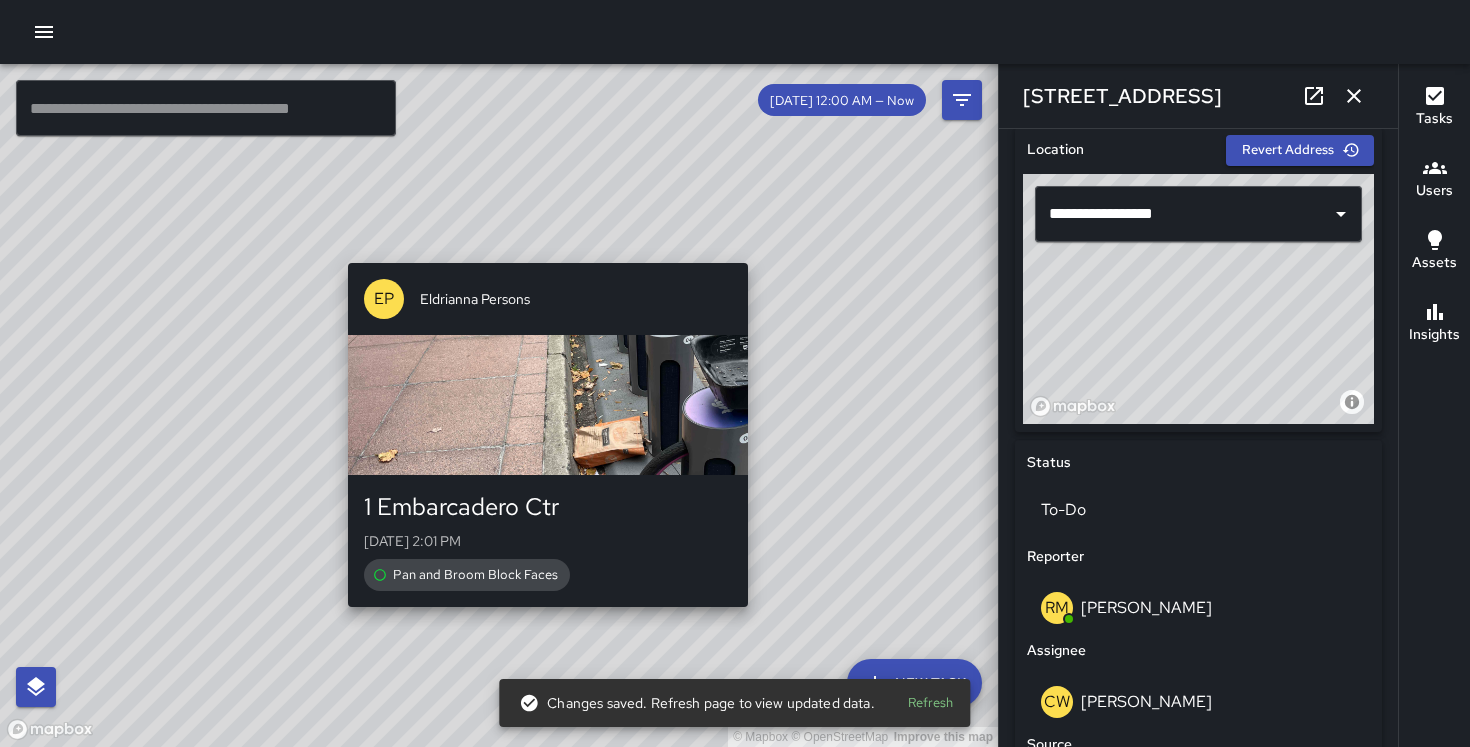 click on "© Mapbox   © OpenStreetMap   Improve this map EP Eldrianna Persons [STREET_ADDRESS] [DATE] 2:01 PM Pan and Broom Block Faces" at bounding box center (499, 405) 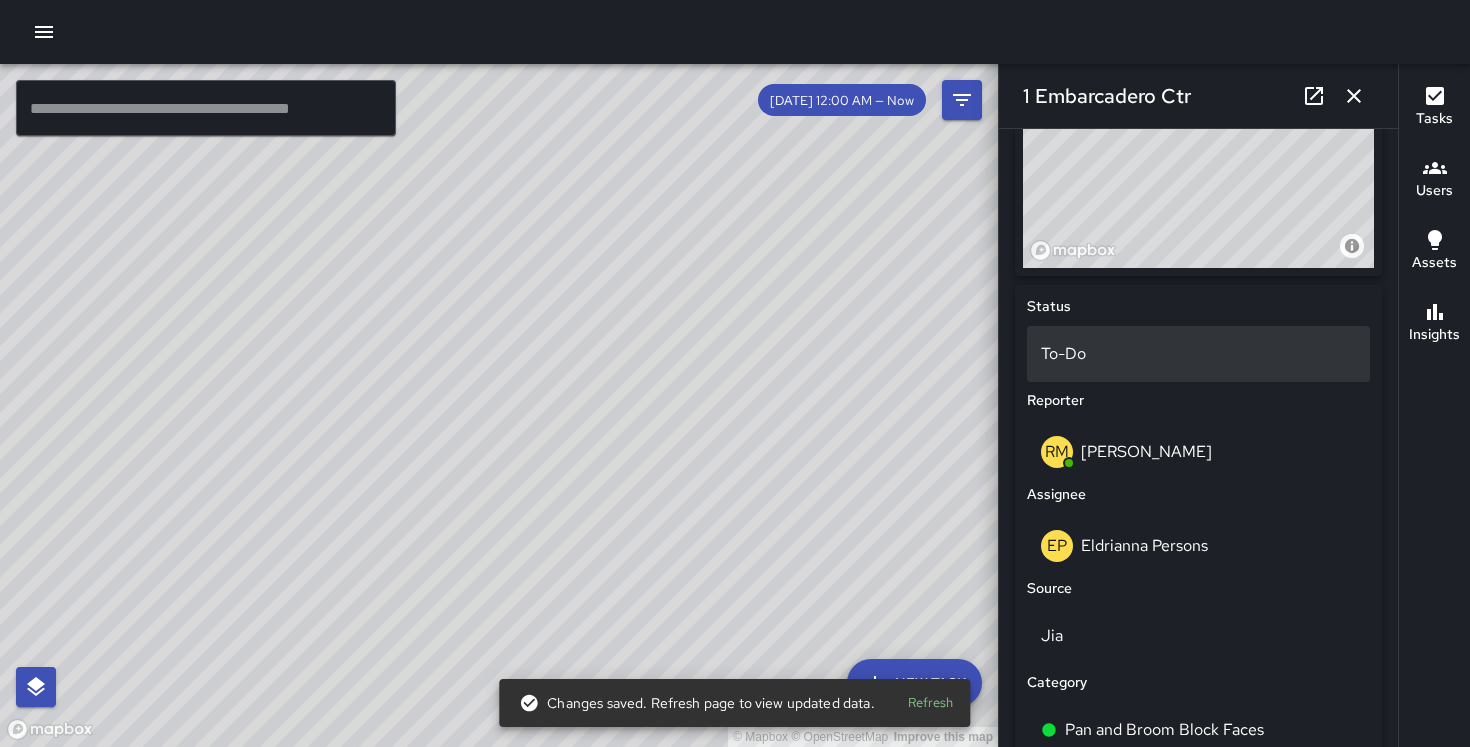 scroll, scrollTop: 825, scrollLeft: 0, axis: vertical 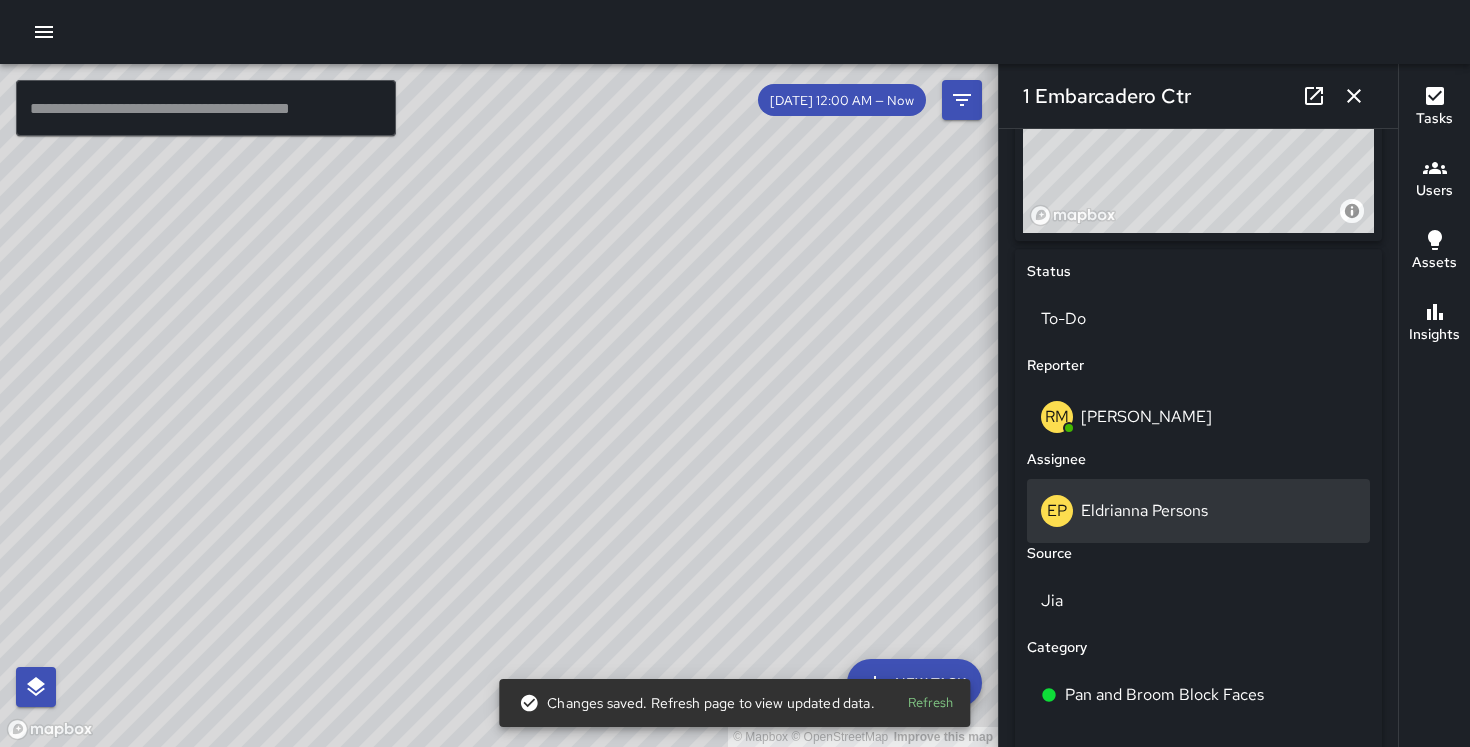 click on "Eldrianna Persons" at bounding box center [1144, 510] 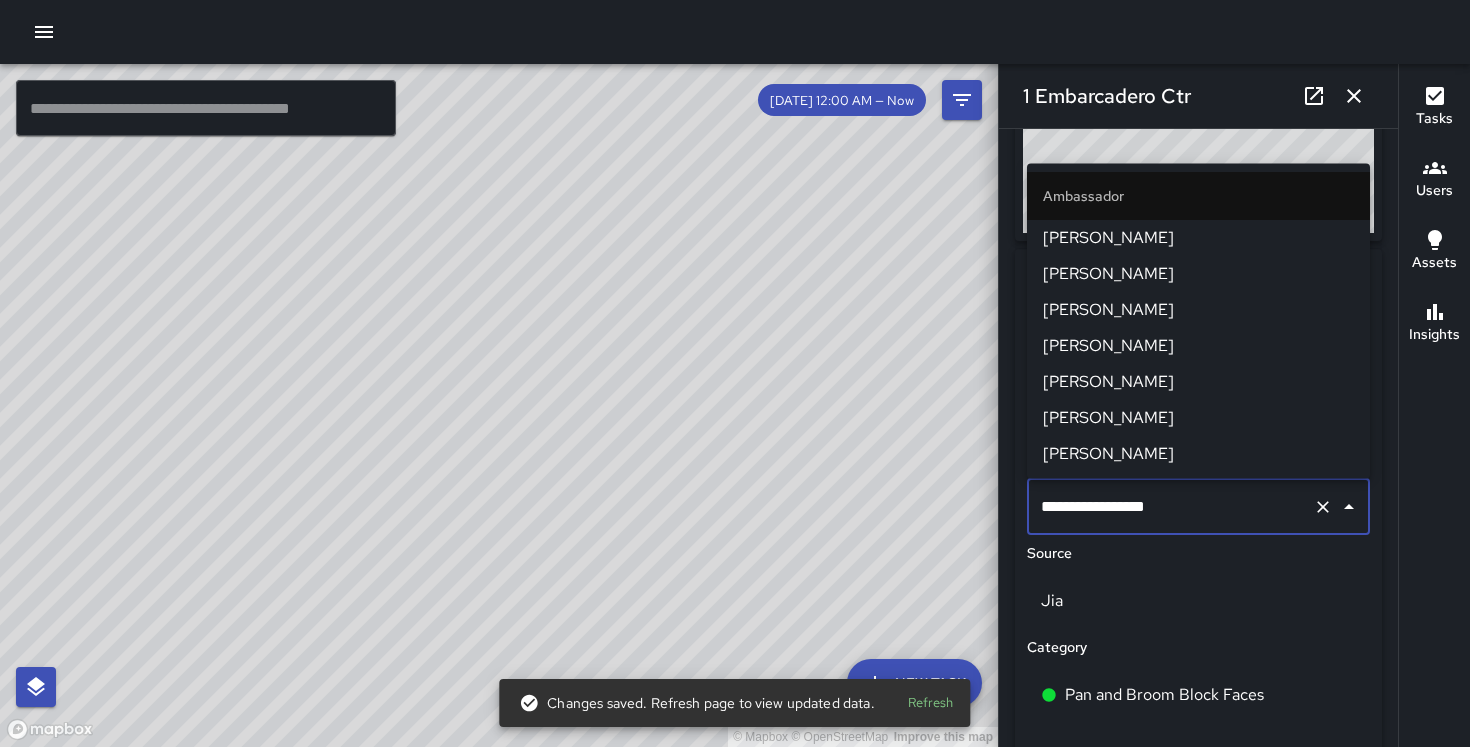 scroll, scrollTop: 1121, scrollLeft: 0, axis: vertical 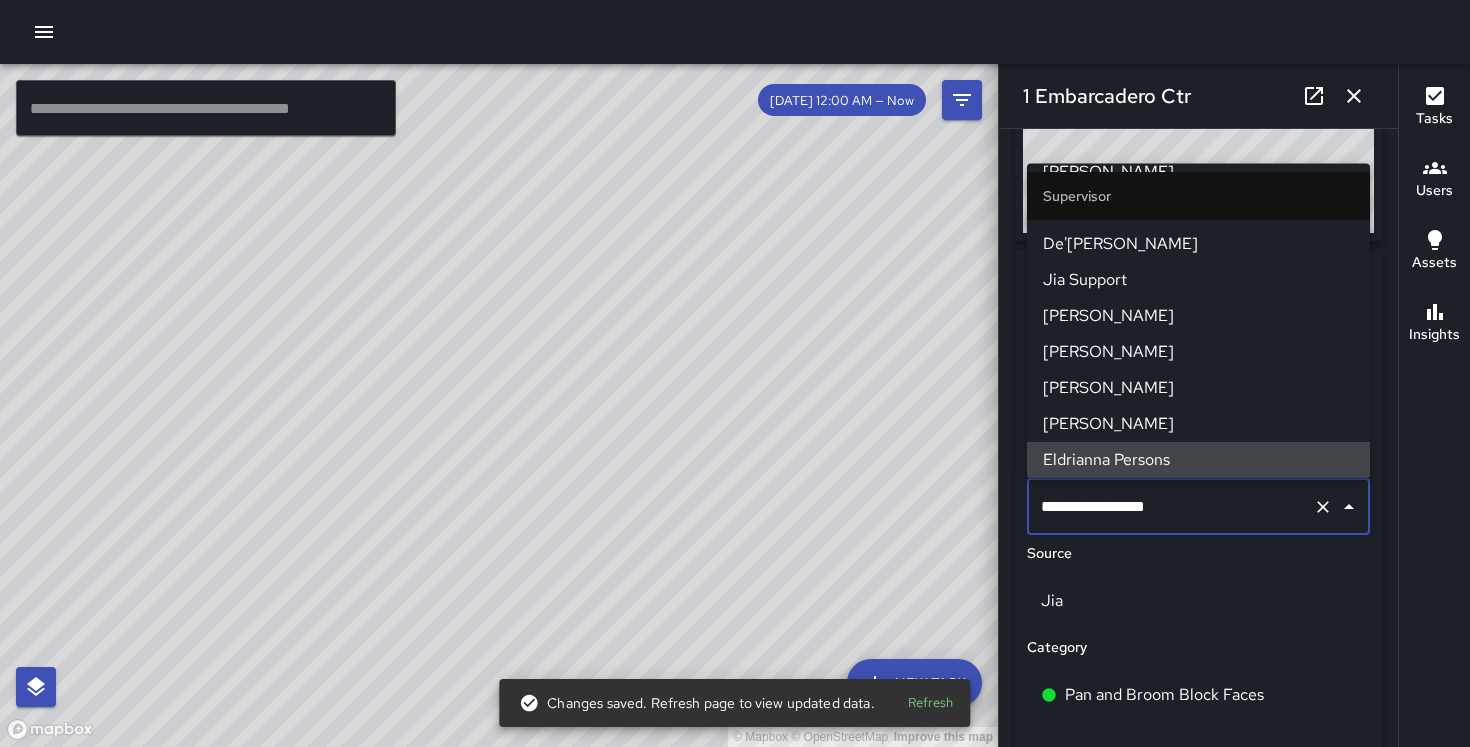 click on "**********" at bounding box center (1170, 507) 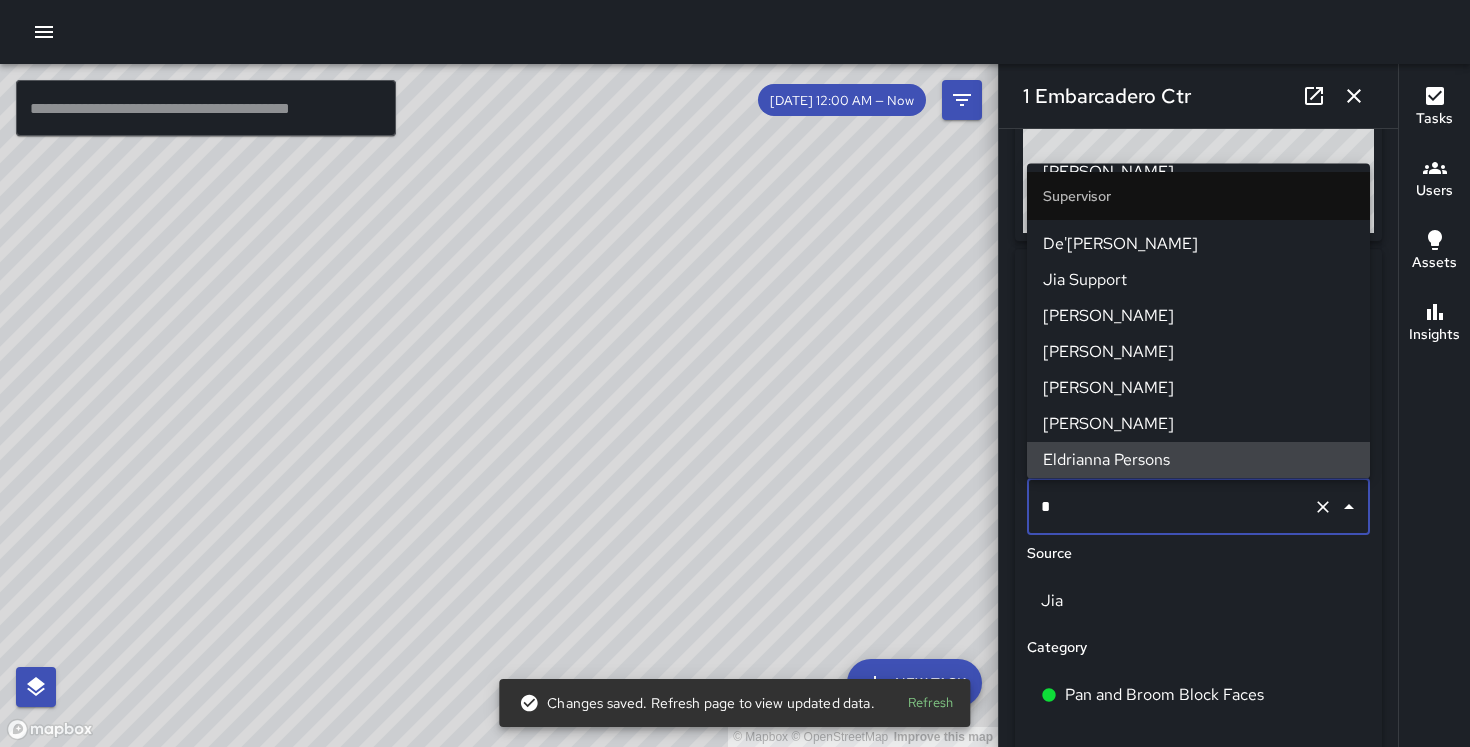 scroll, scrollTop: 0, scrollLeft: 0, axis: both 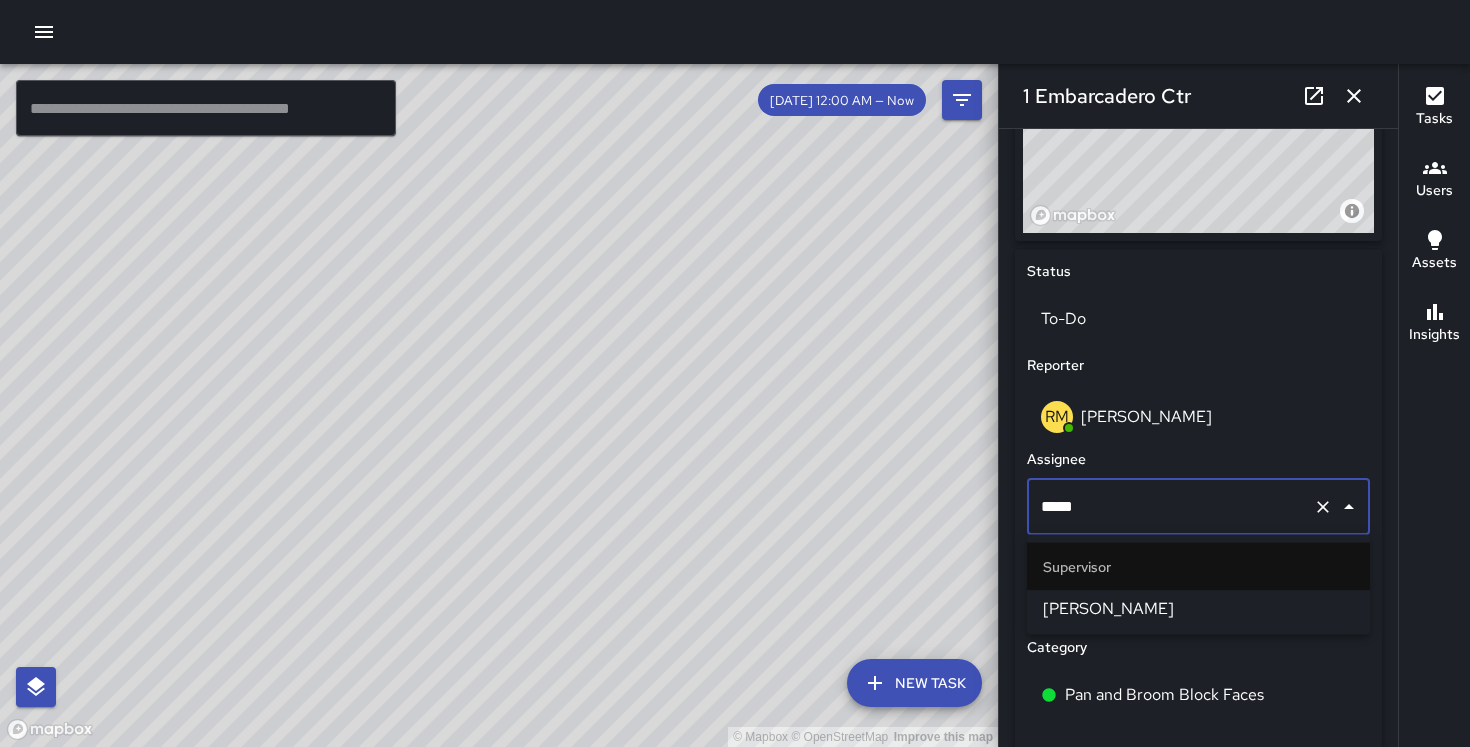 type on "******" 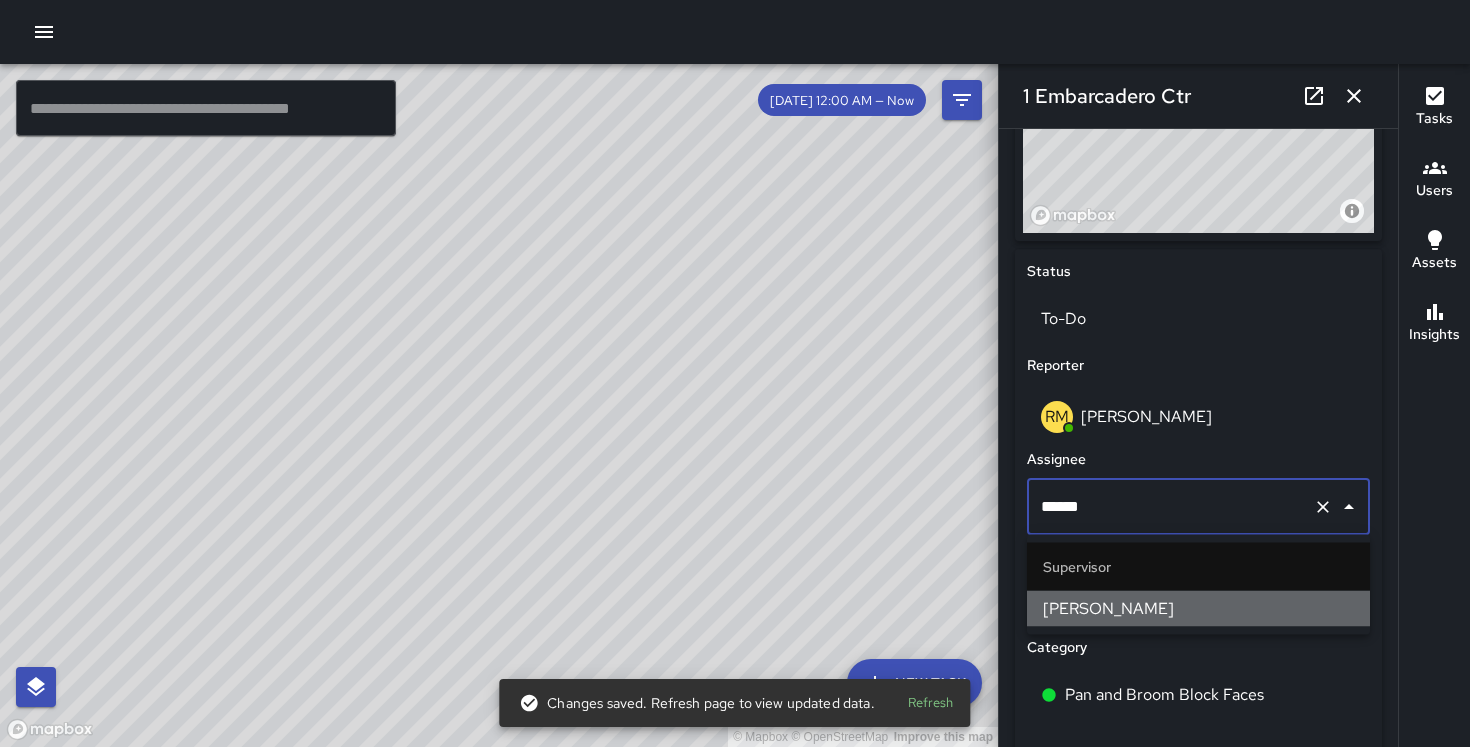 click on "[PERSON_NAME]" at bounding box center [1198, 609] 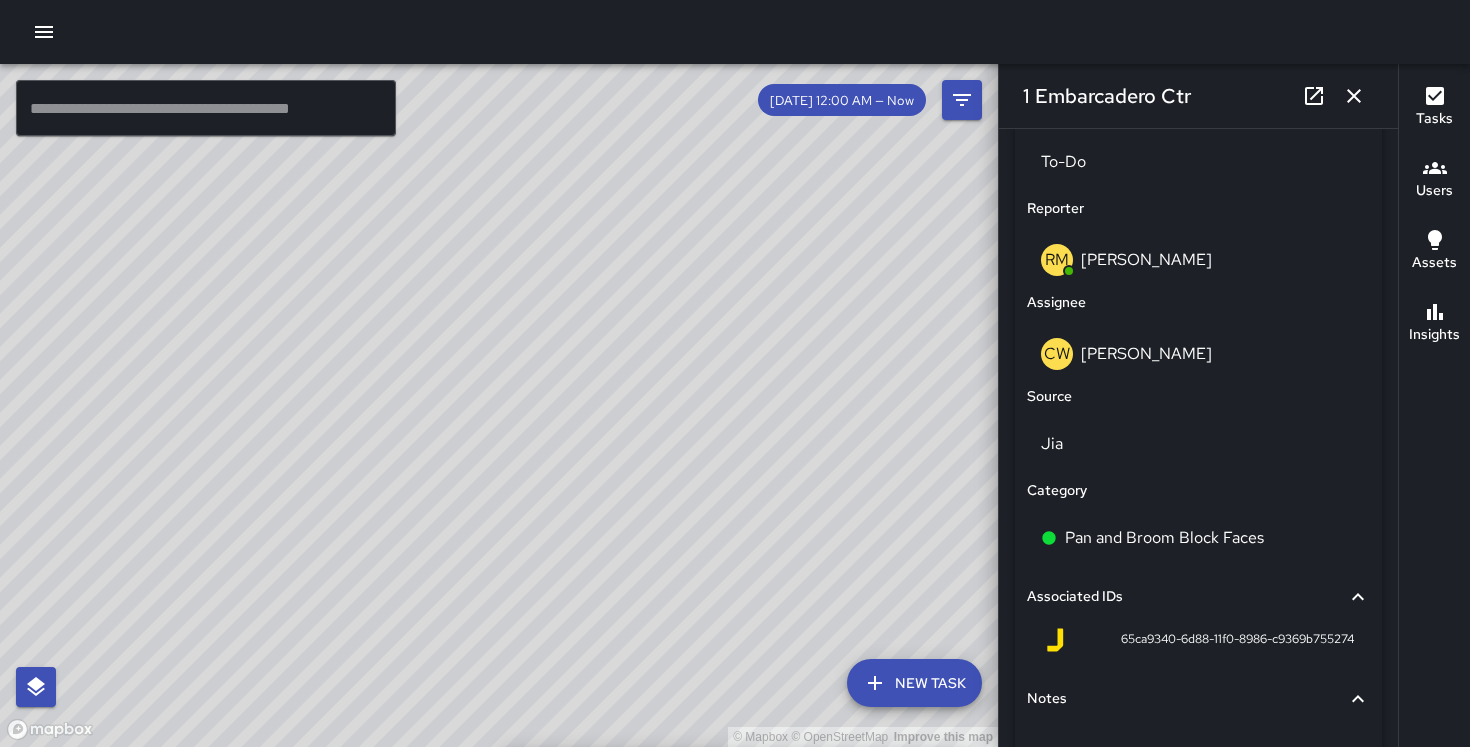 scroll, scrollTop: 1104, scrollLeft: 0, axis: vertical 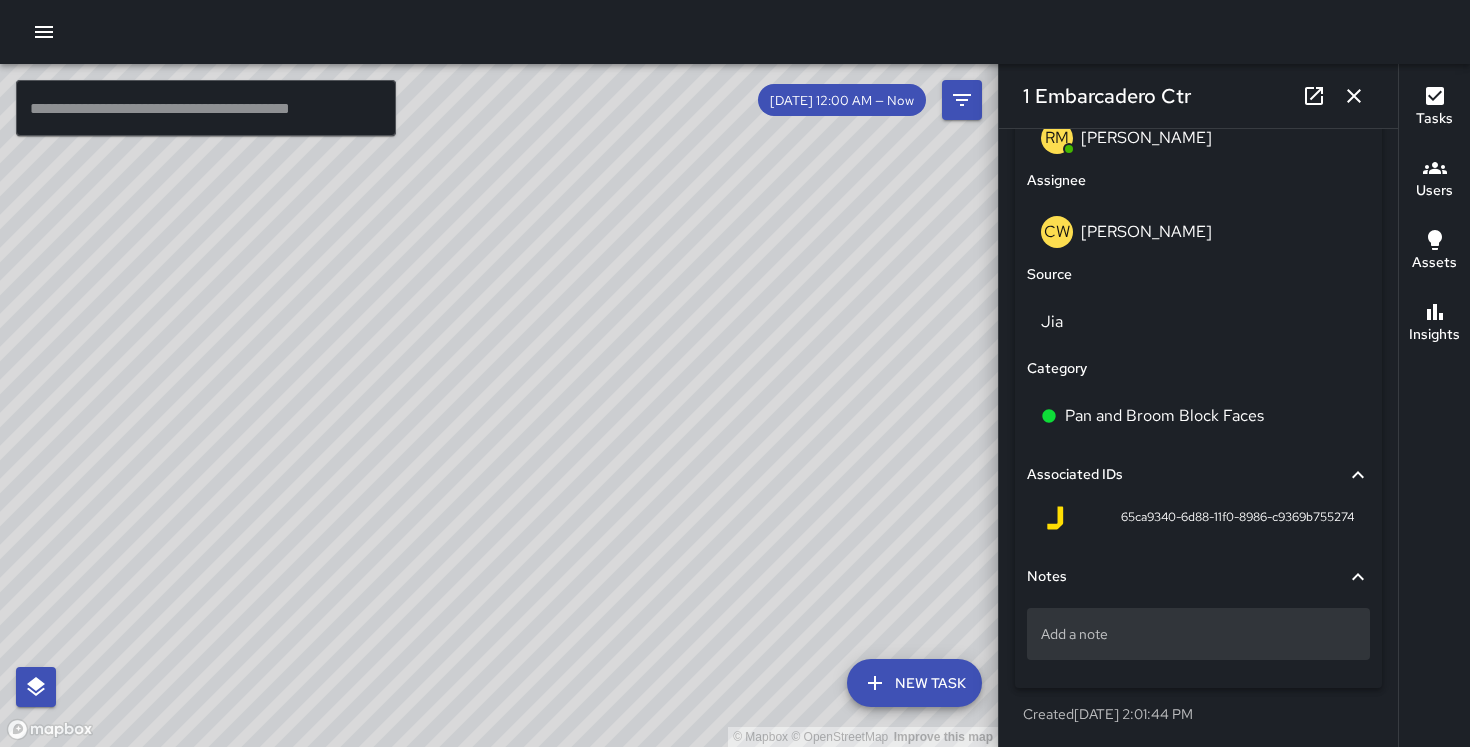 click on "Add a note" at bounding box center [1198, 634] 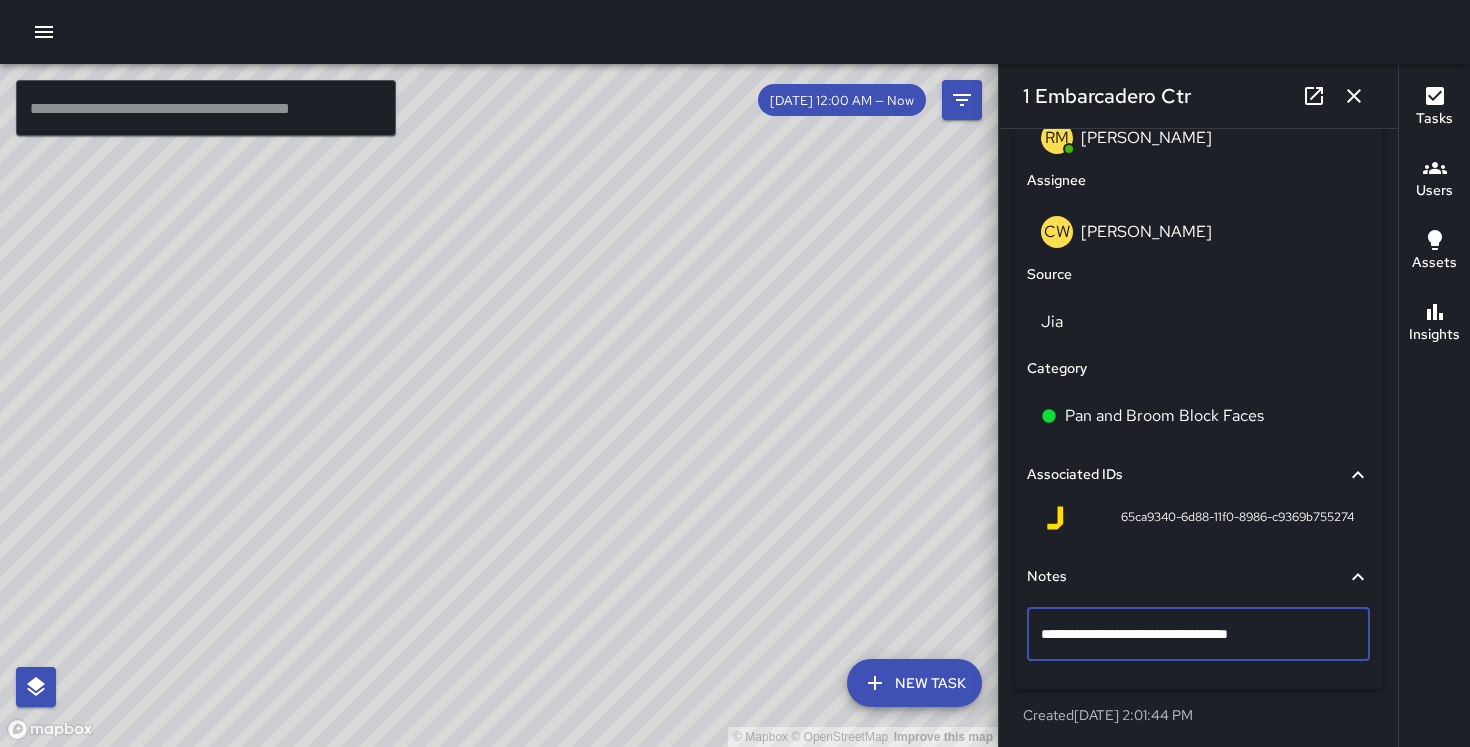 type on "**********" 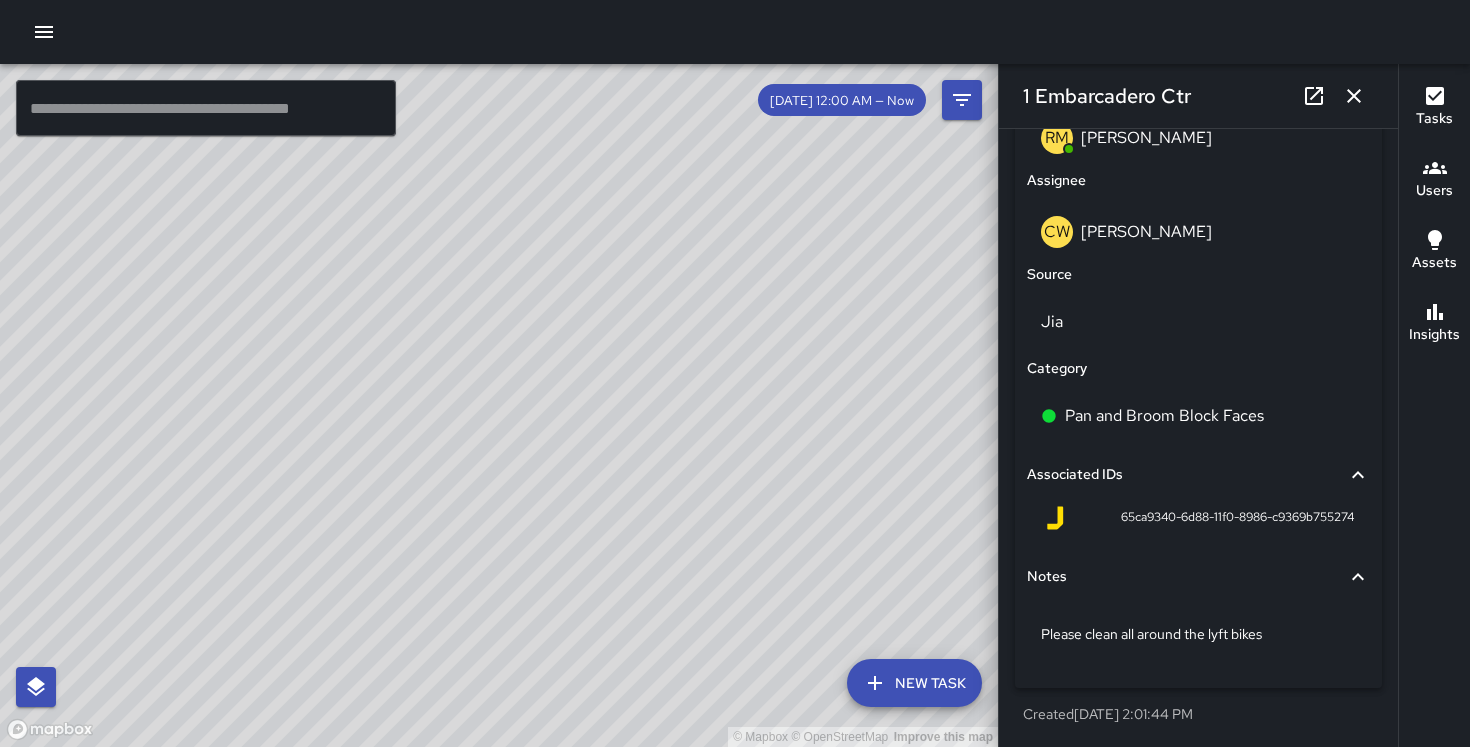 scroll, scrollTop: 0, scrollLeft: 0, axis: both 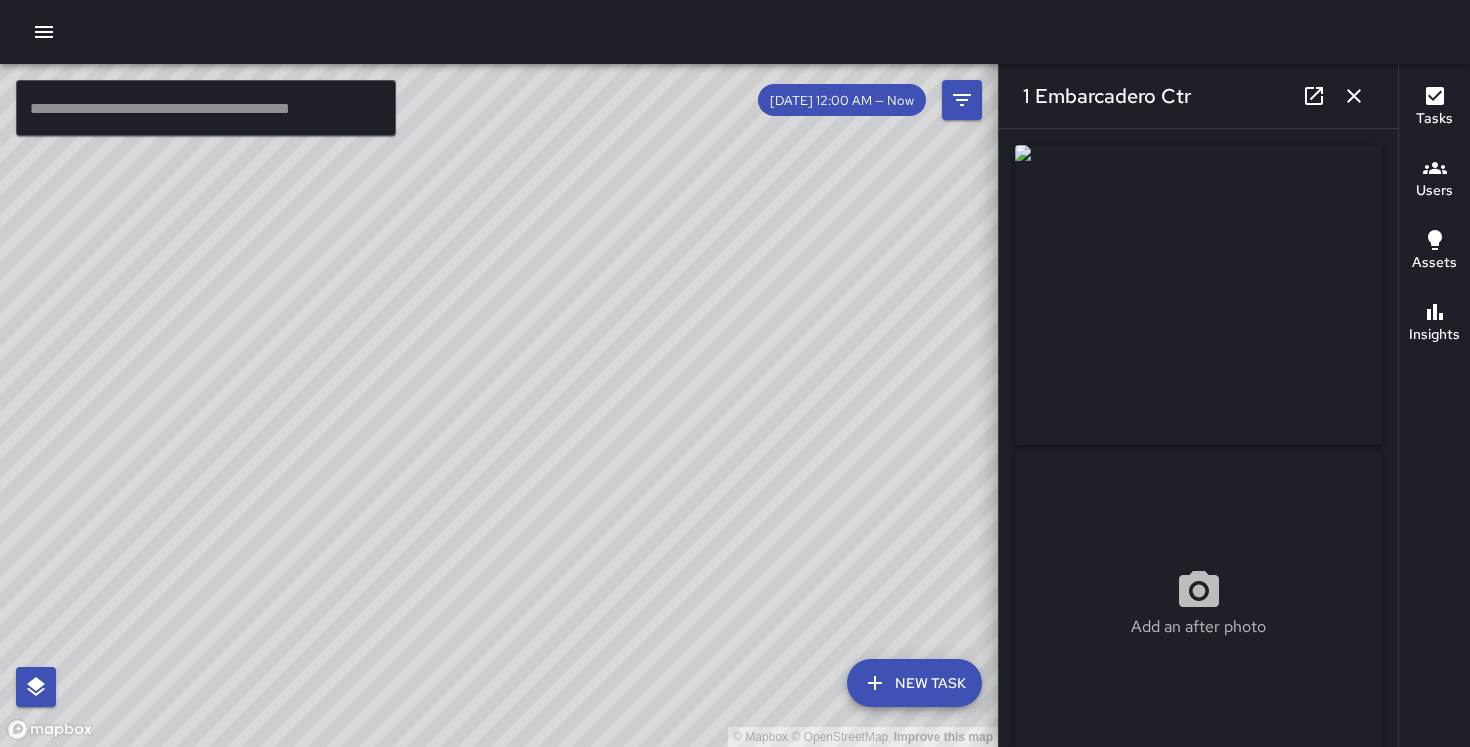 click 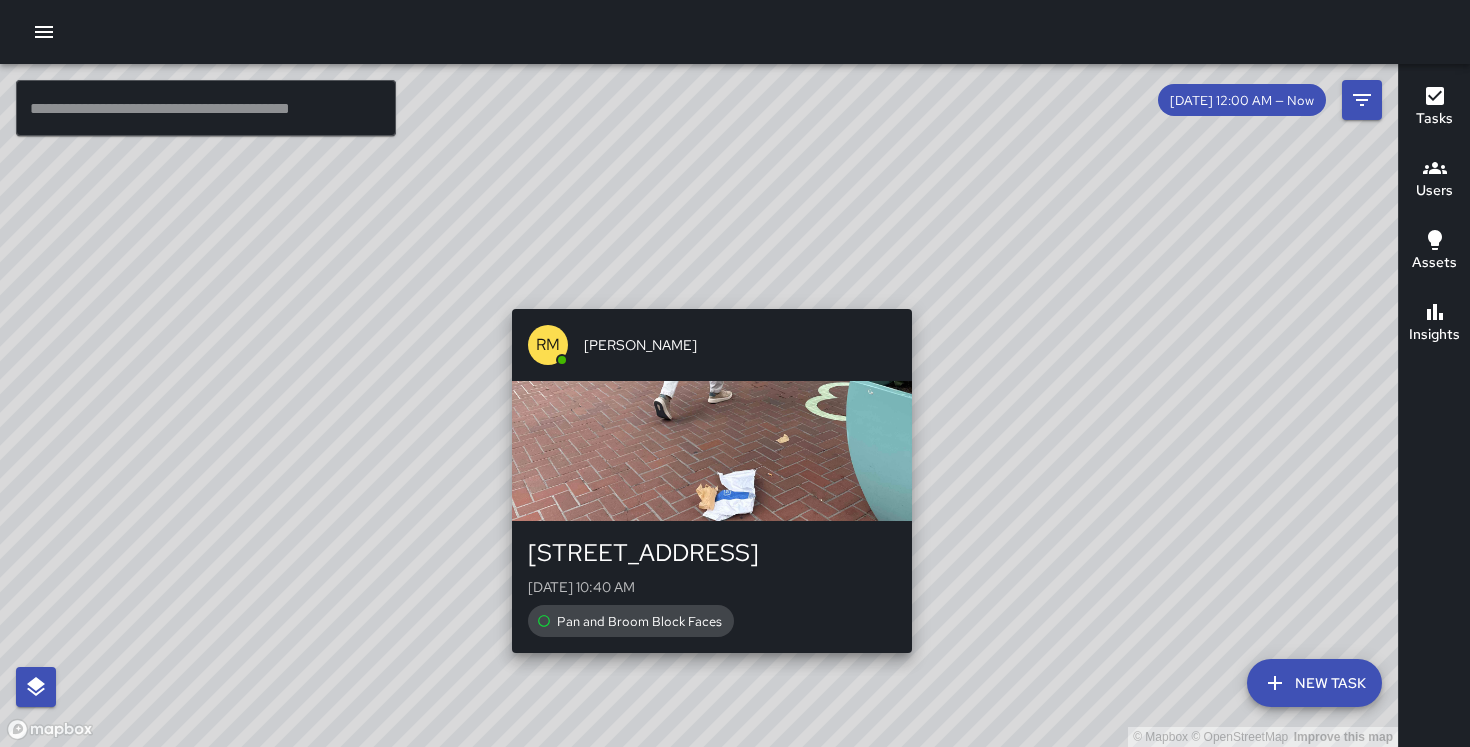 click on "© Mapbox   © OpenStreetMap   Improve this map RM [PERSON_NAME] [STREET_ADDRESS][GEOGRAPHIC_DATA][DATE] 10:40 AM Pan and Broom Block Faces" at bounding box center [699, 405] 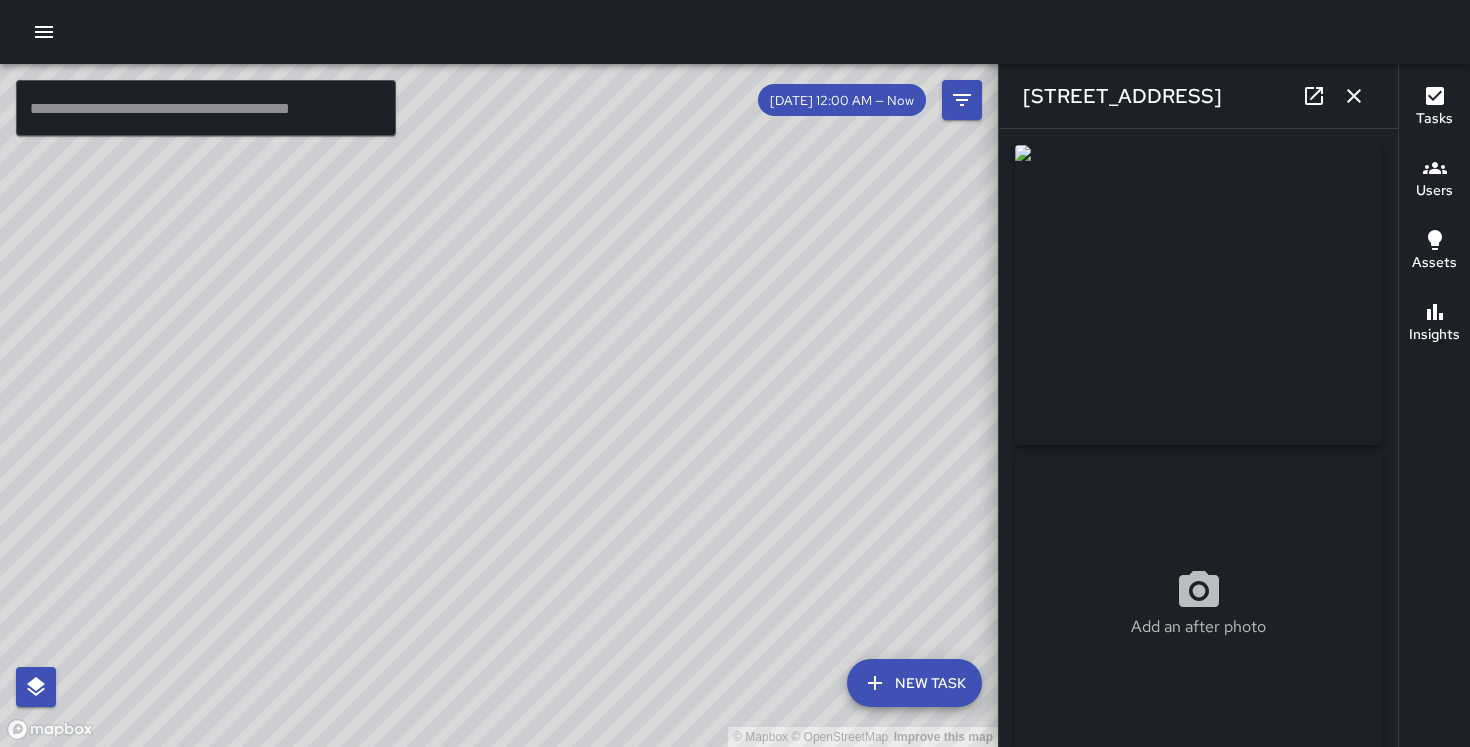 type on "**********" 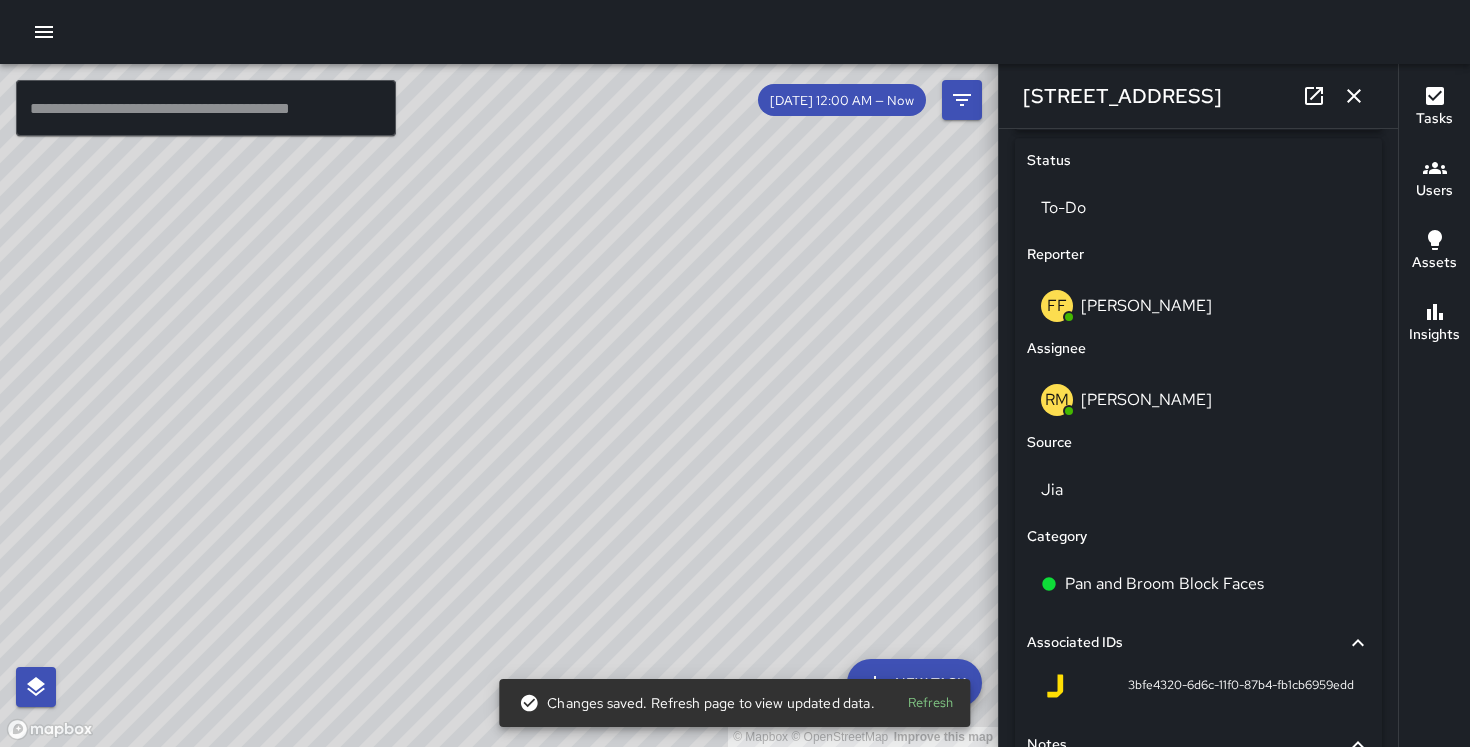 scroll, scrollTop: 922, scrollLeft: 0, axis: vertical 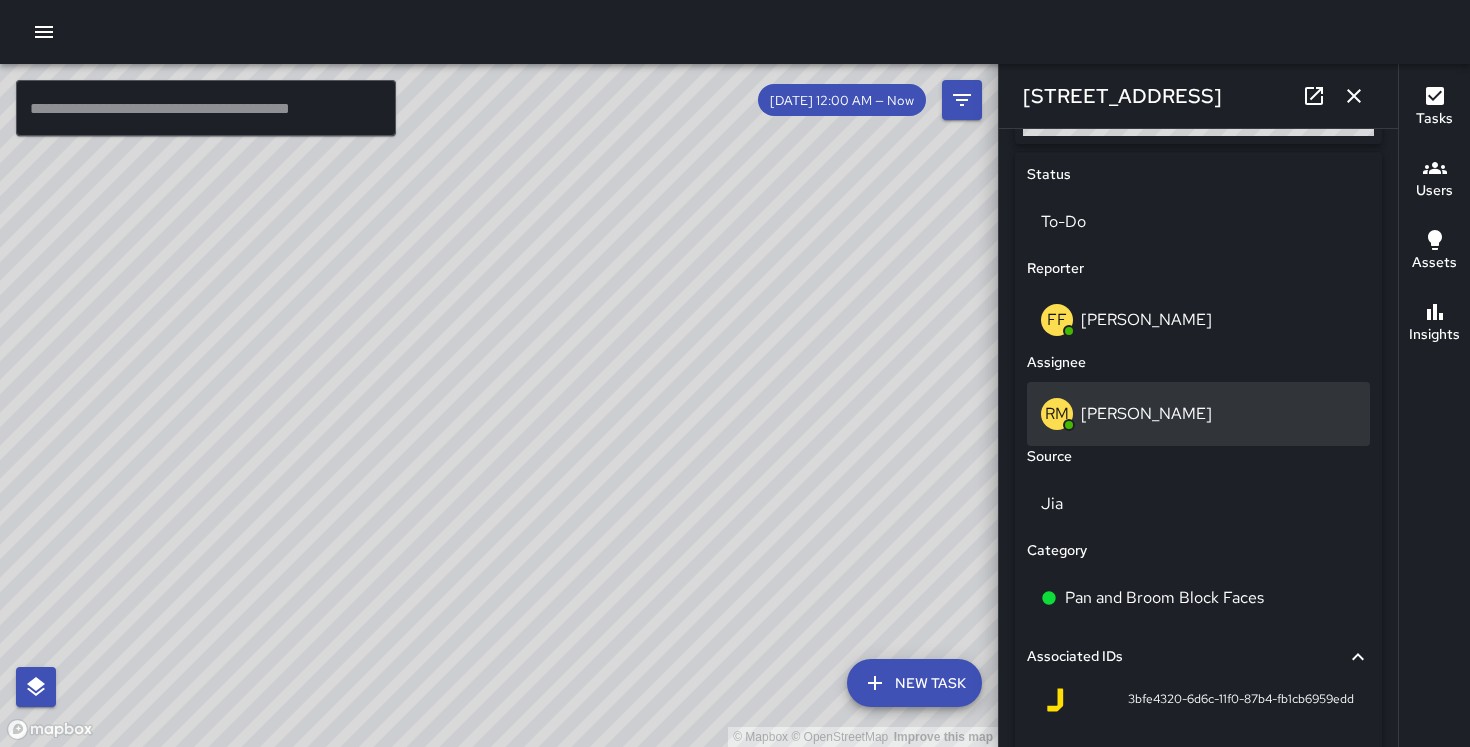 click on "[PERSON_NAME]" at bounding box center (1146, 413) 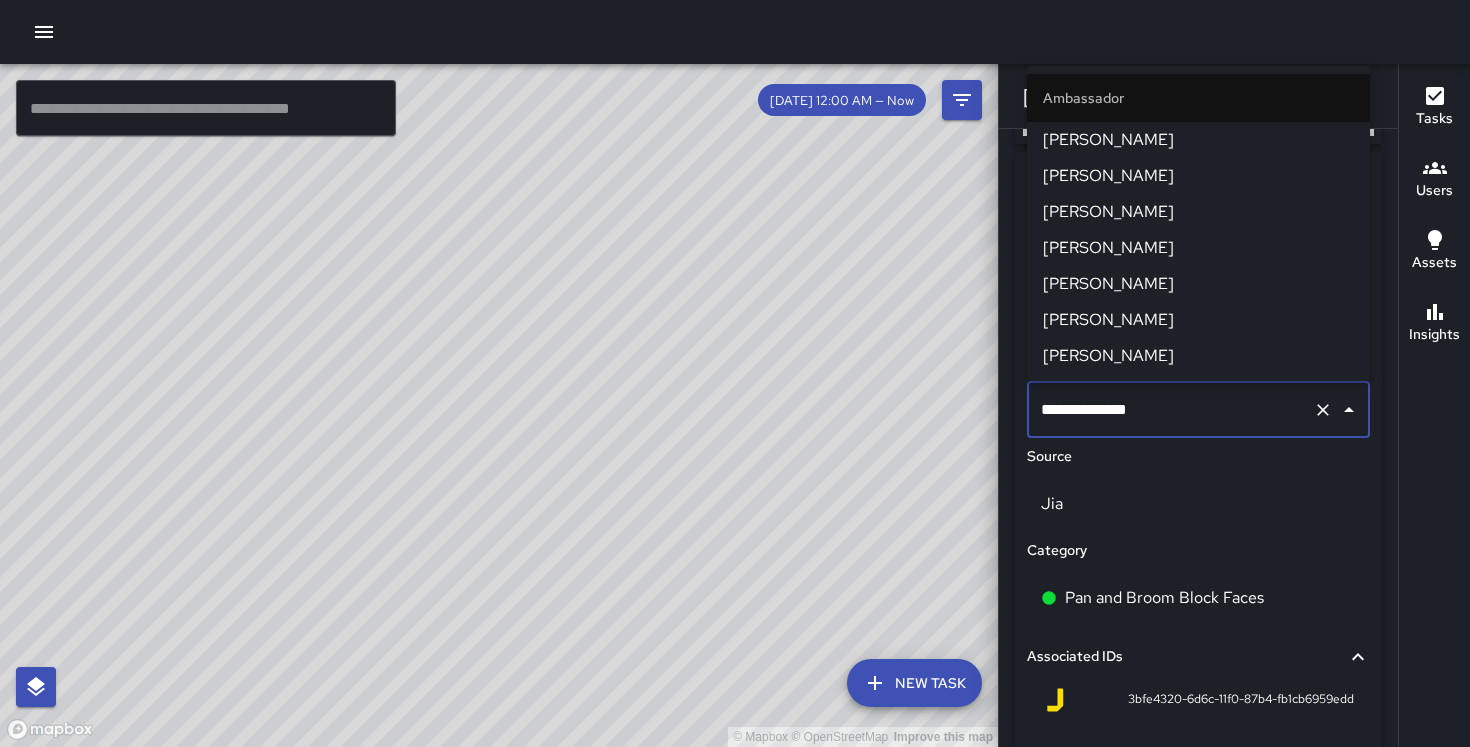 scroll, scrollTop: 1157, scrollLeft: 0, axis: vertical 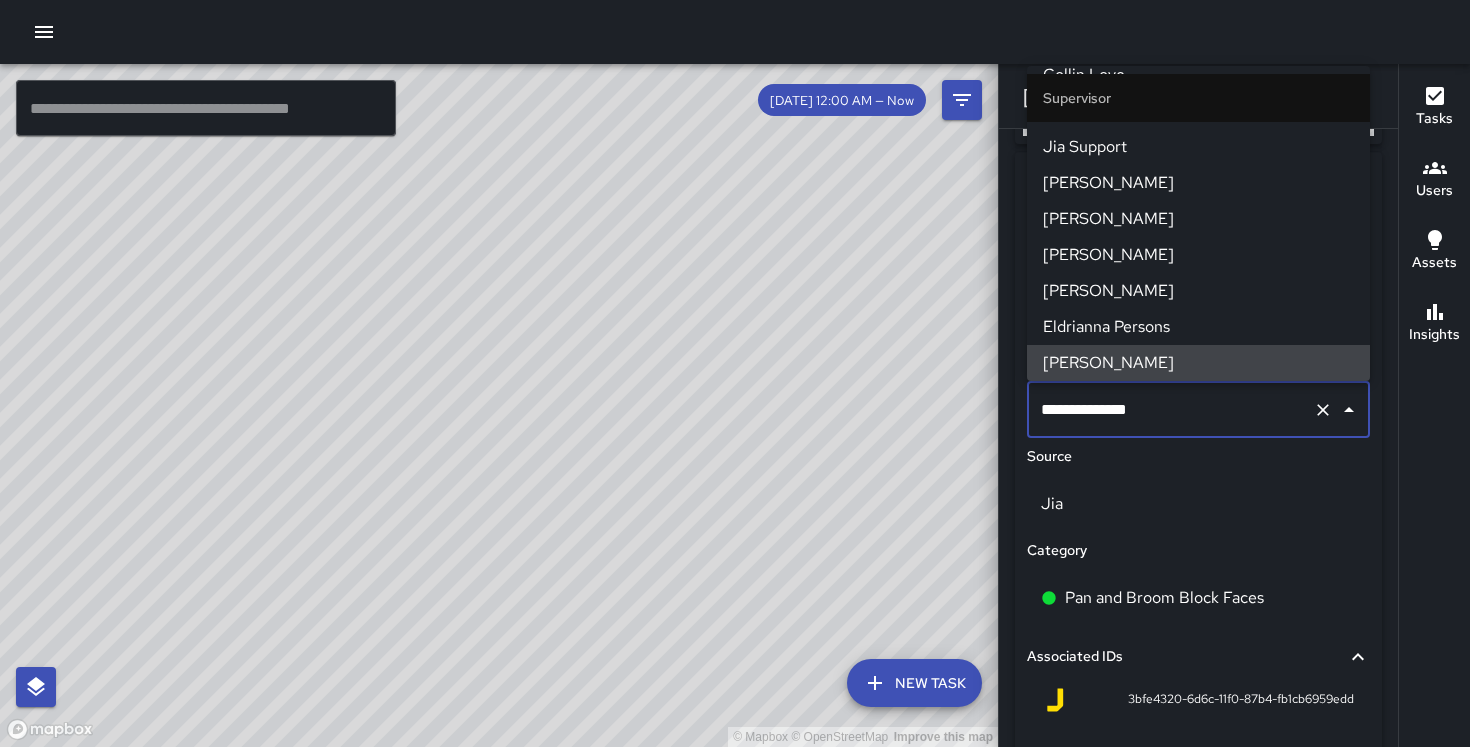 click on "**********" at bounding box center (1170, 410) 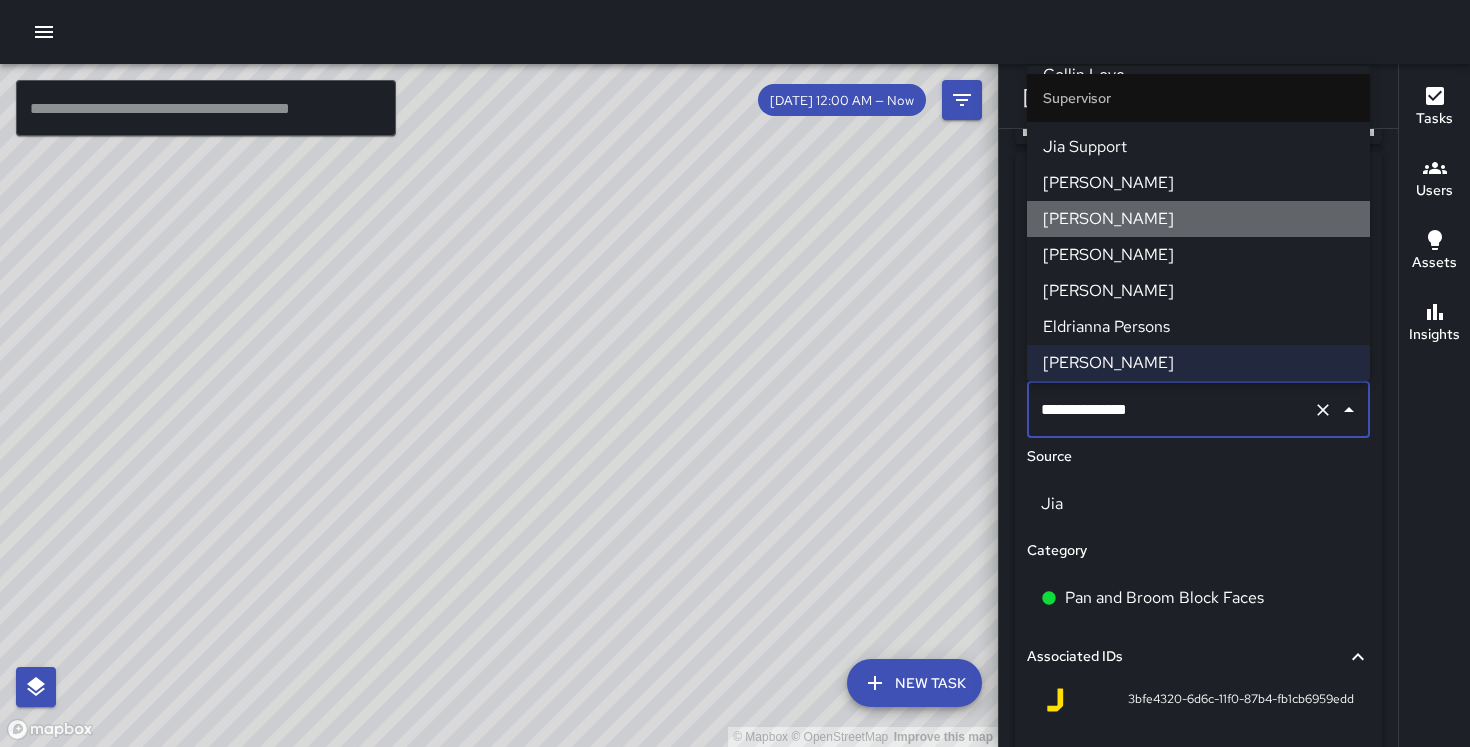 click on "[PERSON_NAME]" at bounding box center [1198, 219] 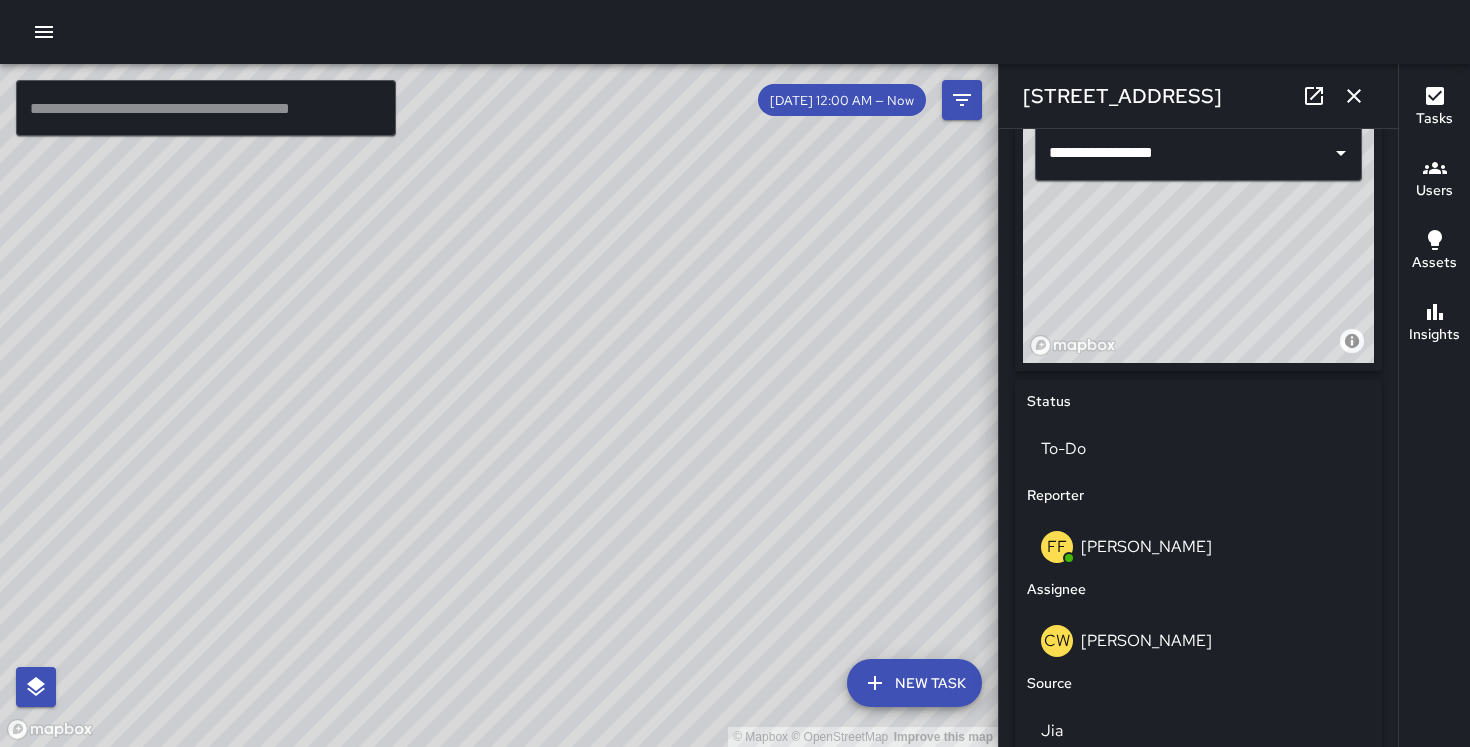 scroll, scrollTop: 0, scrollLeft: 0, axis: both 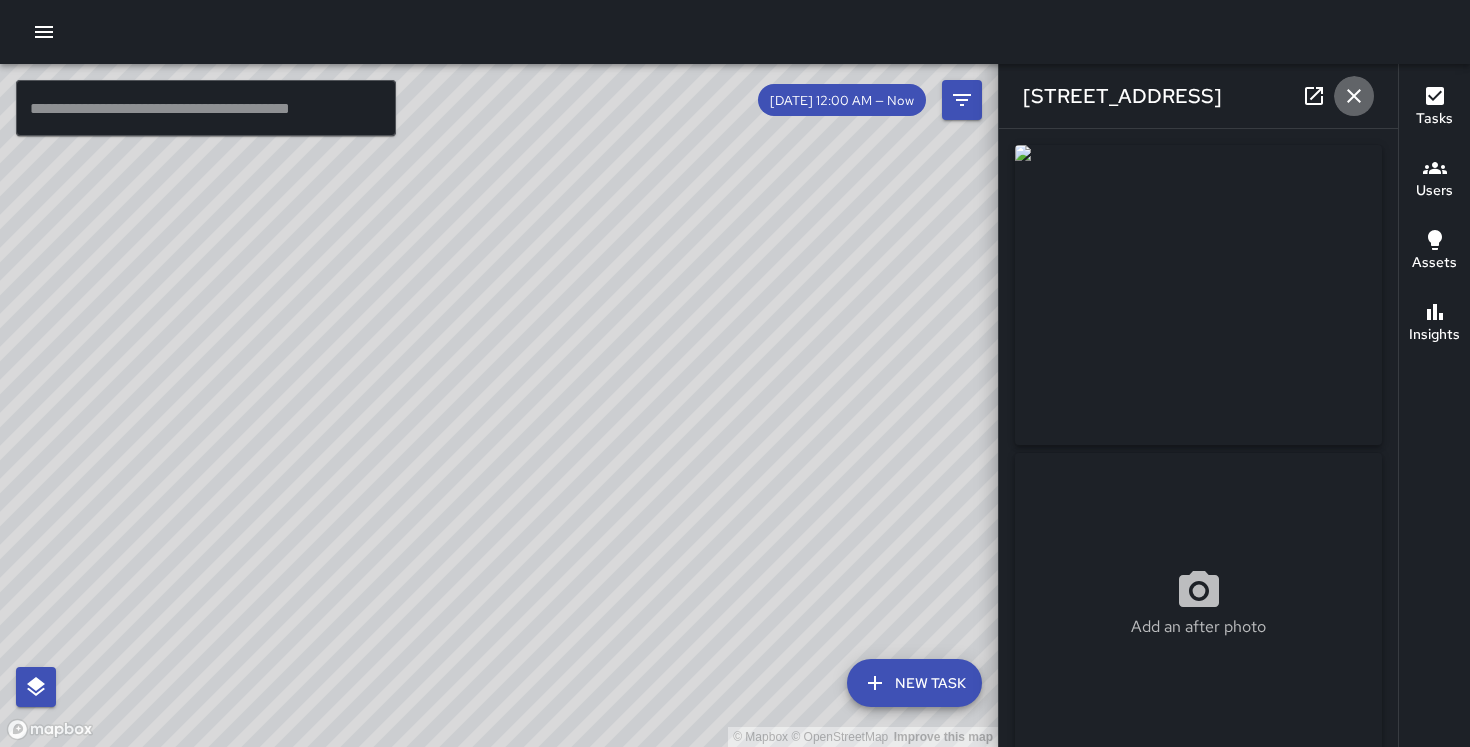 click 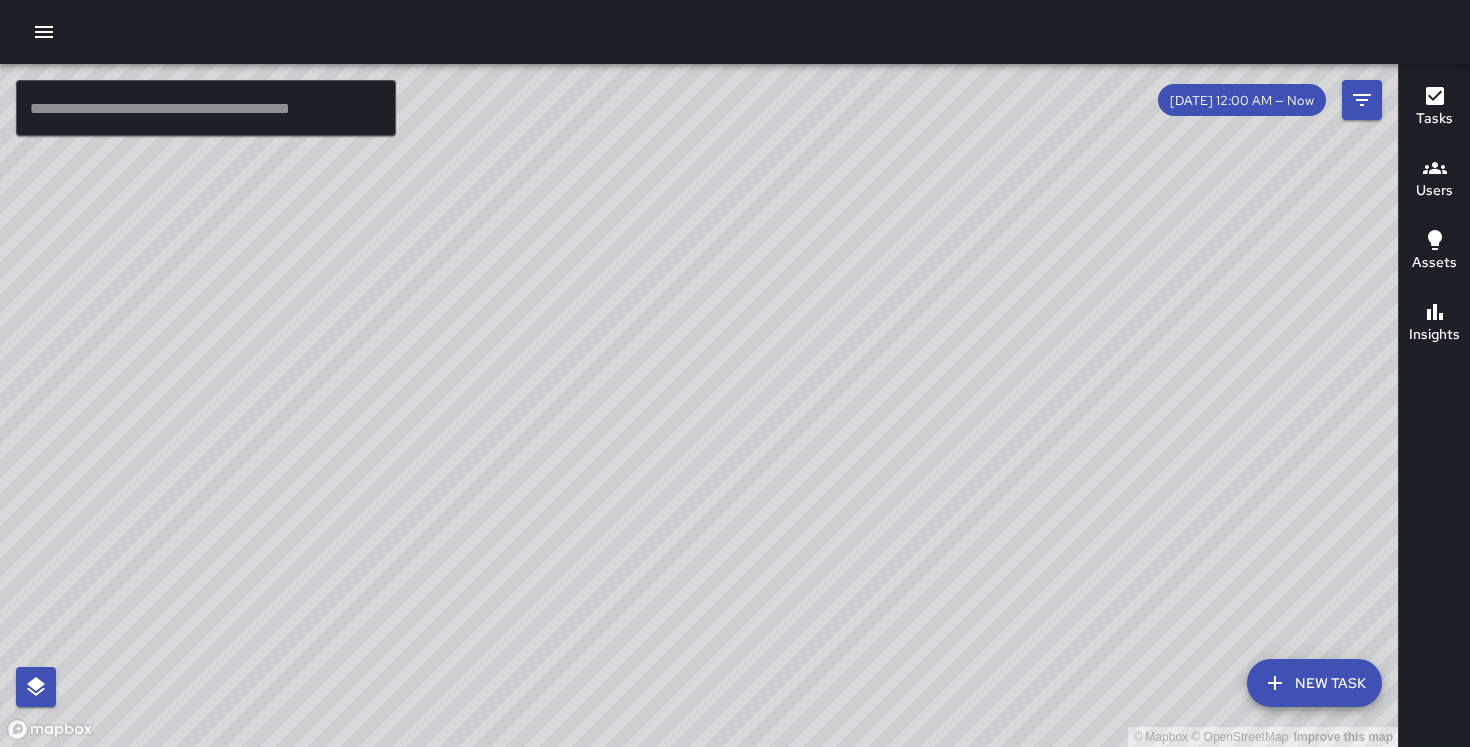 drag, startPoint x: 842, startPoint y: 359, endPoint x: 480, endPoint y: 415, distance: 366.30588 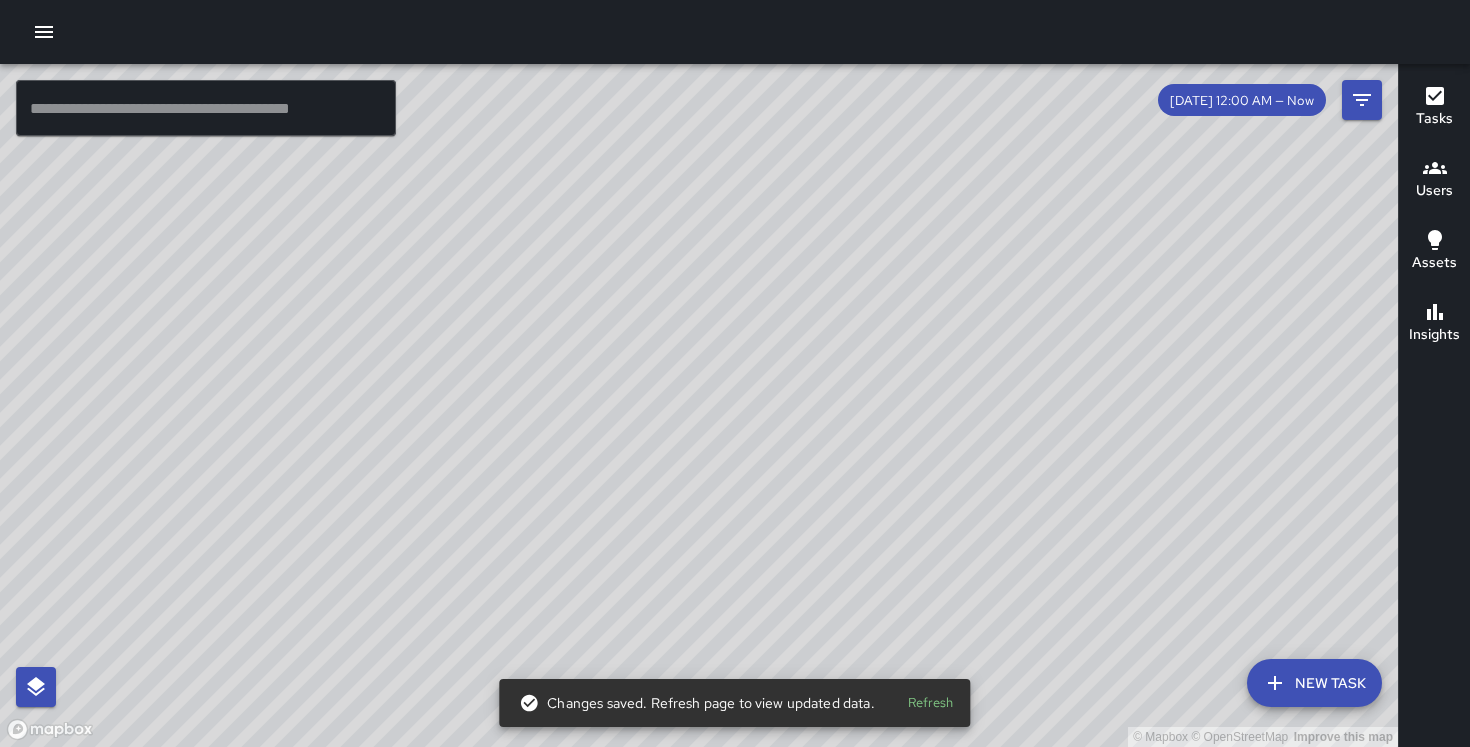 drag, startPoint x: 712, startPoint y: 390, endPoint x: 583, endPoint y: 146, distance: 276.0018 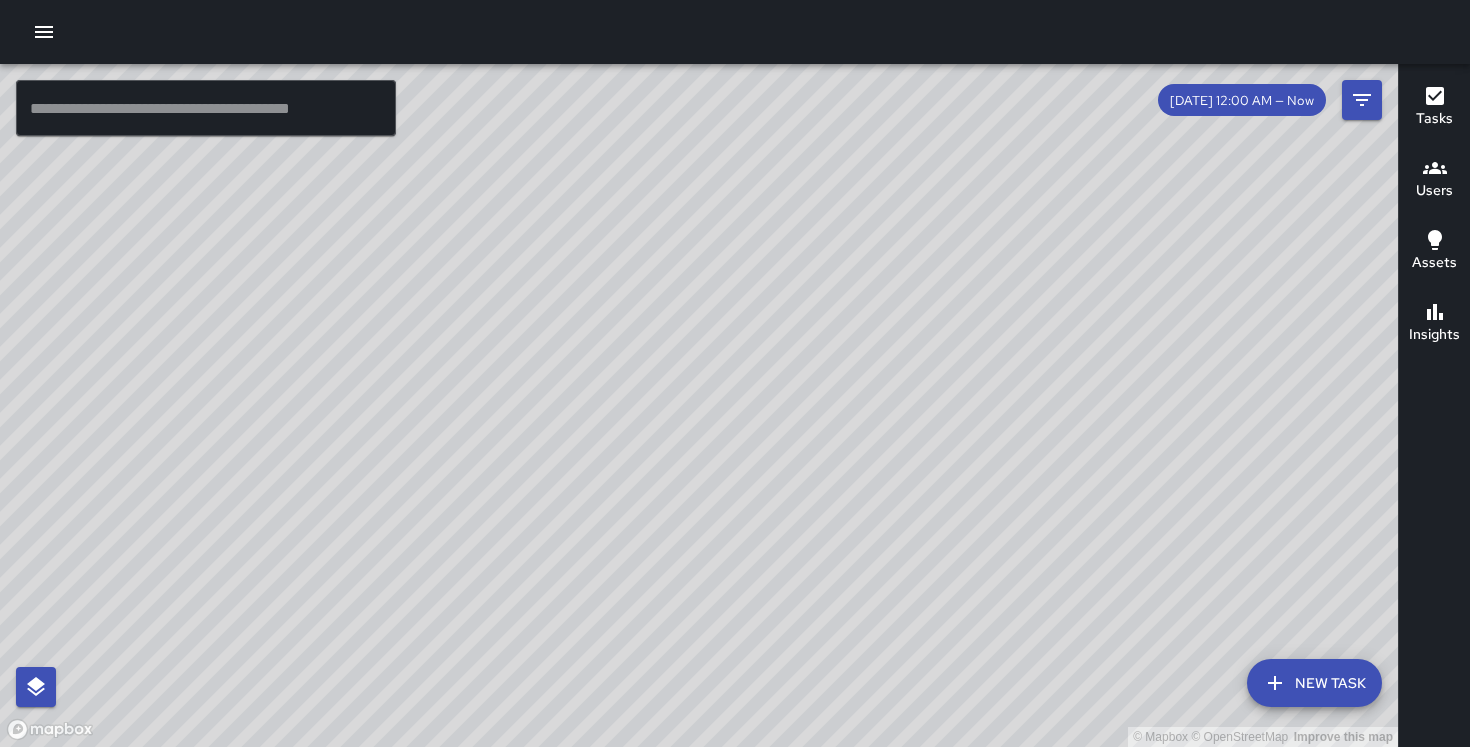 drag, startPoint x: 611, startPoint y: 418, endPoint x: 515, endPoint y: 106, distance: 326.4353 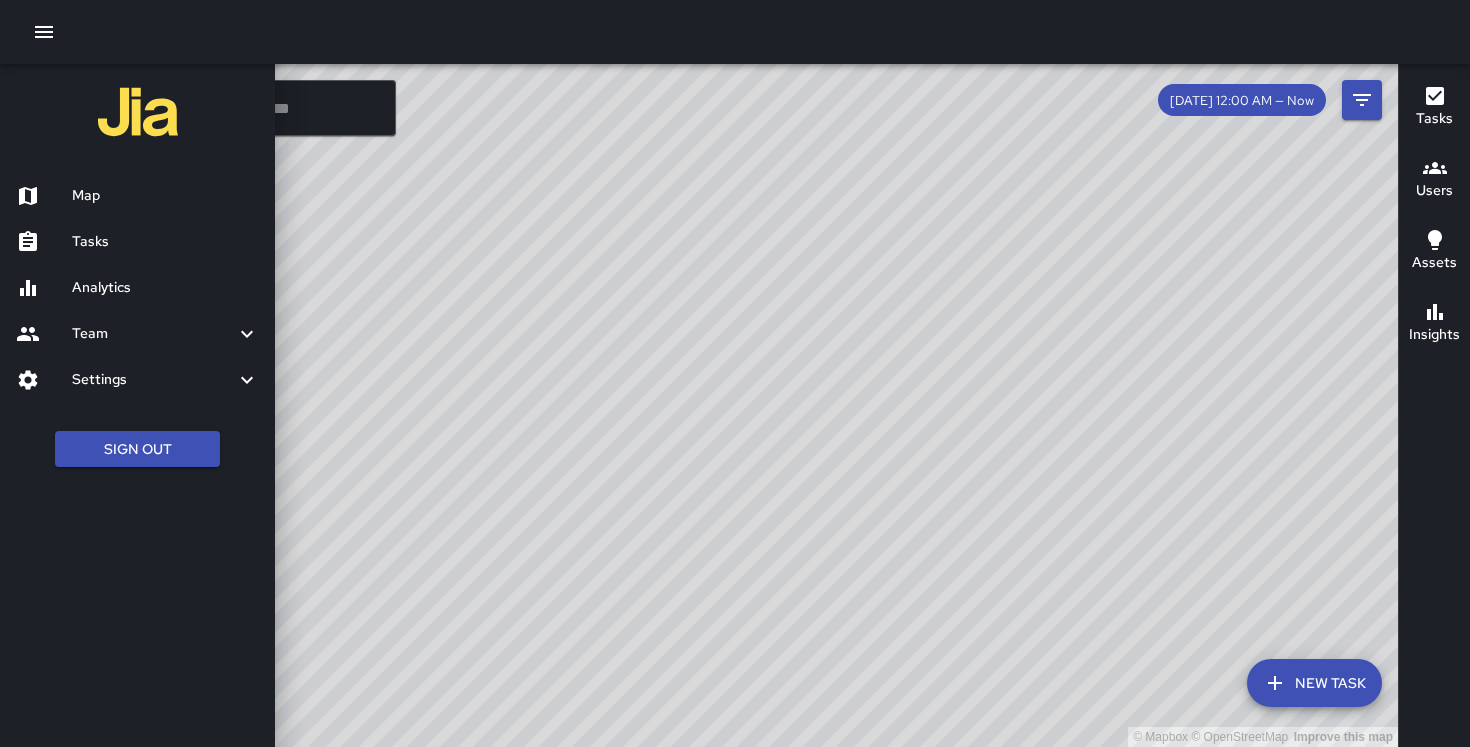 click on "Settings" at bounding box center (153, 380) 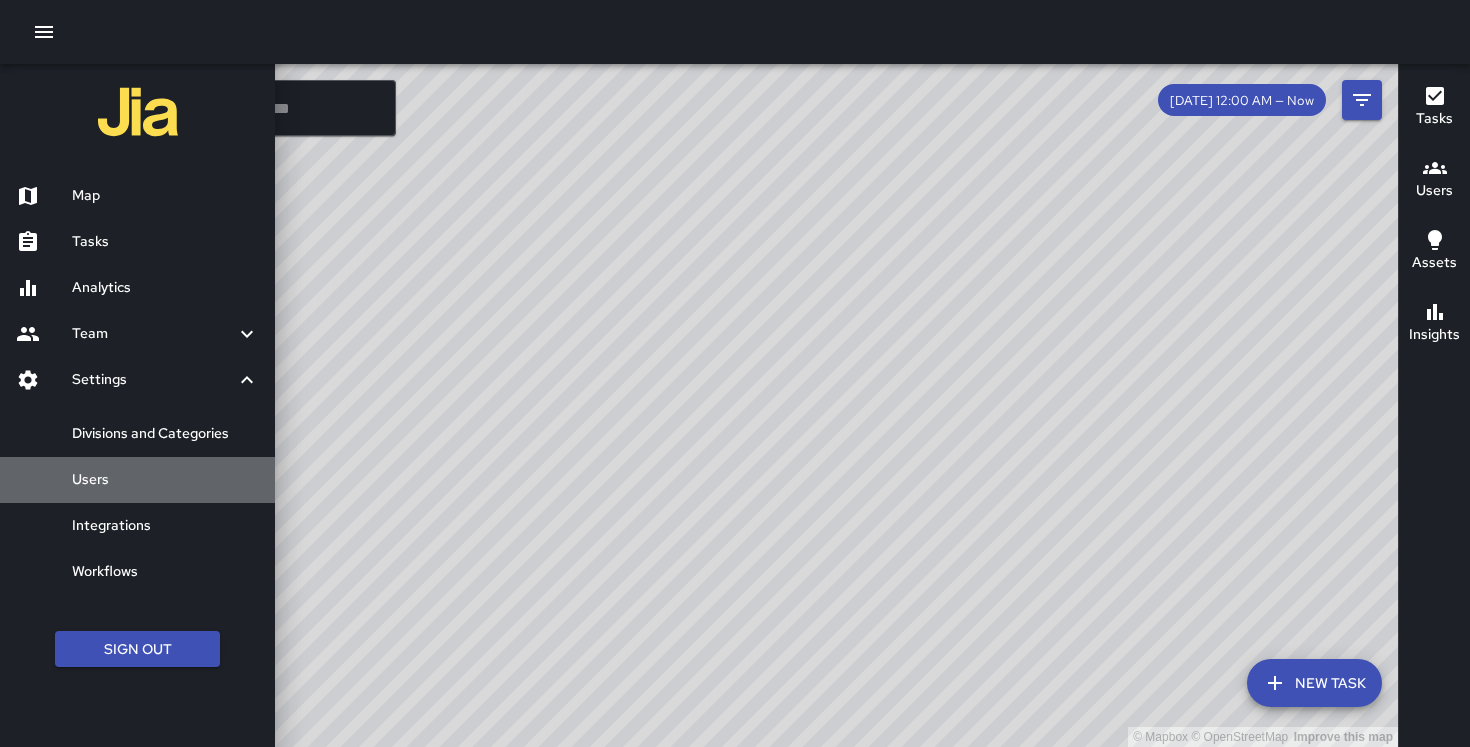 click on "Users" at bounding box center (165, 480) 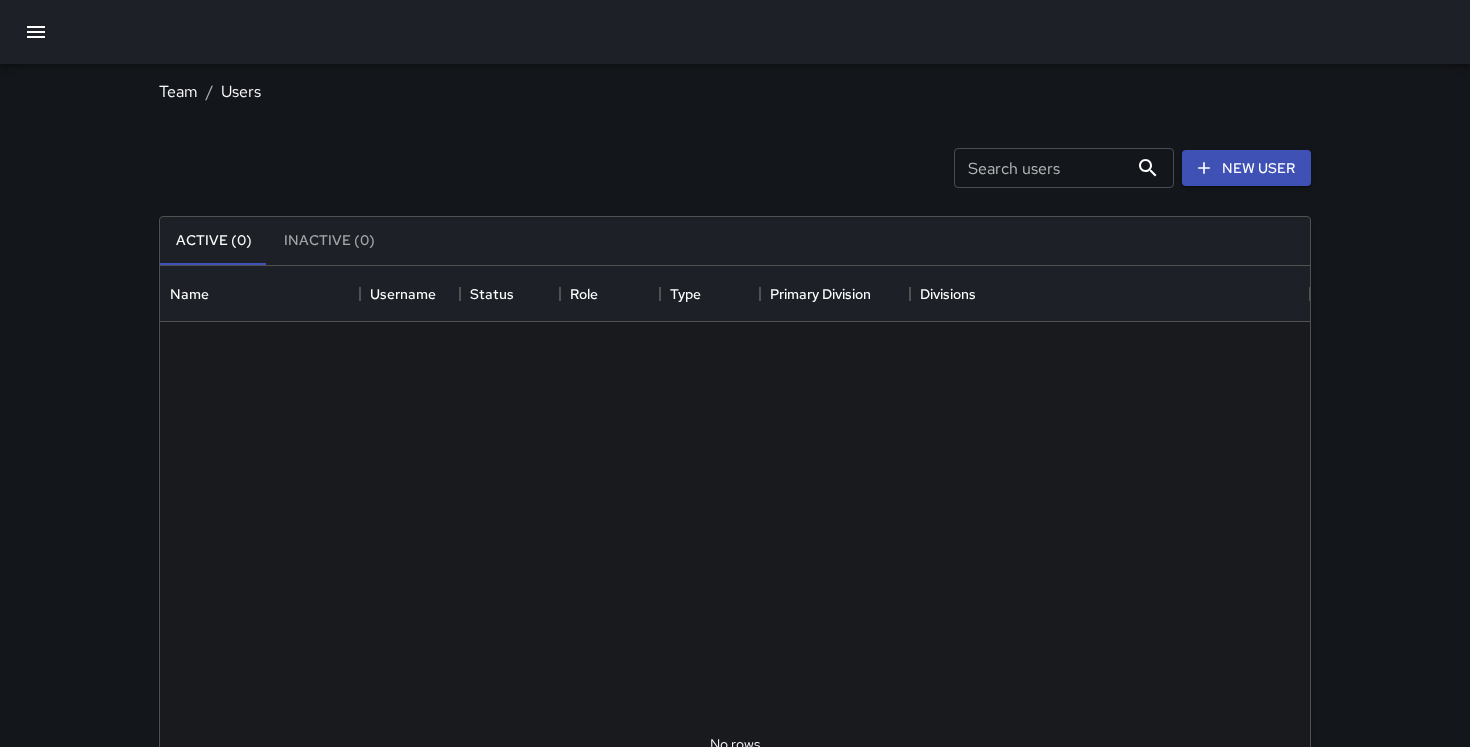 scroll, scrollTop: 1, scrollLeft: 1, axis: both 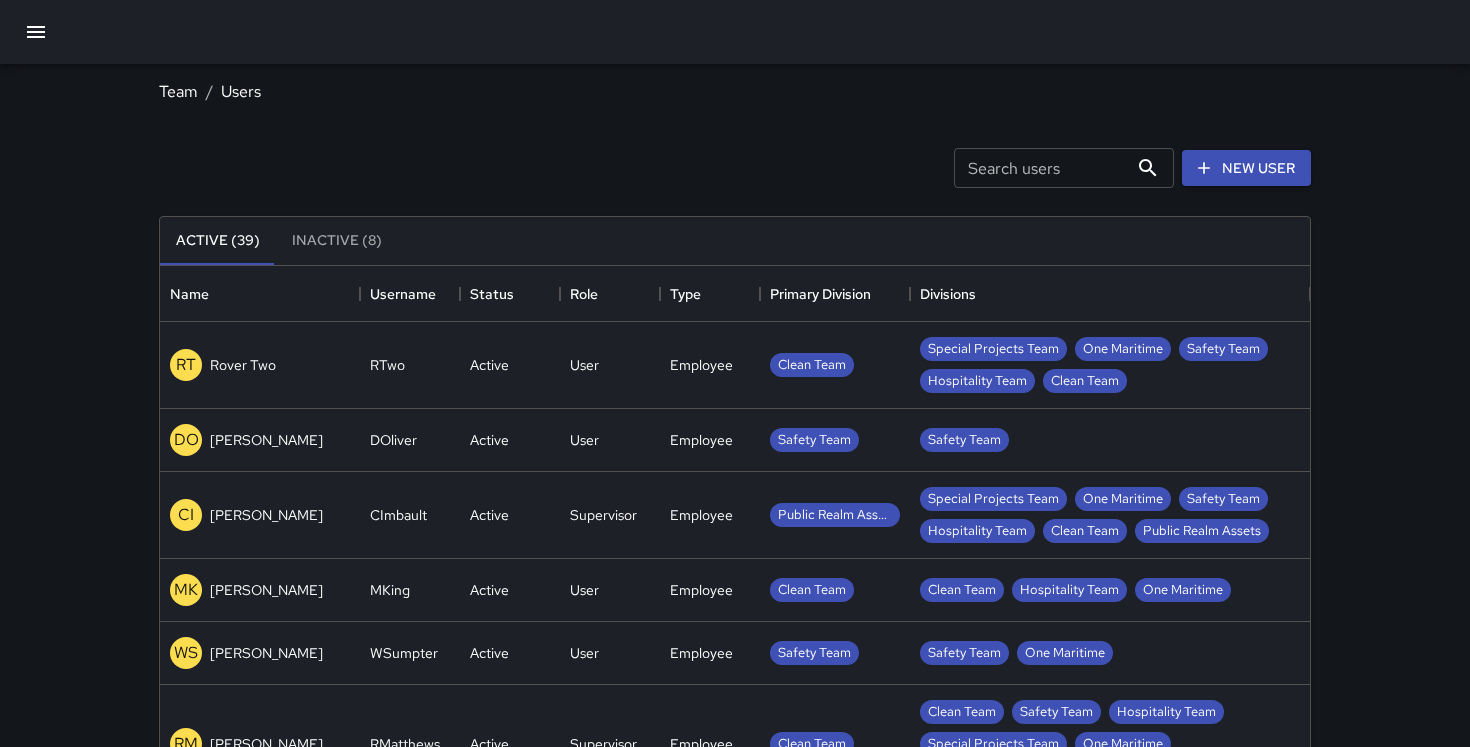 click on "Search users Search users New User" at bounding box center [735, 168] 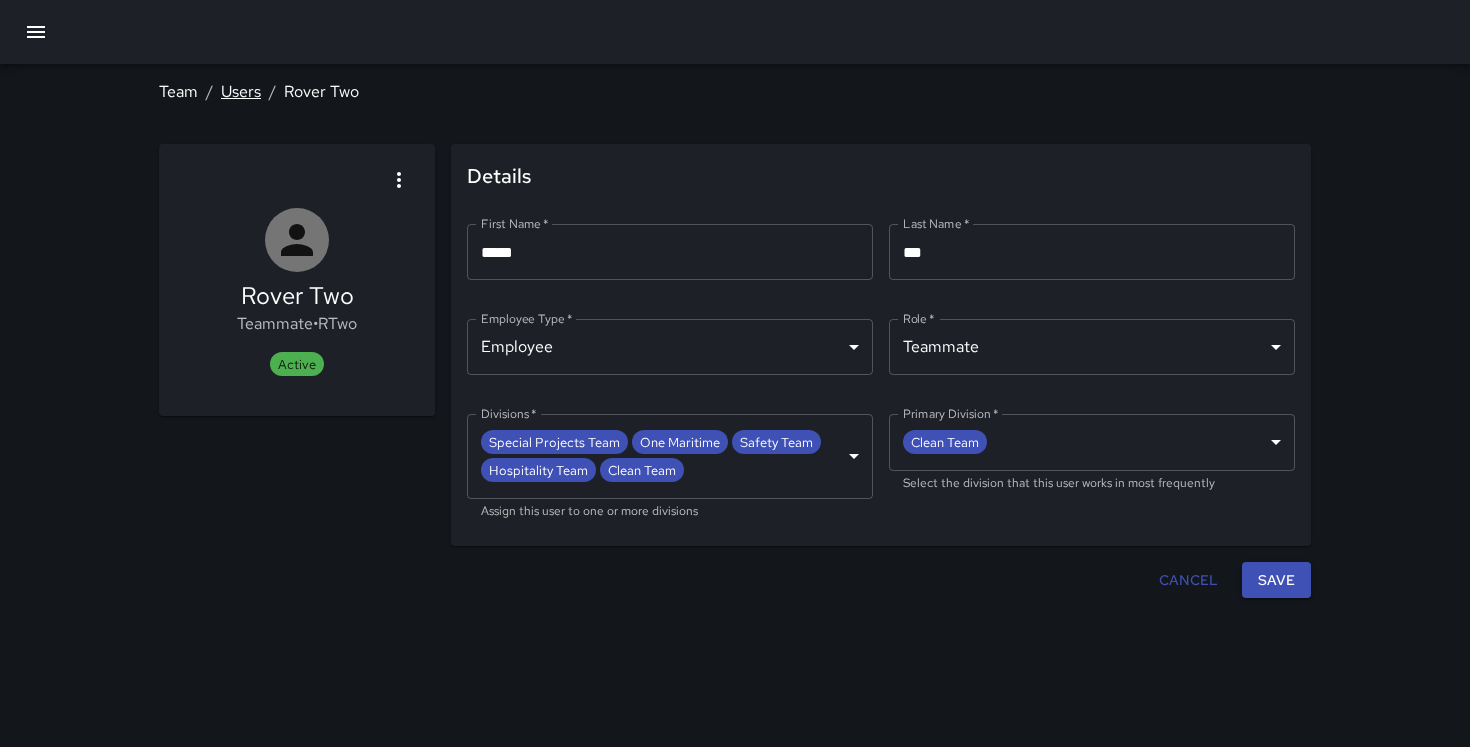 click on "Users" at bounding box center (241, 91) 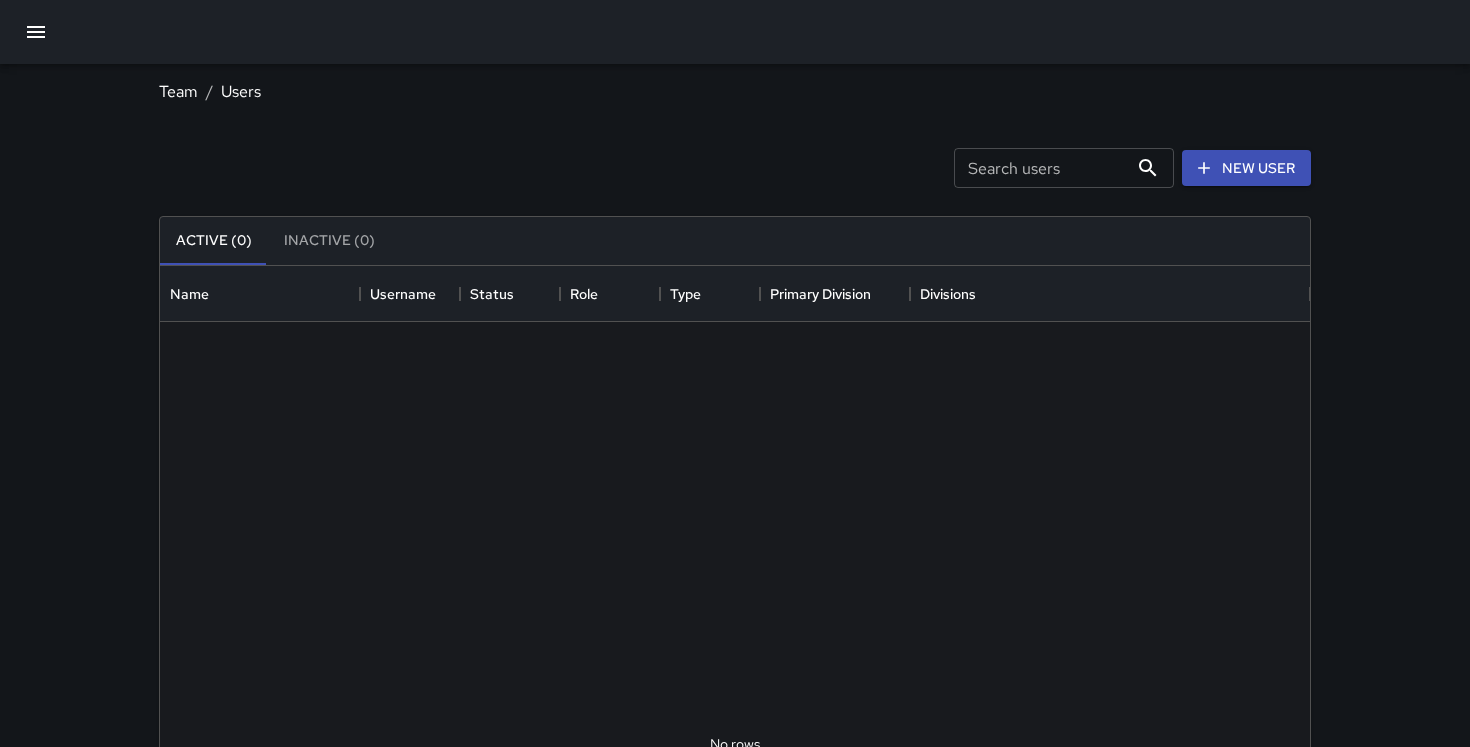 scroll, scrollTop: 1, scrollLeft: 1, axis: both 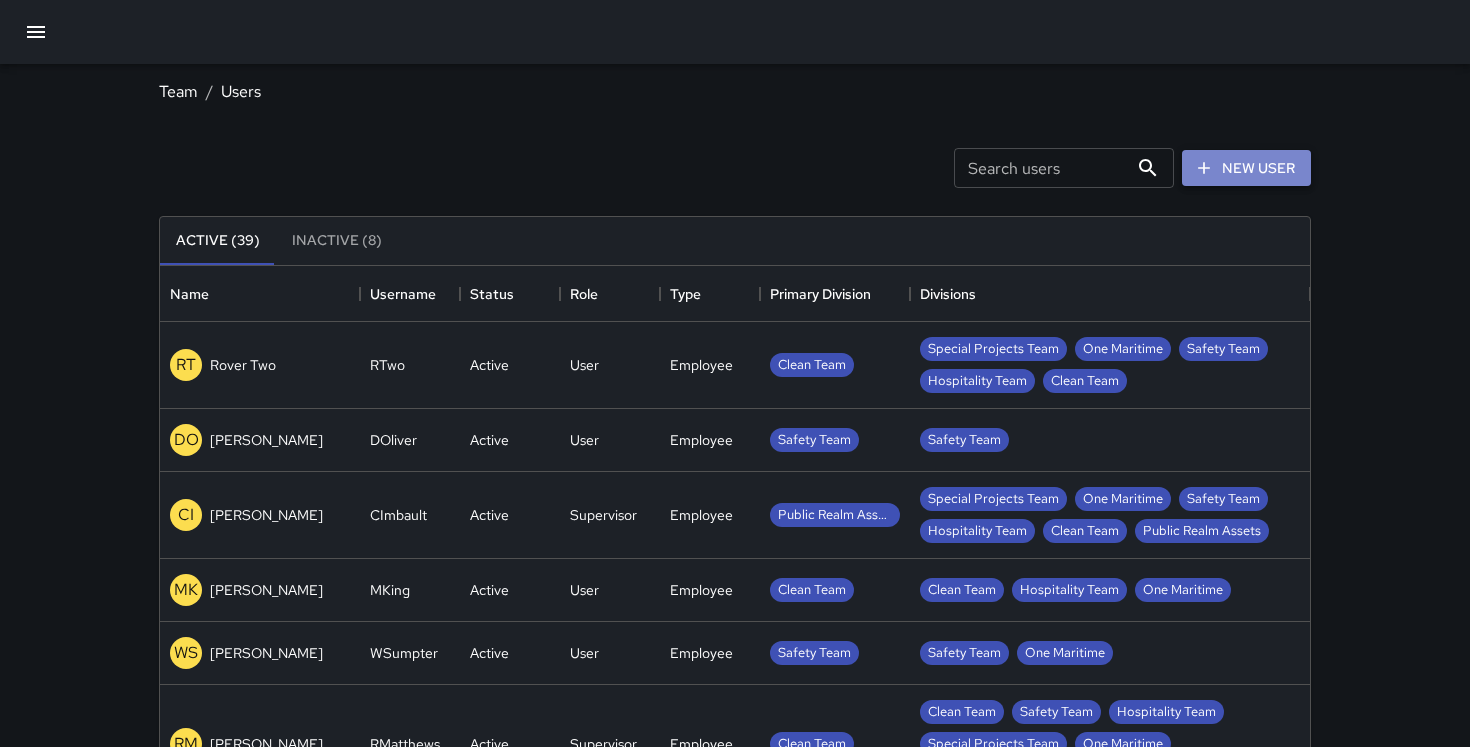 click on "New User" at bounding box center [1246, 168] 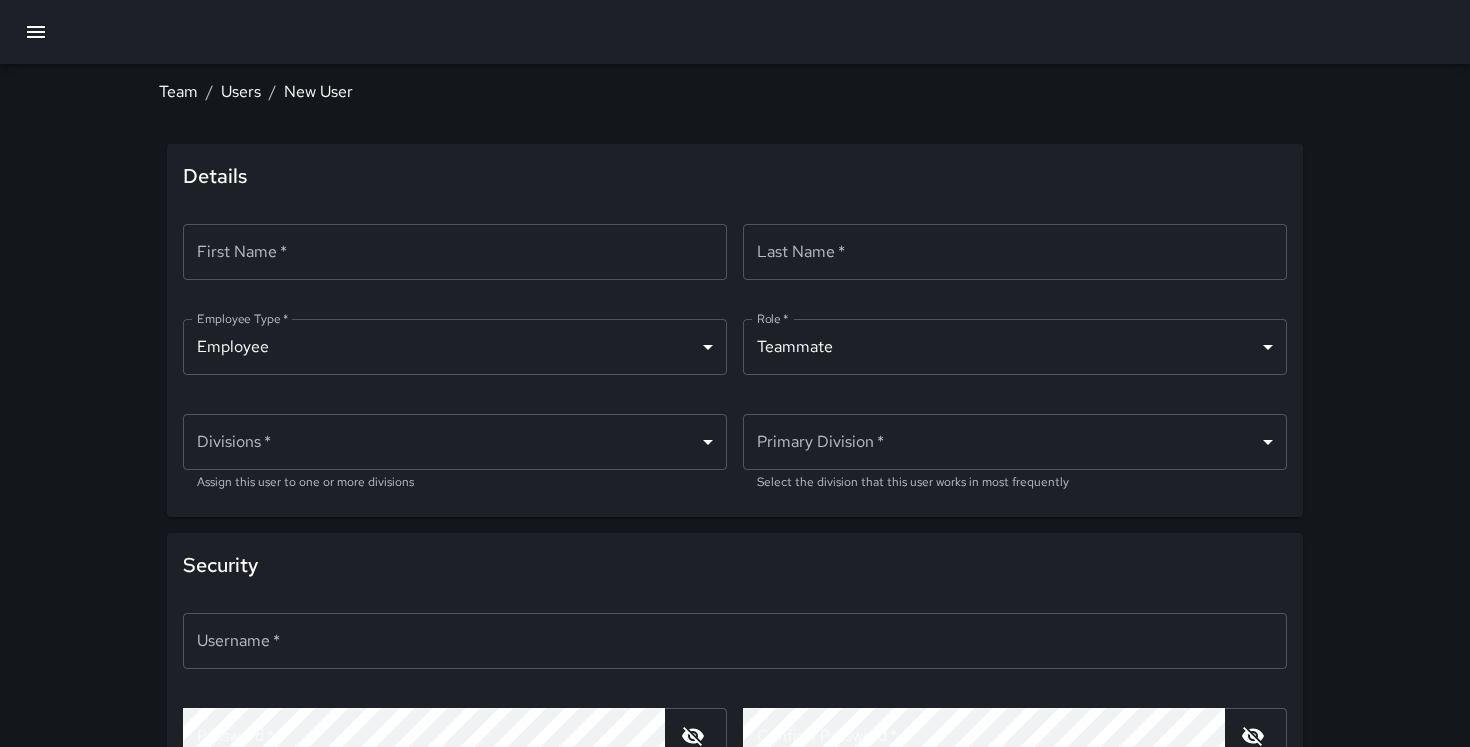 click on "First Name   *" at bounding box center [455, 252] 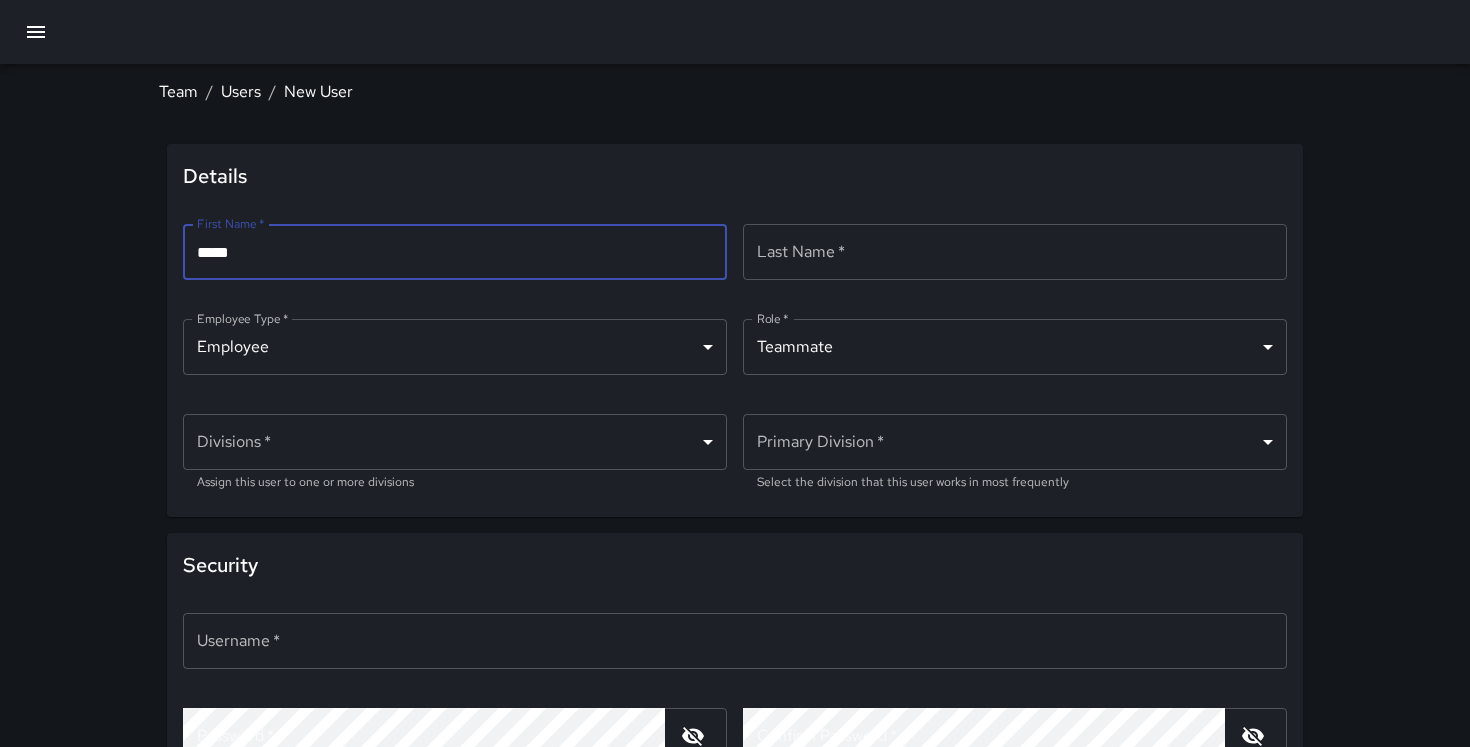 type on "*****" 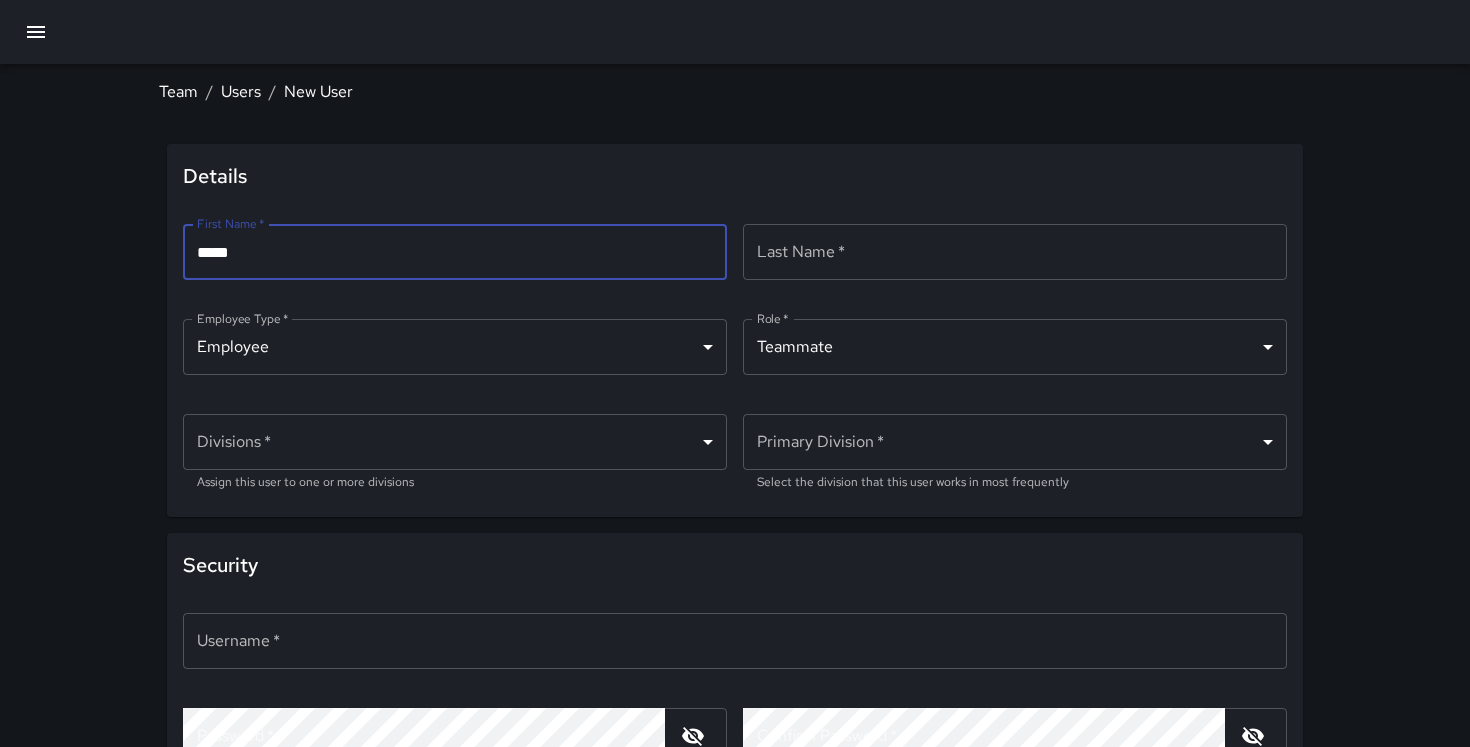 click on "Last Name   *" at bounding box center (1015, 252) 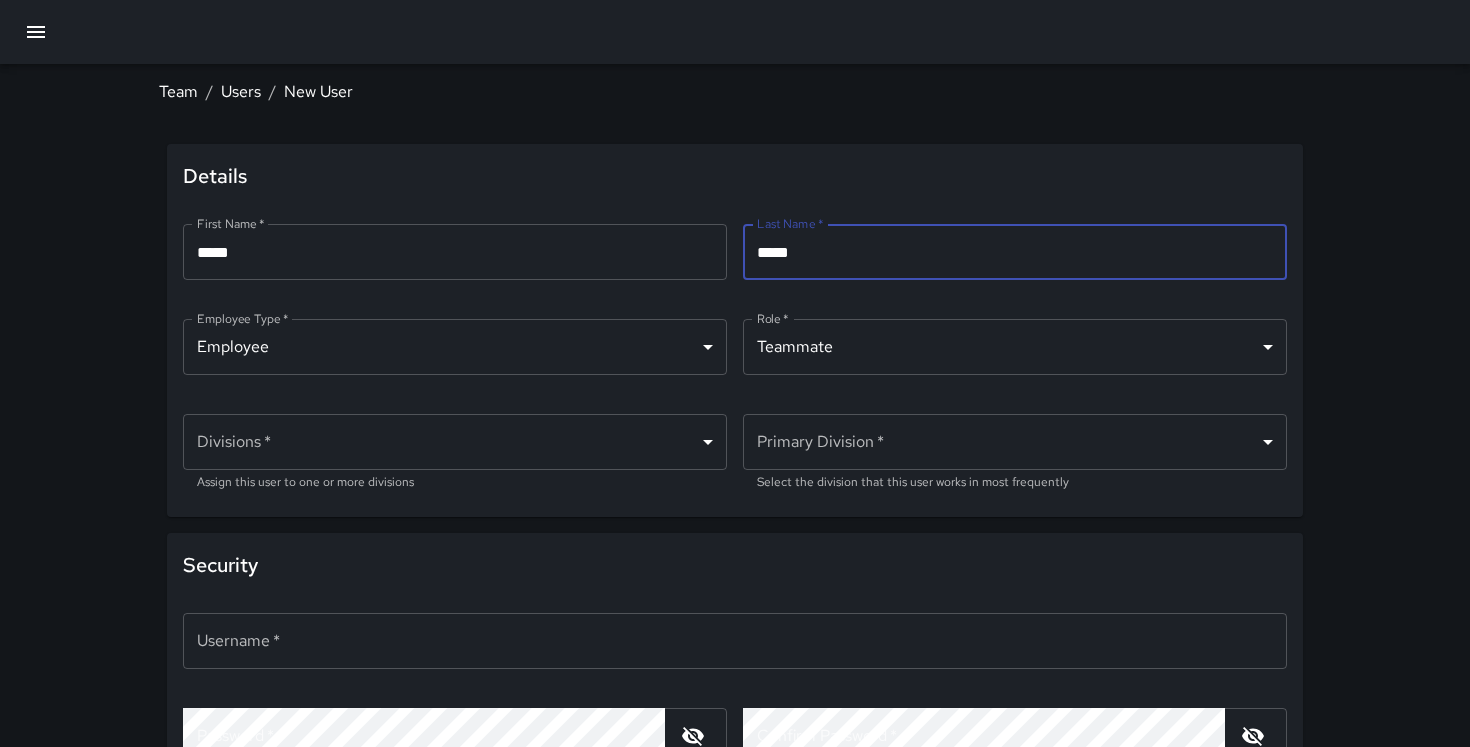 type on "*****" 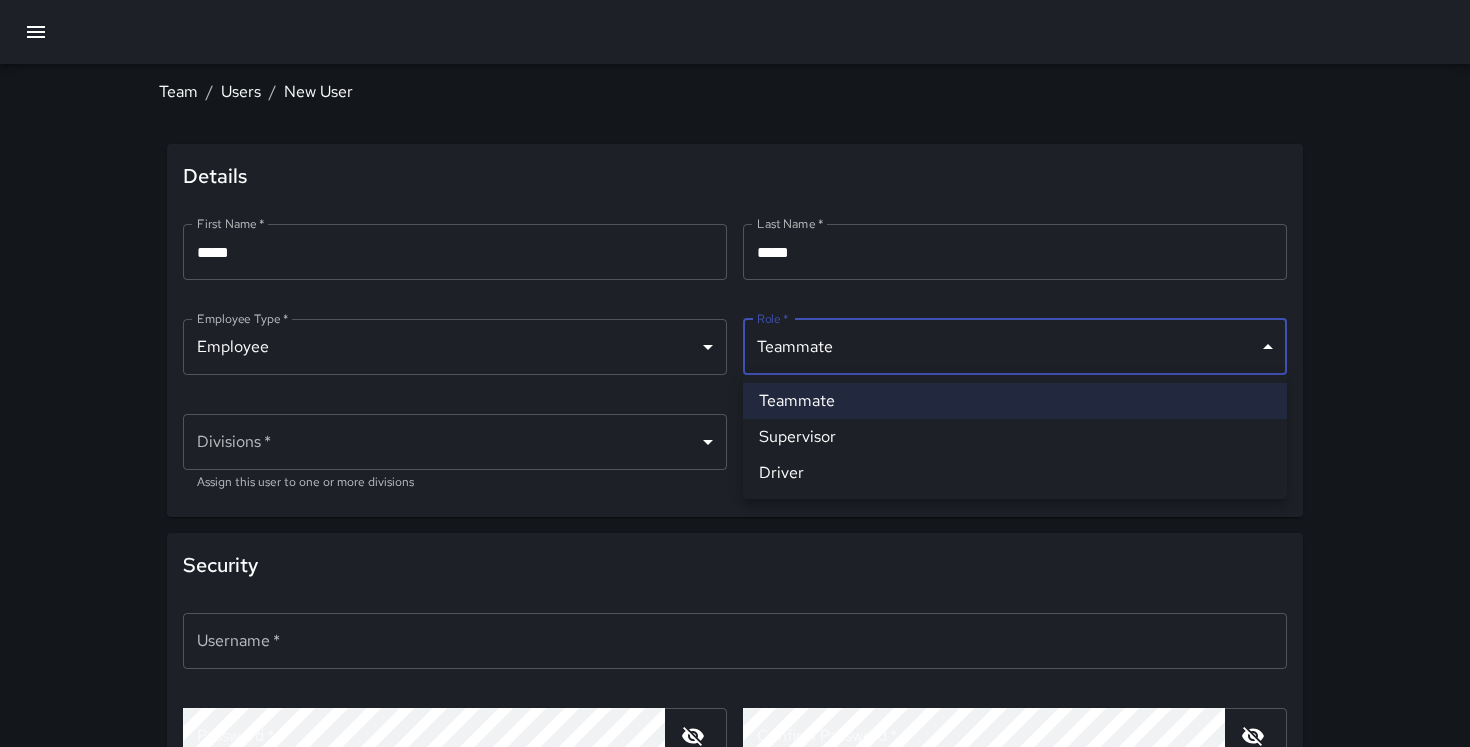 click at bounding box center [735, 373] 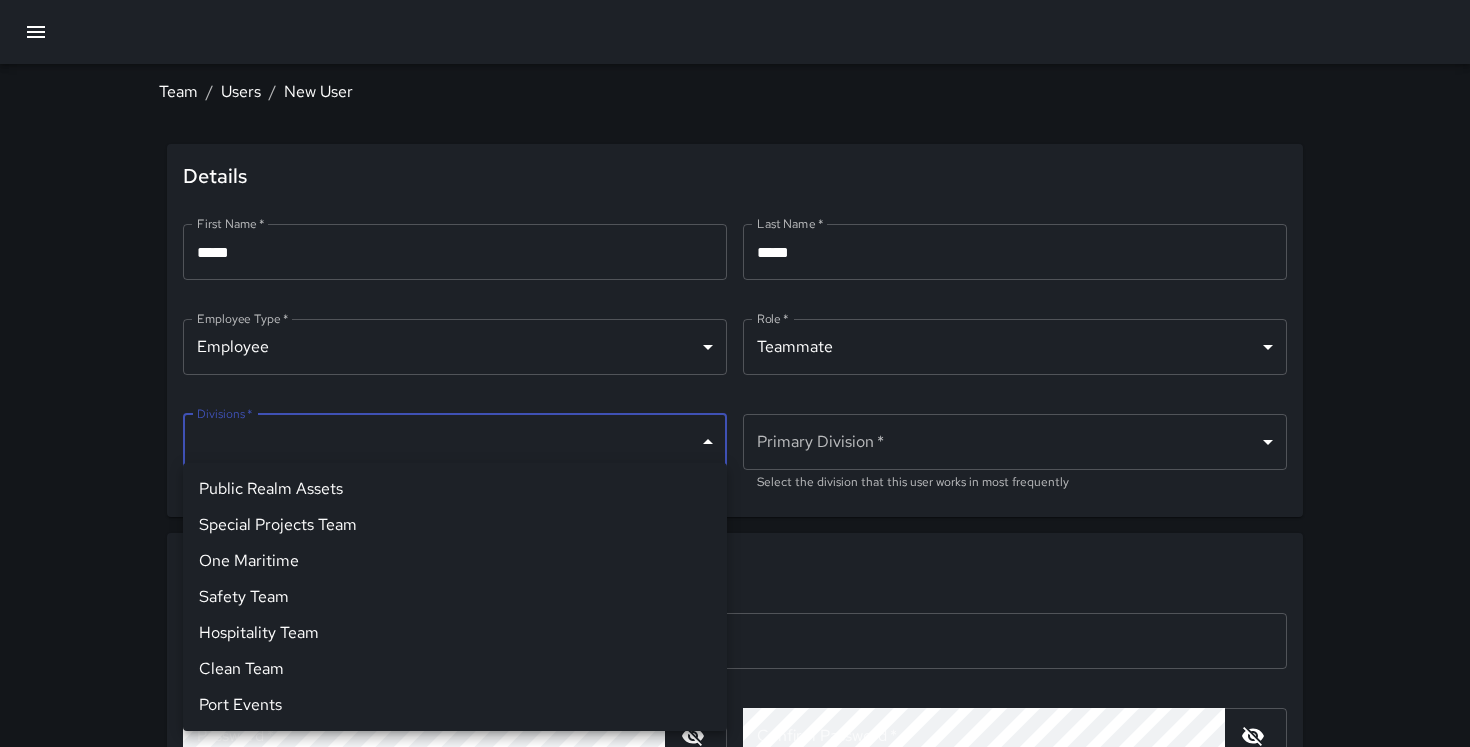click on "Team / Users / New User Details First Name   * ***** First Name   * ​ Last Name   * ***** Last Name   * ​ Employee Type   * Employee ******** Employee Type   * ​ Role   * Teammate ******** Role   * ​ Divisions   * ​ Divisions   * Assign this user to one or more divisions Primary Division   * ​ Primary Division   * Select the division that this user works in most frequently Security Username   * Username   * ​ Password   * Password   * Must be at least 6 characters Confirm Password   * Confirm Password   * ​ Cancel Add User Public Realm Assets Special Projects Team One Maritime Safety Team Hospitality Team Clean Team Port Events" at bounding box center (735, 435) 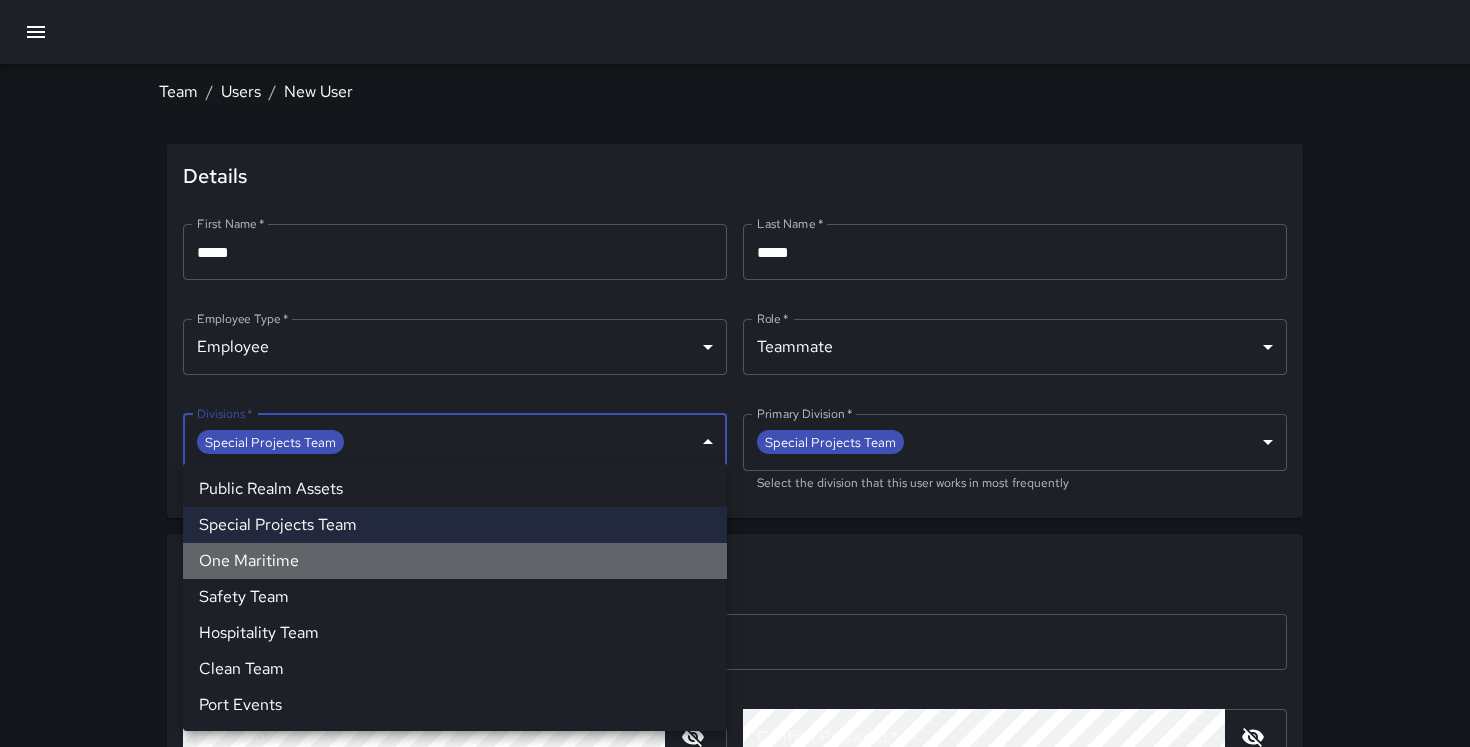click on "One Maritime" at bounding box center (455, 561) 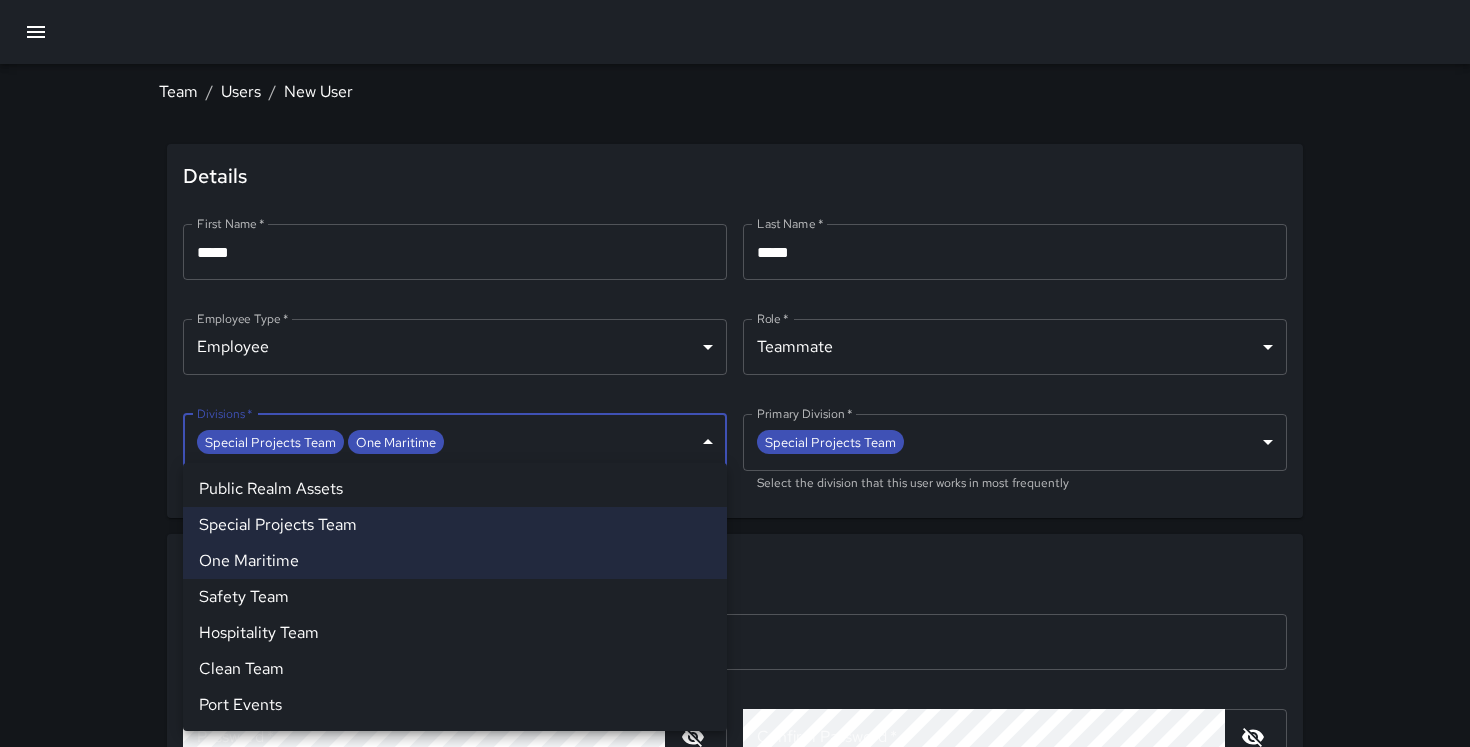 click on "One Maritime" at bounding box center [455, 561] 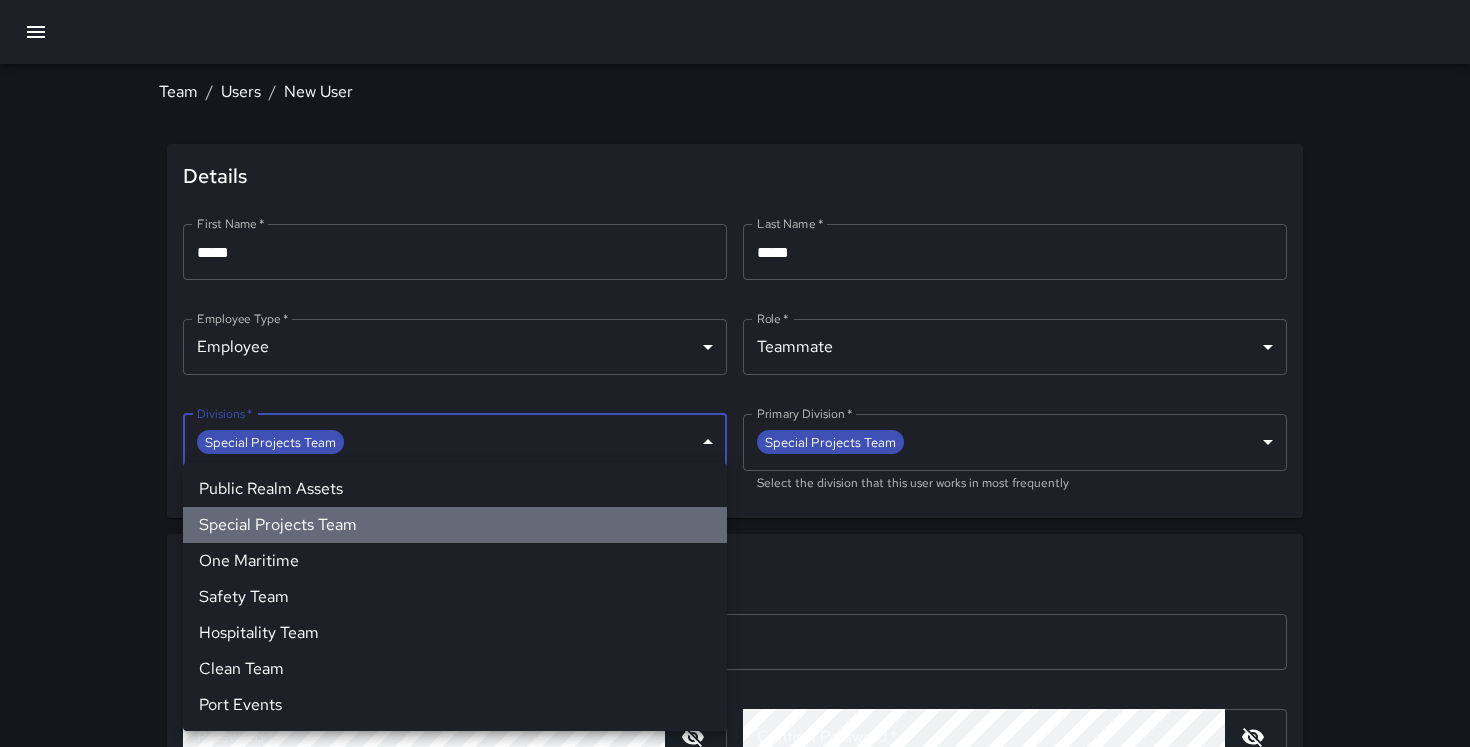 click on "Special Projects Team" at bounding box center [455, 525] 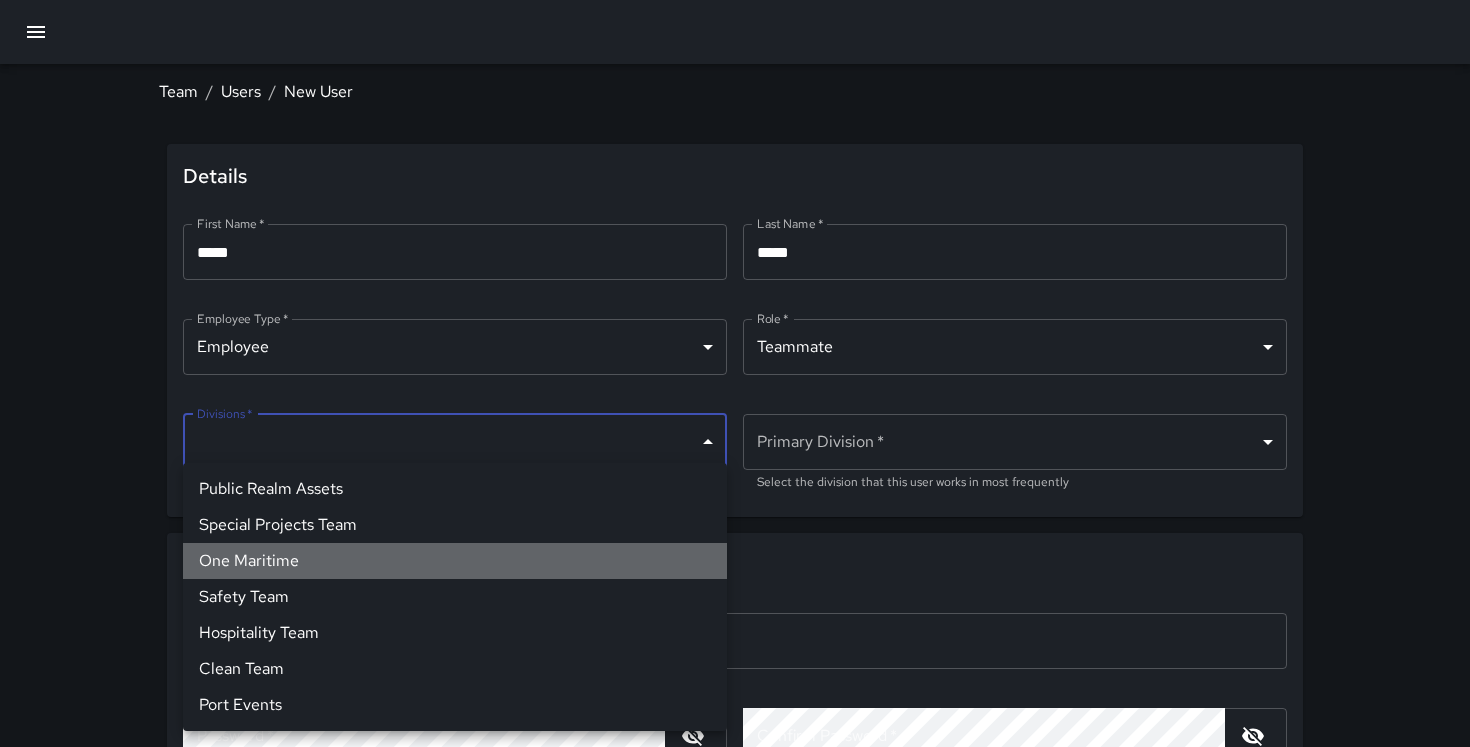 click on "One Maritime" at bounding box center [455, 561] 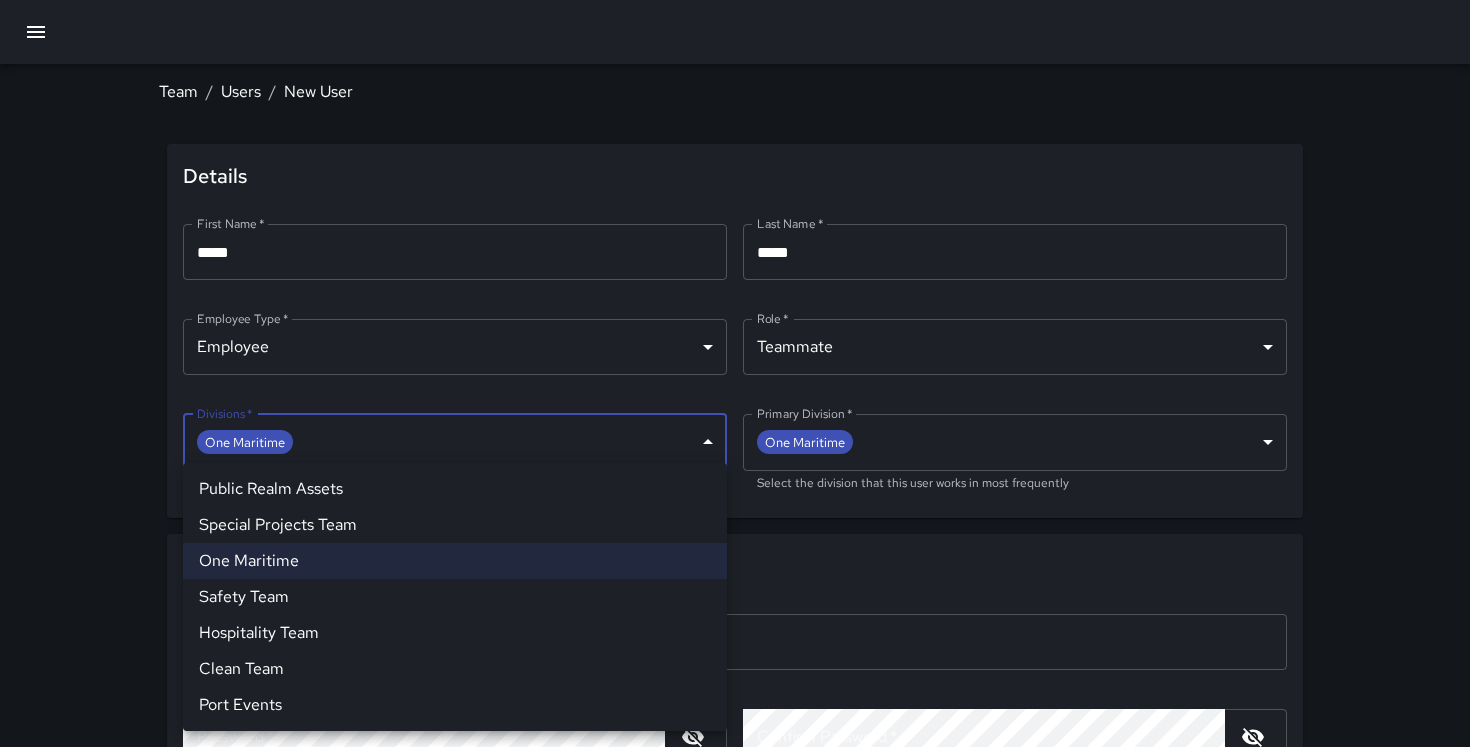 click on "Safety Team" at bounding box center (455, 597) 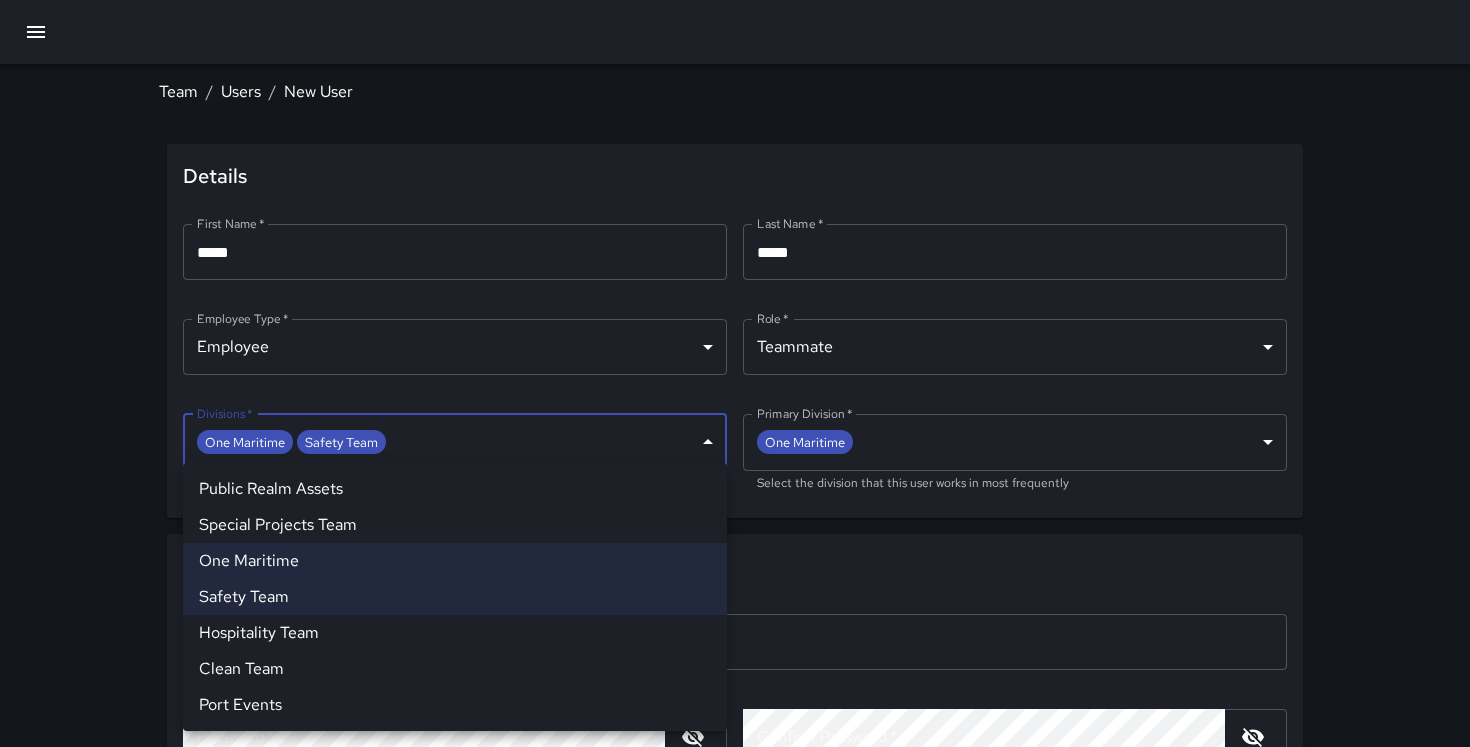 click on "Hospitality Team" at bounding box center [455, 633] 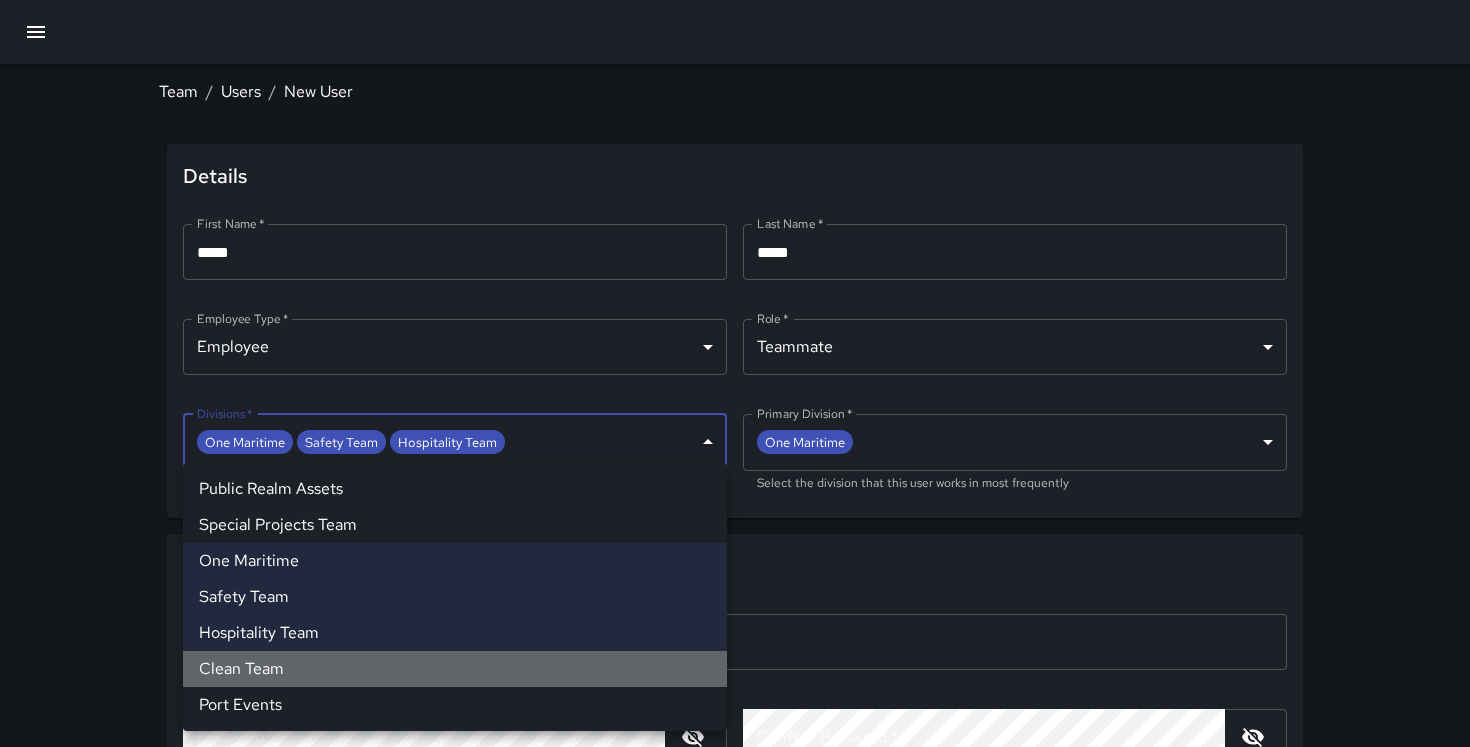click on "Clean Team" at bounding box center (455, 669) 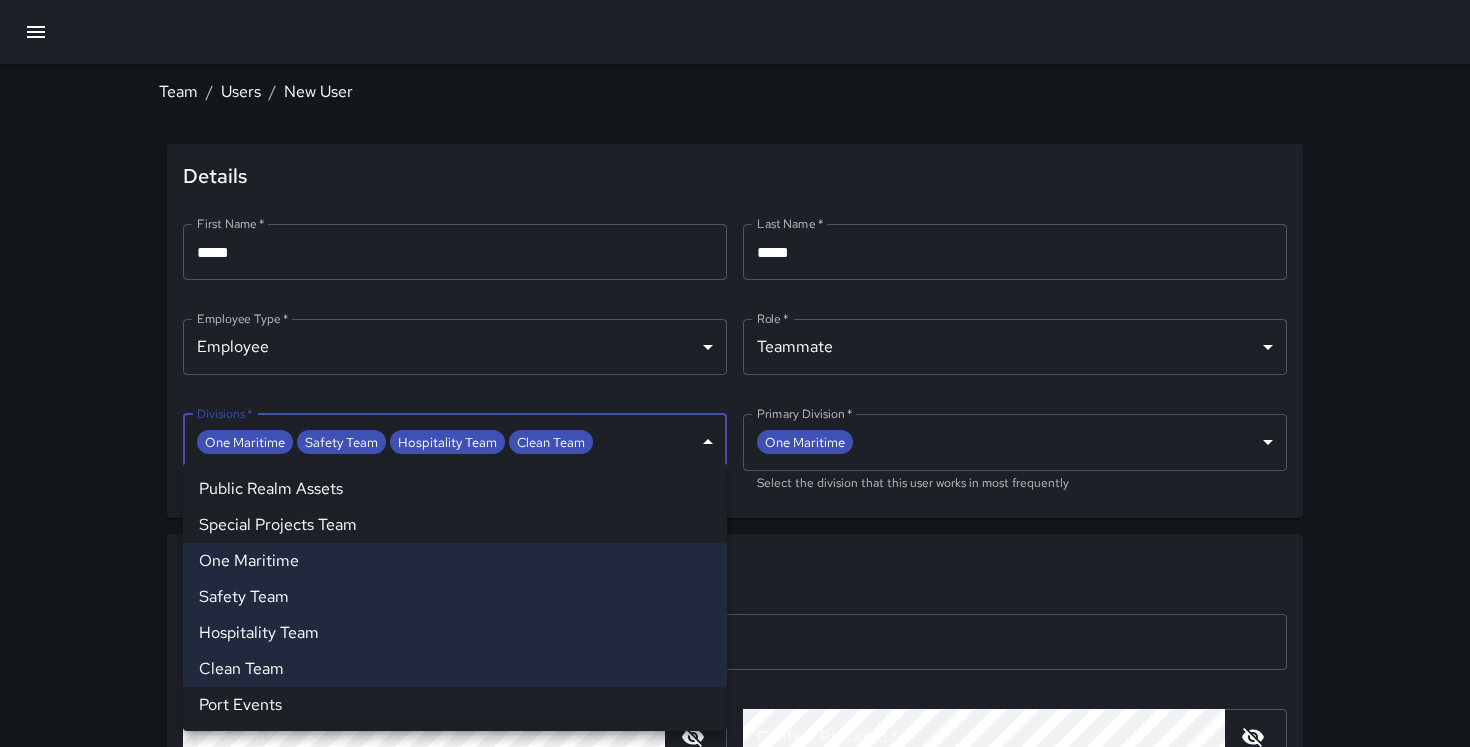 click at bounding box center [735, 373] 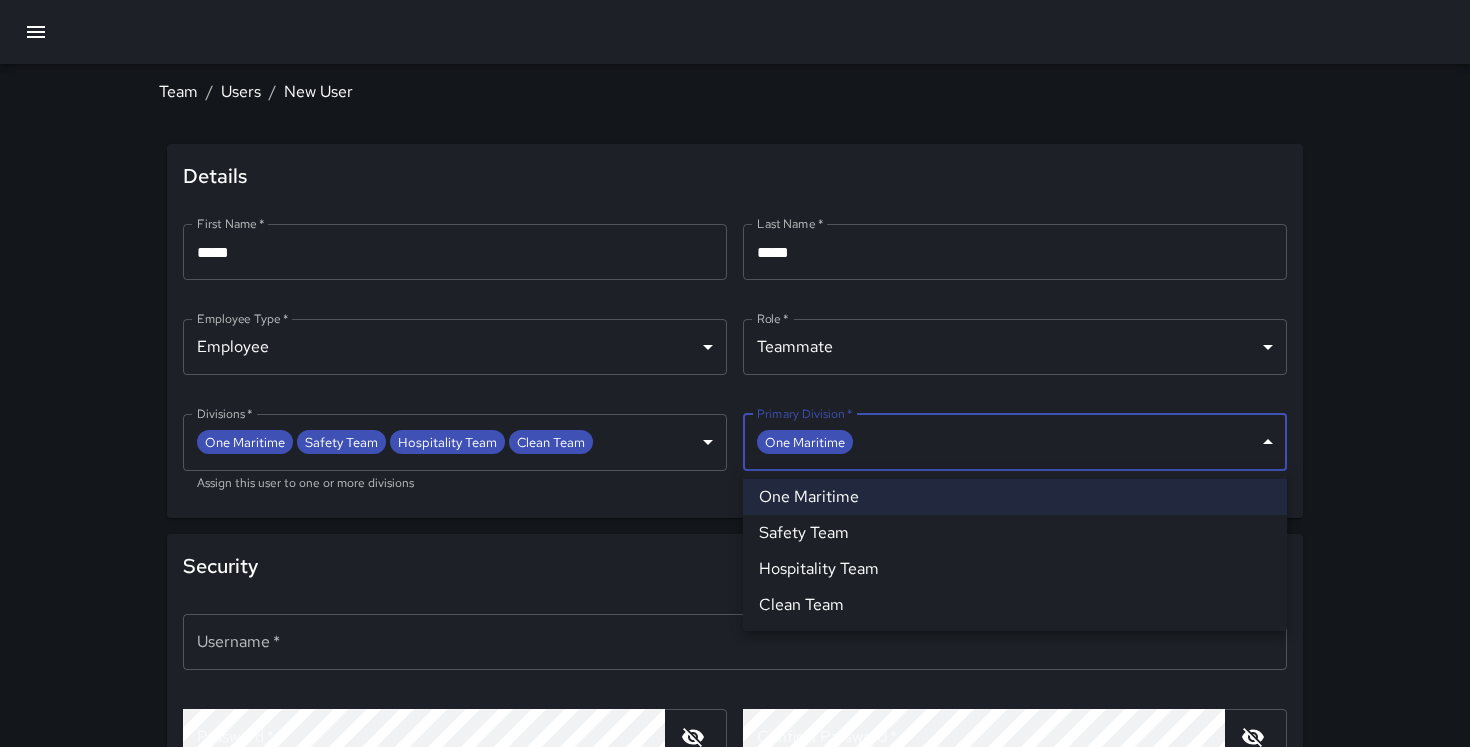 click on "**********" at bounding box center (735, 436) 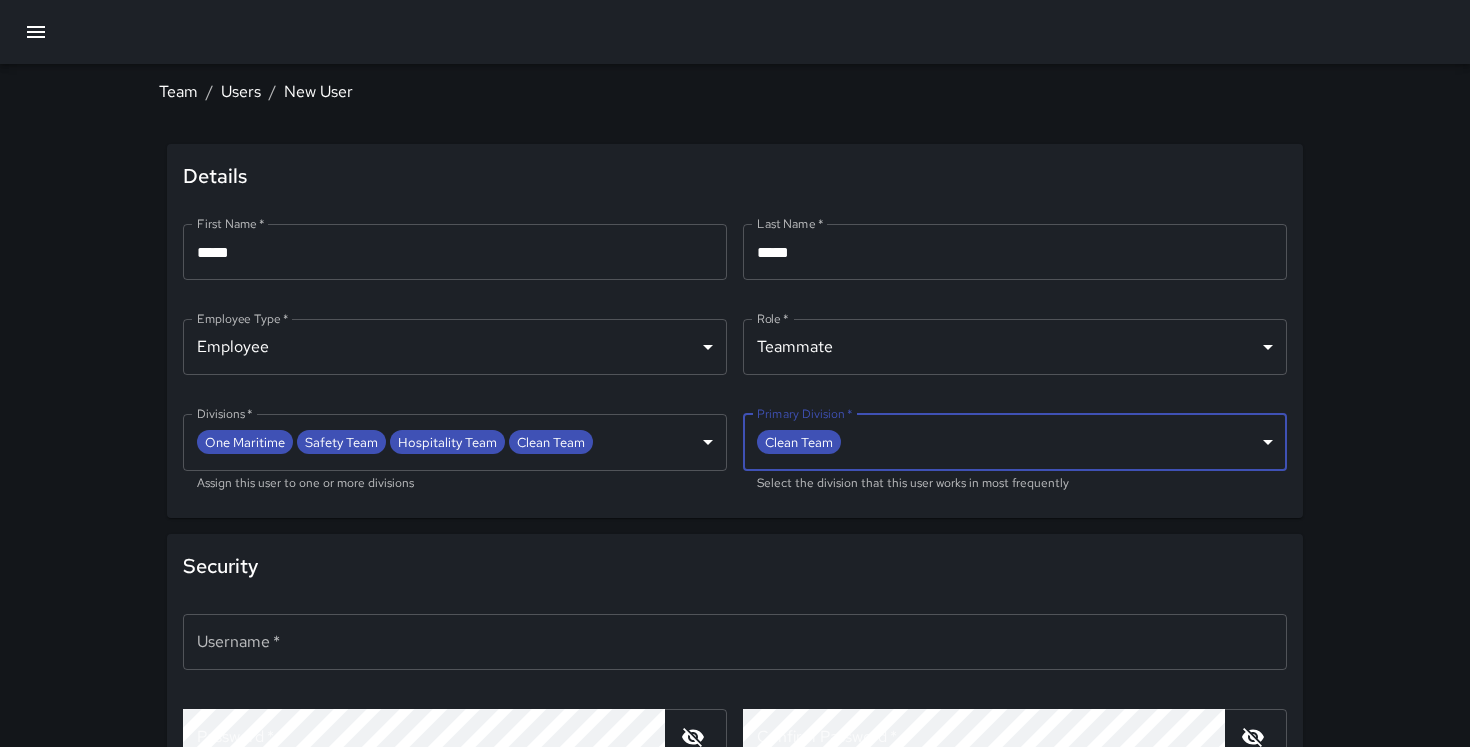 scroll, scrollTop: 125, scrollLeft: 0, axis: vertical 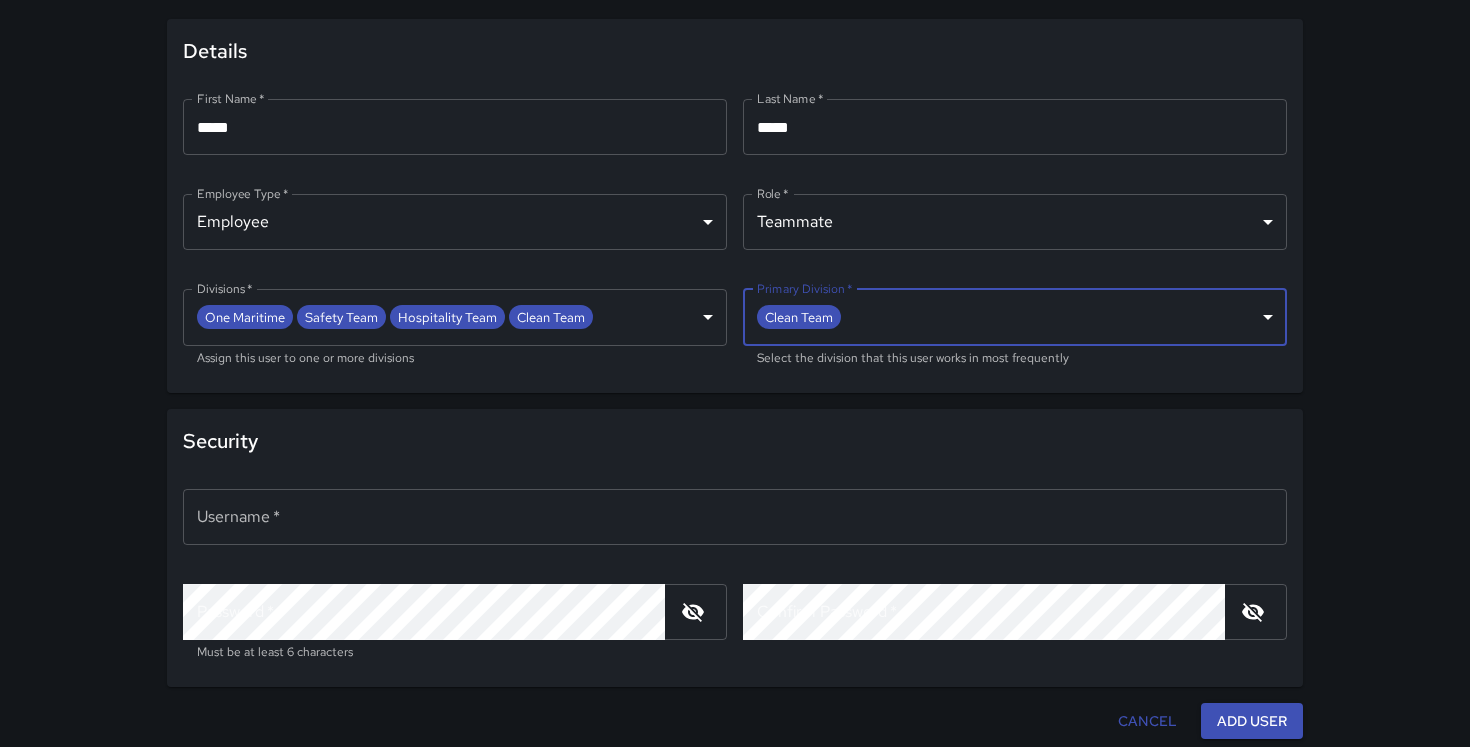 click on "Username   *" at bounding box center [735, 517] 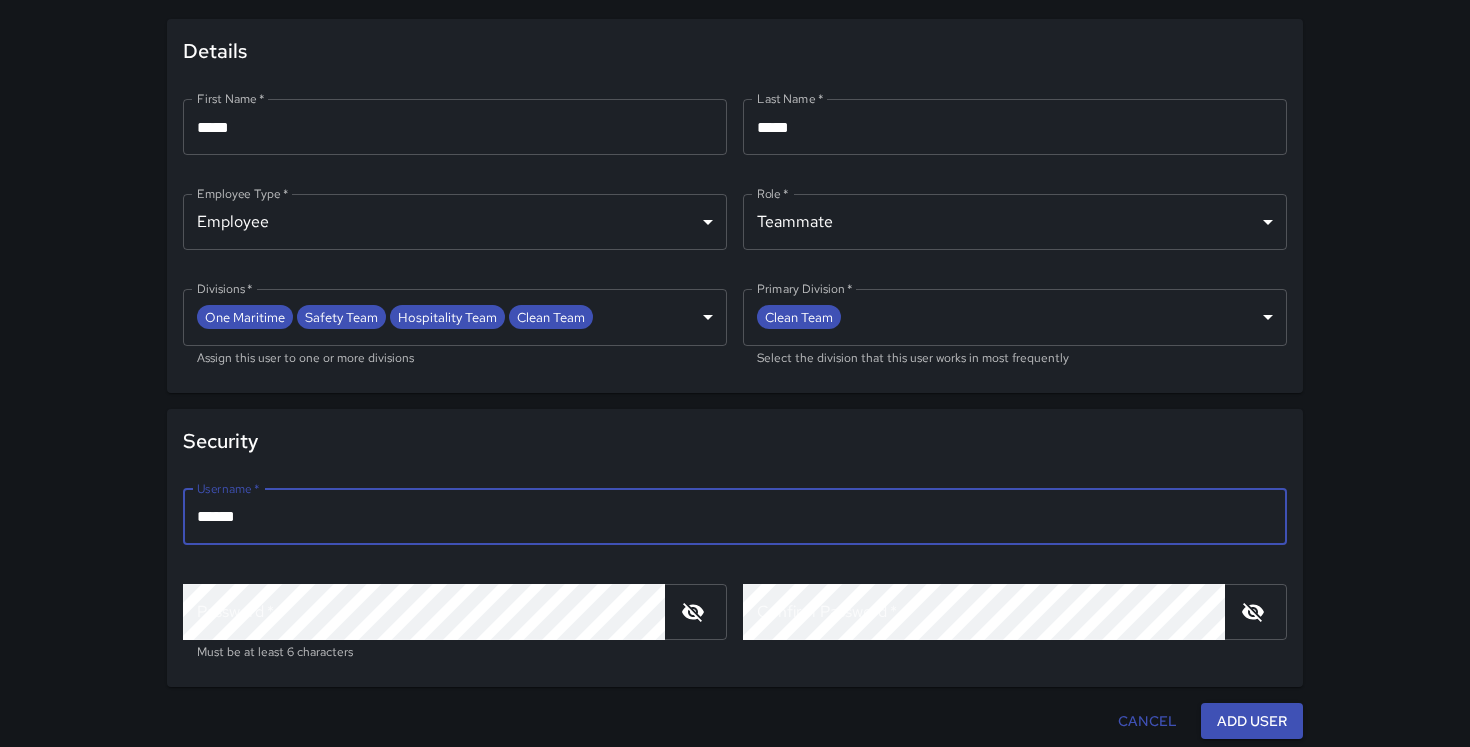 click on "******" at bounding box center (735, 517) 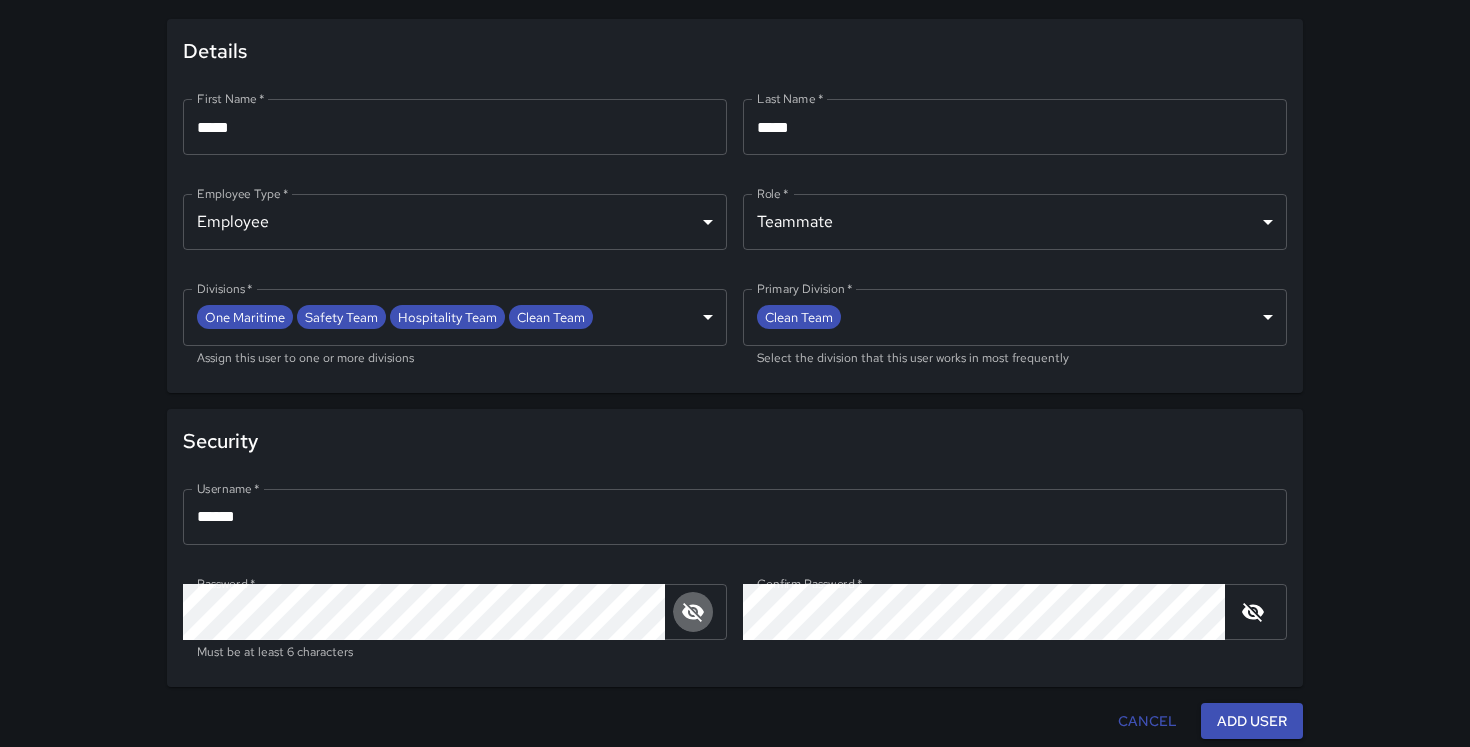click 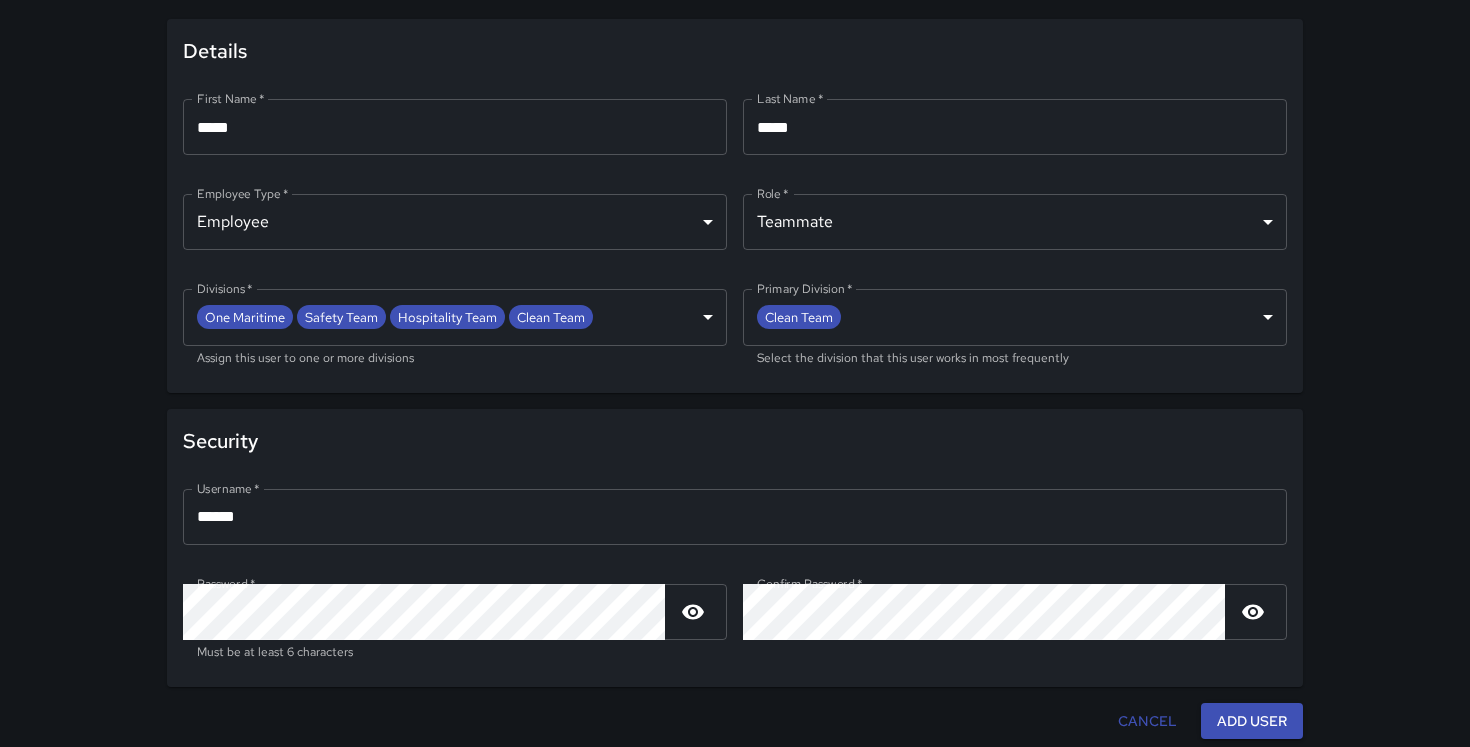 click on "**********" at bounding box center [735, 311] 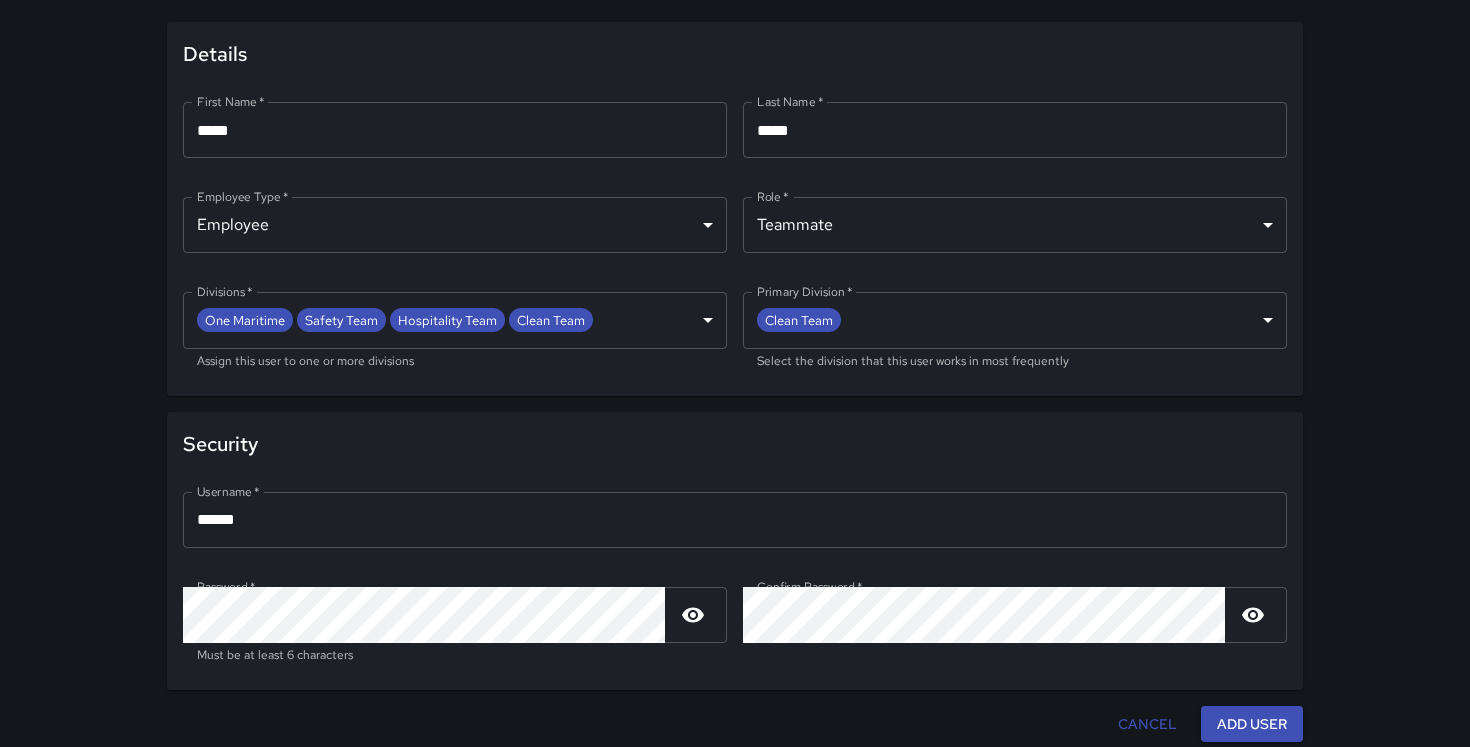 scroll, scrollTop: 125, scrollLeft: 0, axis: vertical 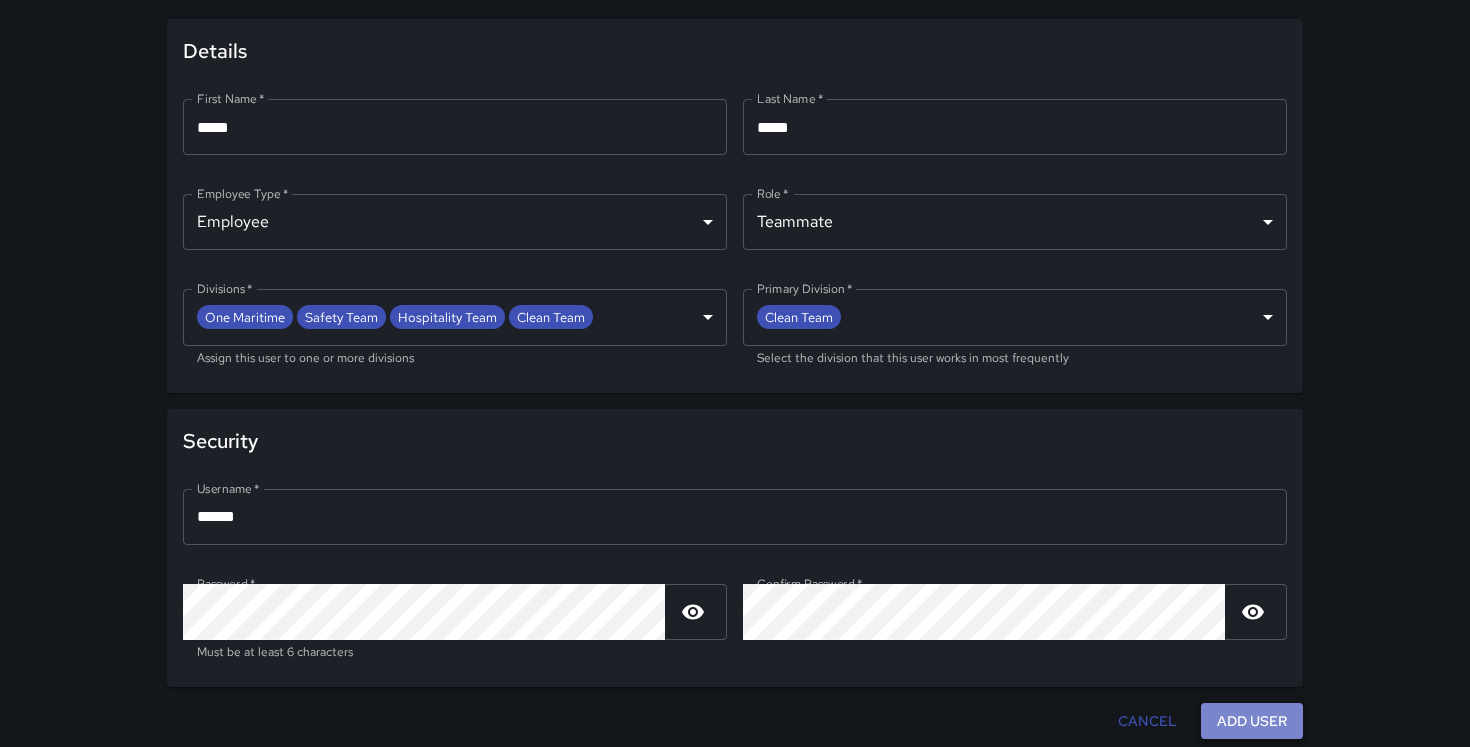 click on "Add User" at bounding box center (1252, 721) 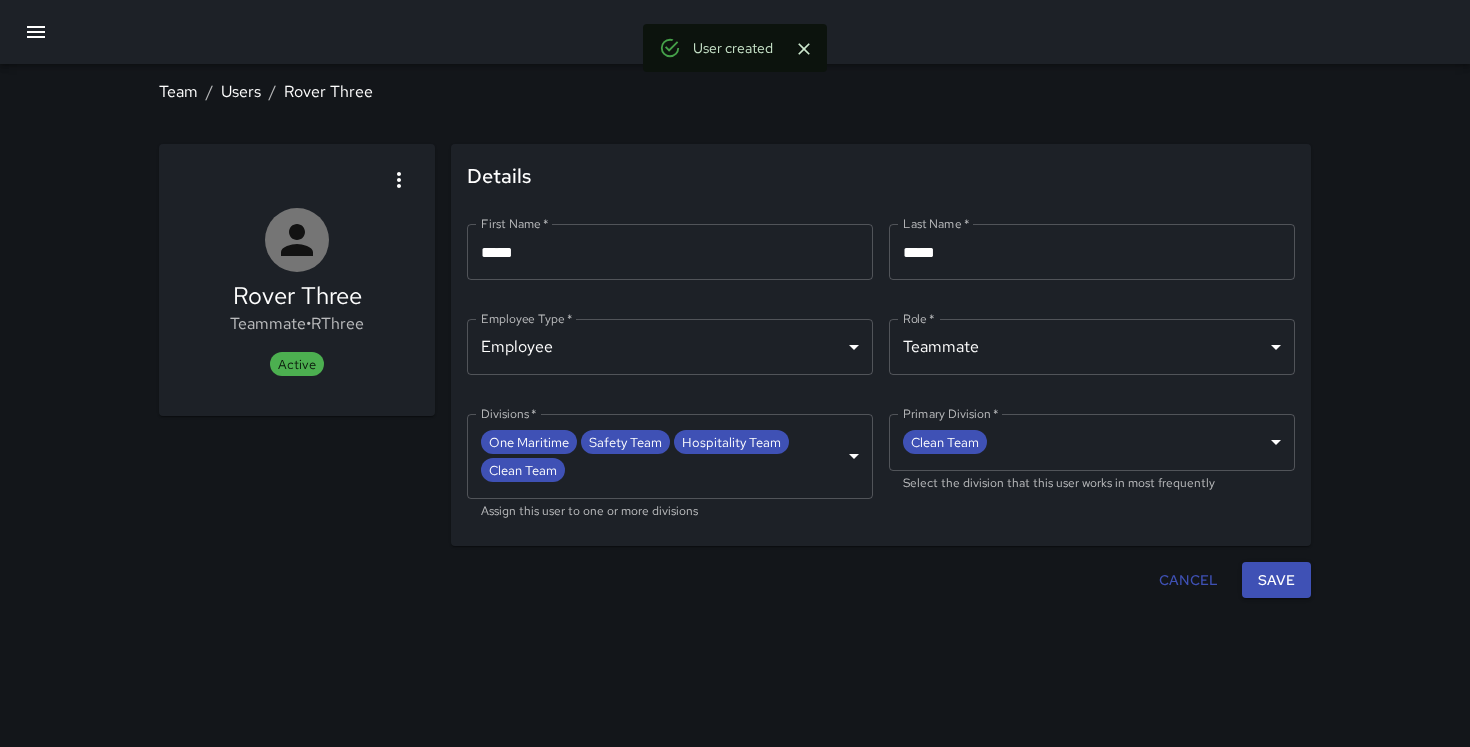 scroll, scrollTop: 0, scrollLeft: 0, axis: both 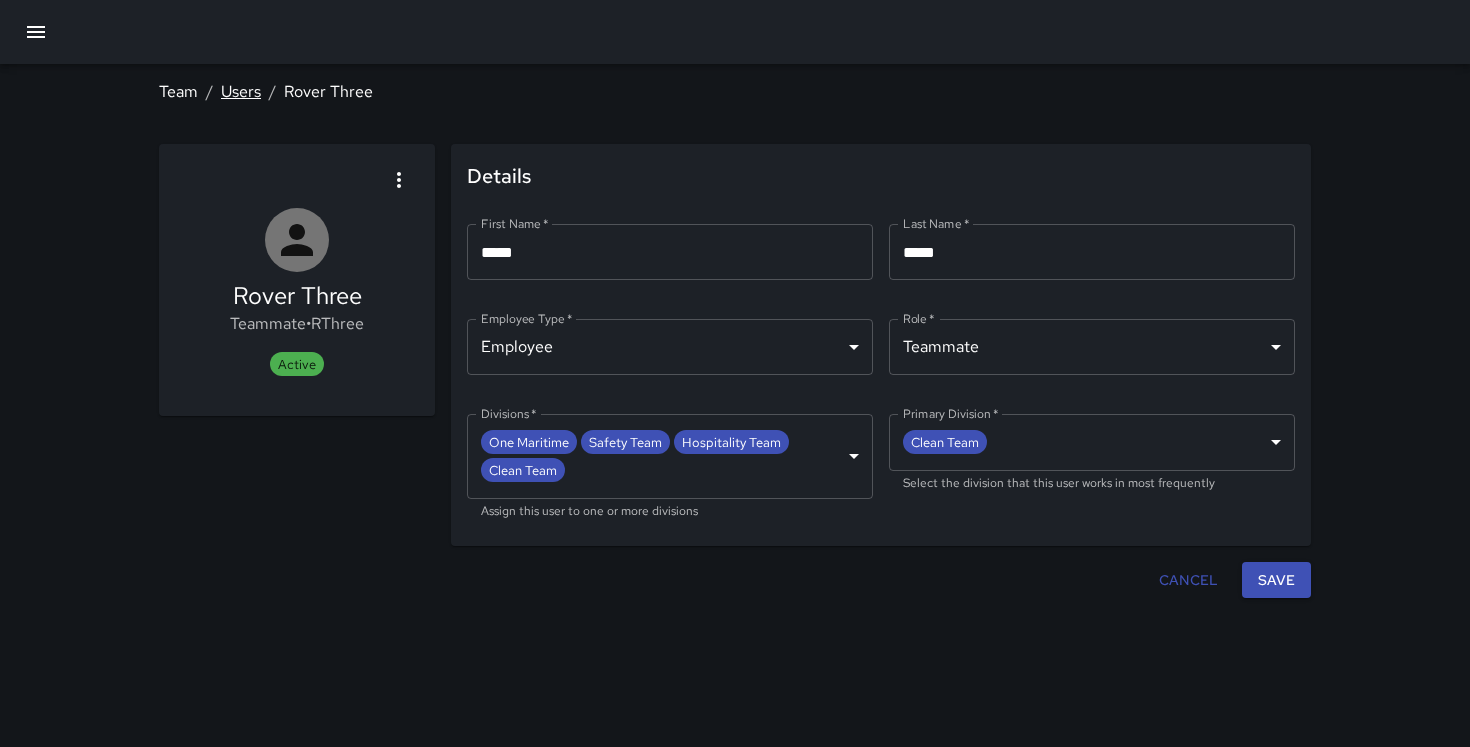 click on "Users" at bounding box center [241, 91] 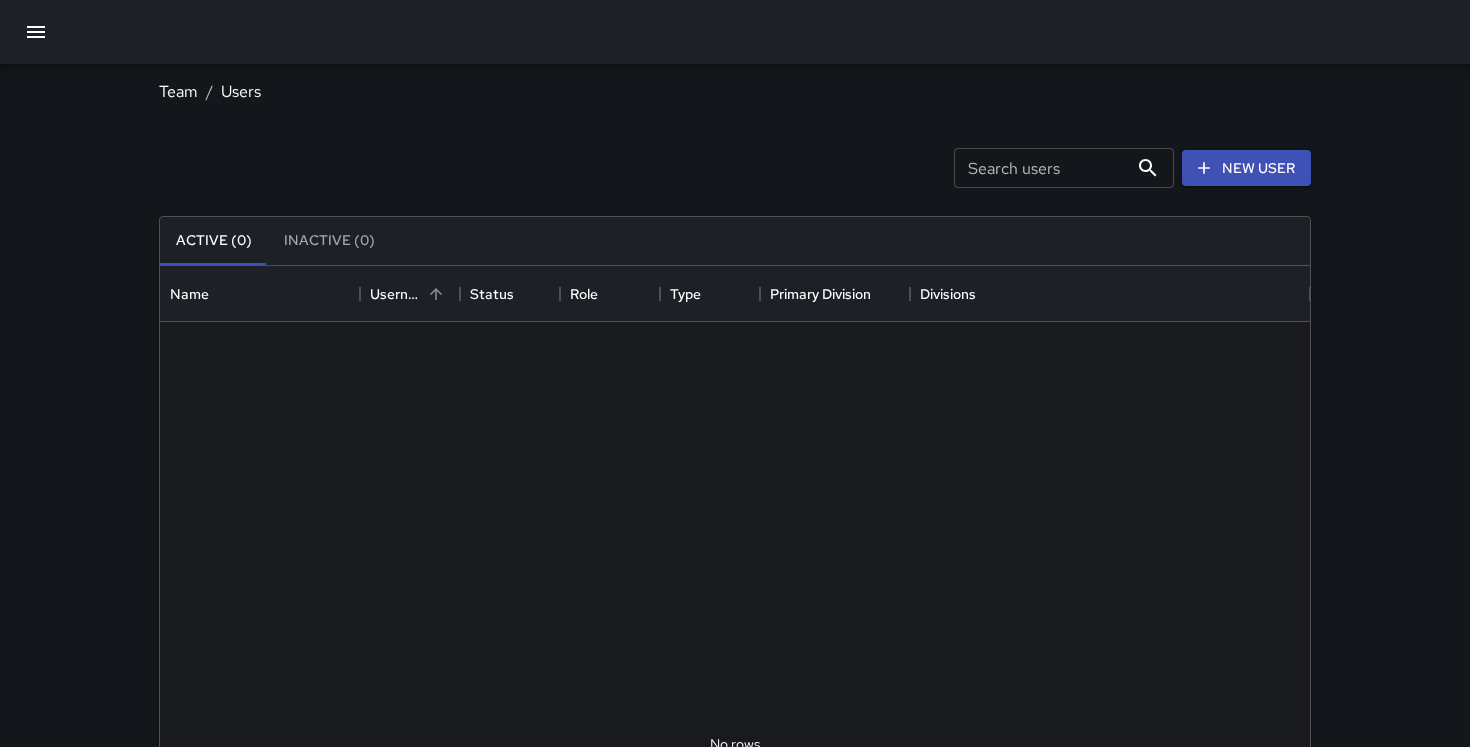 scroll, scrollTop: 1, scrollLeft: 1, axis: both 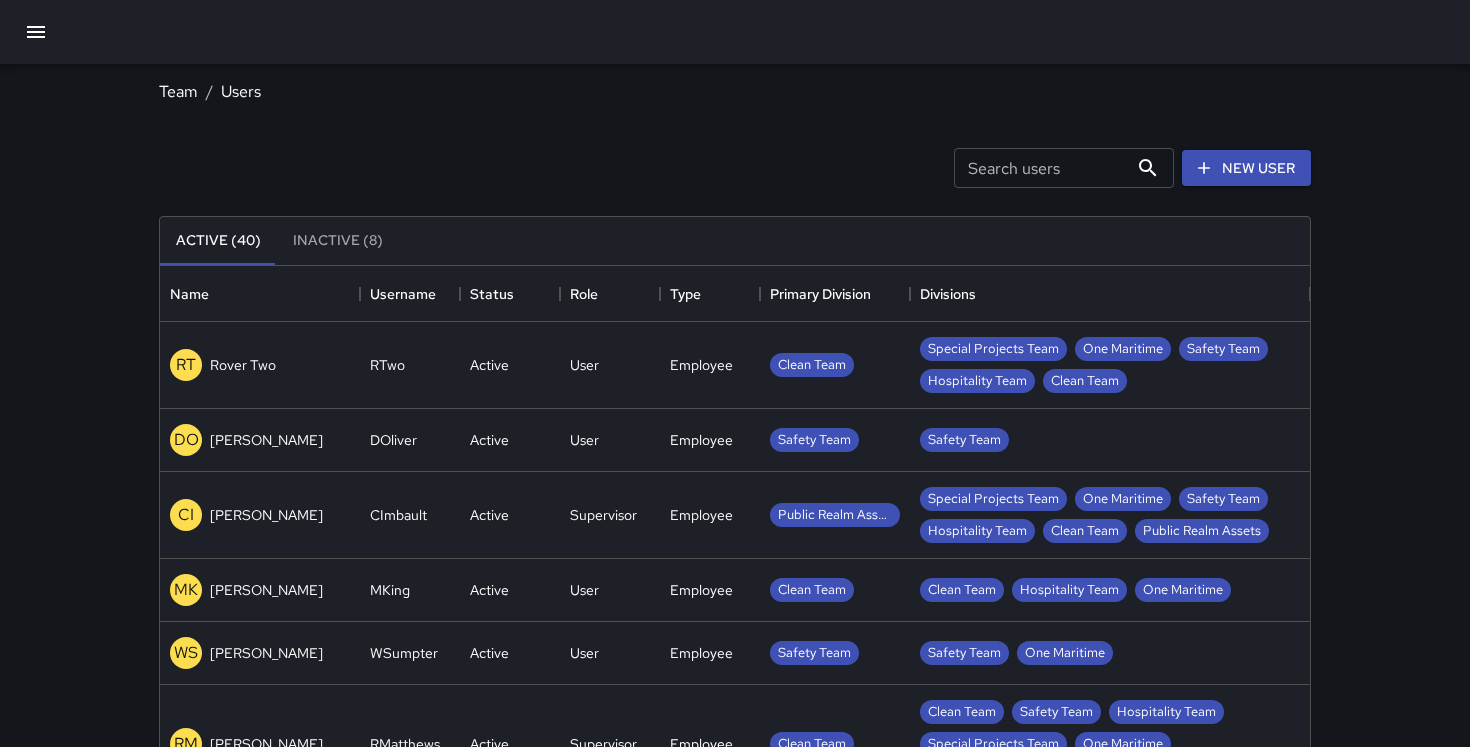 click on "Rover Two" at bounding box center (243, 365) 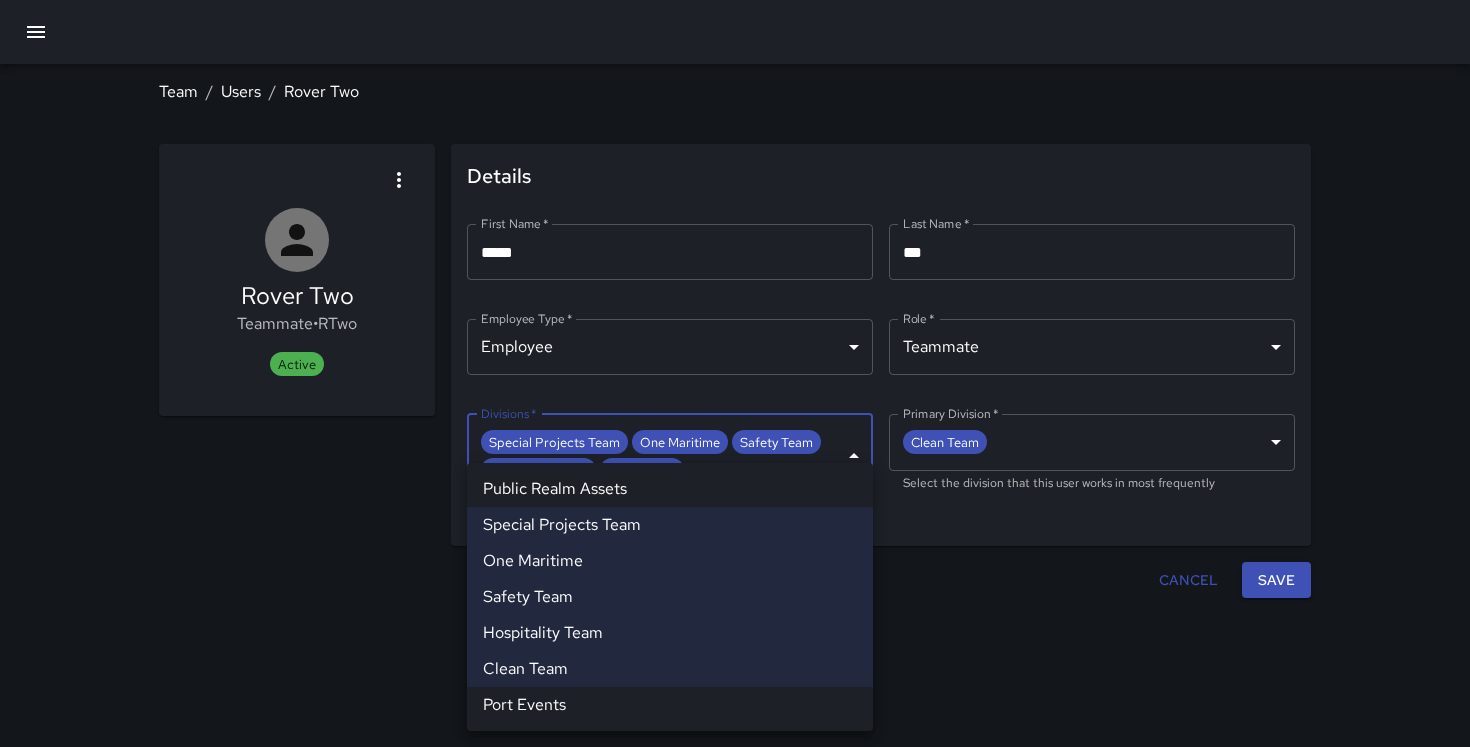 click on "**********" at bounding box center [735, 373] 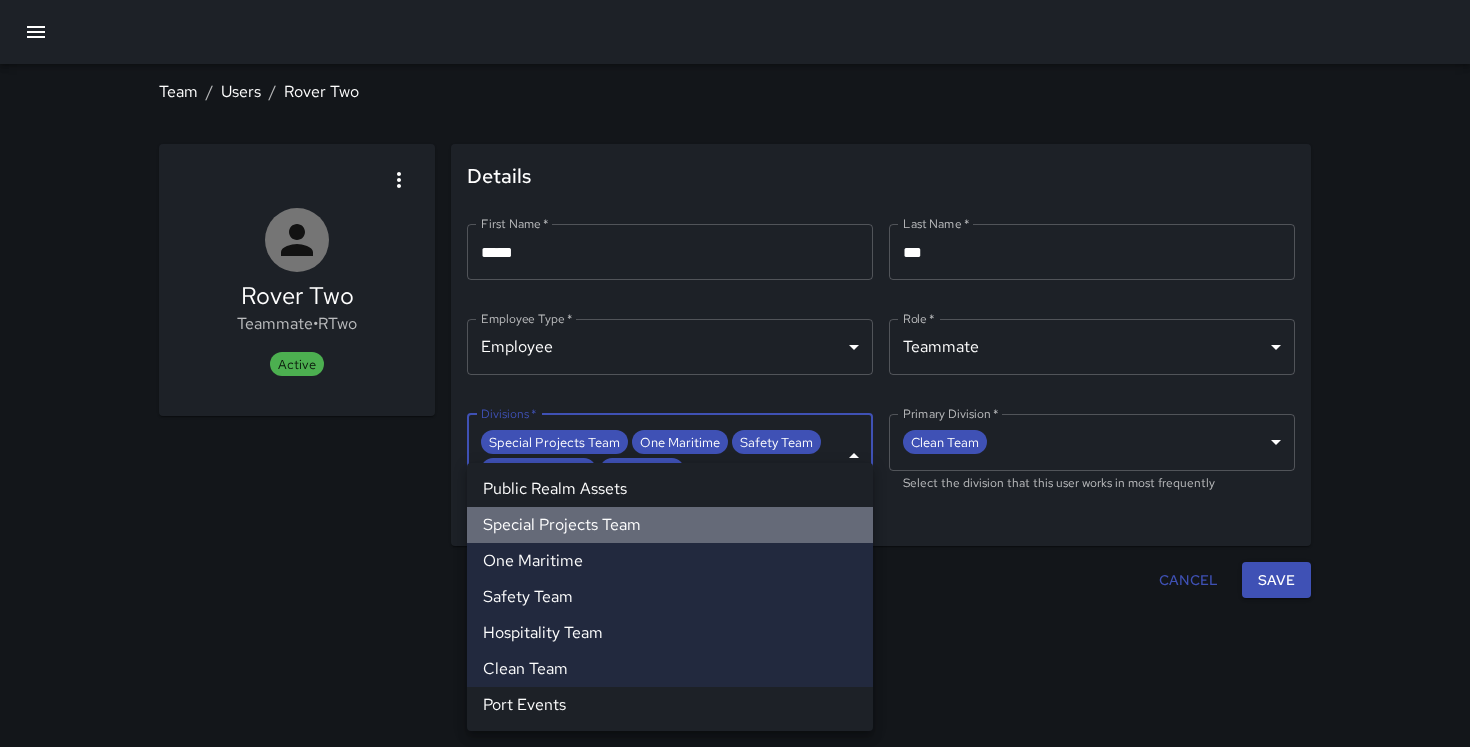 click on "Special Projects Team" at bounding box center (670, 525) 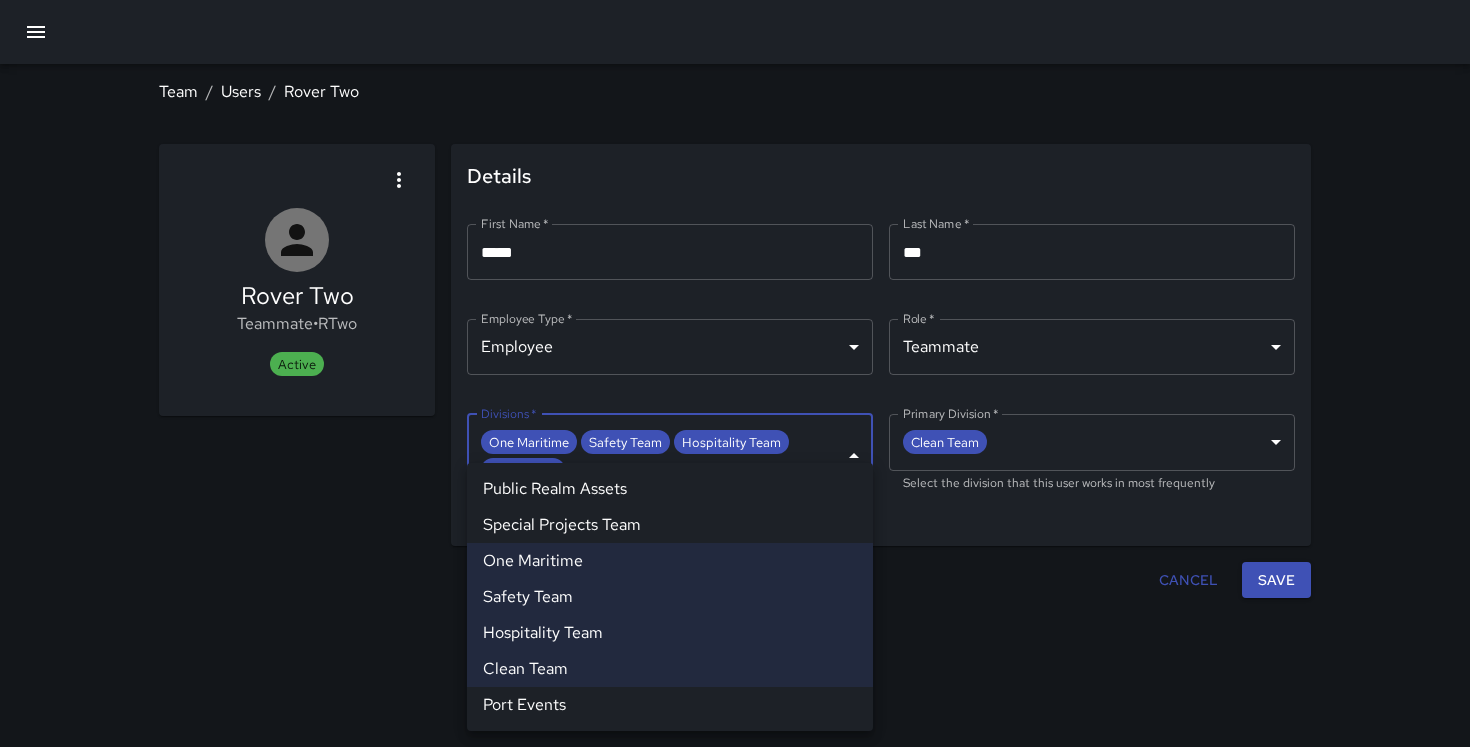 click at bounding box center (735, 373) 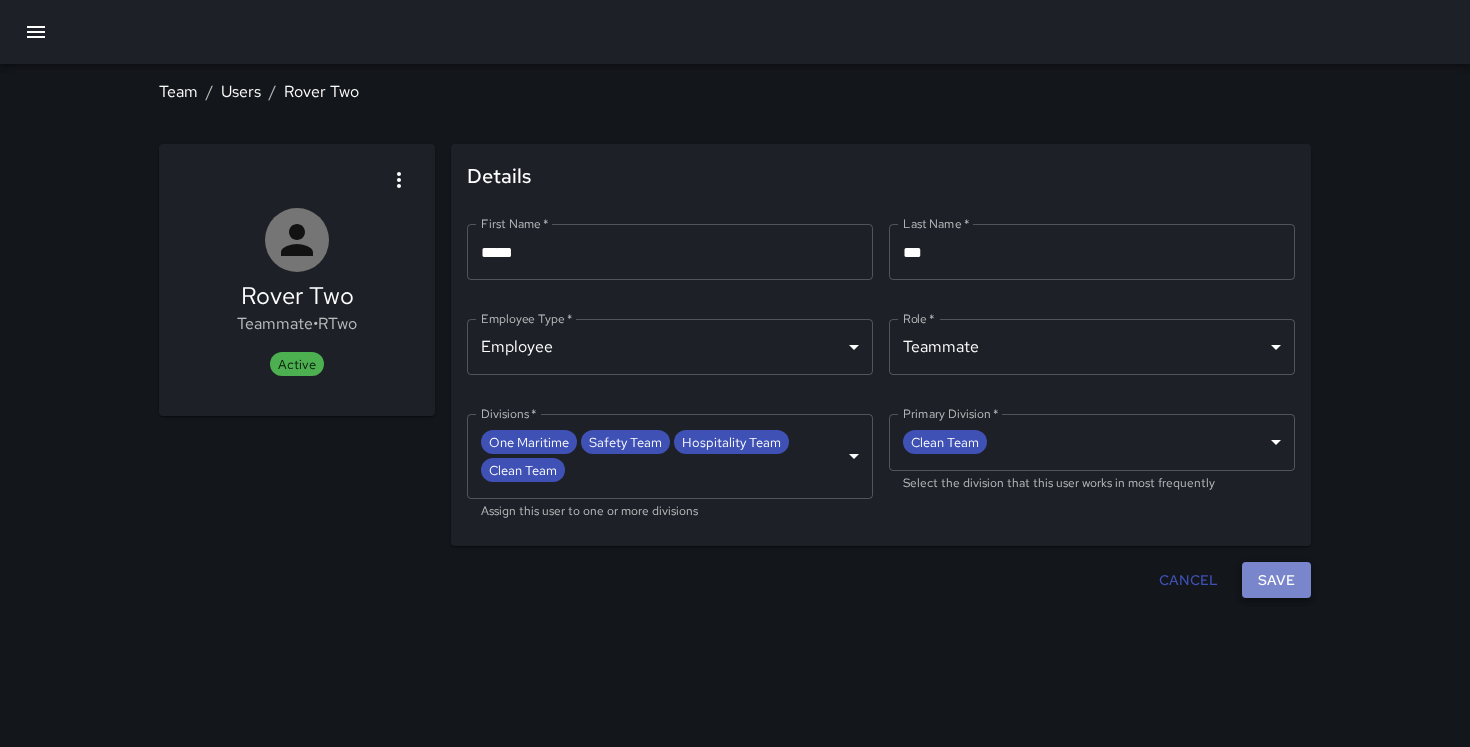 click on "Save" at bounding box center (1276, 580) 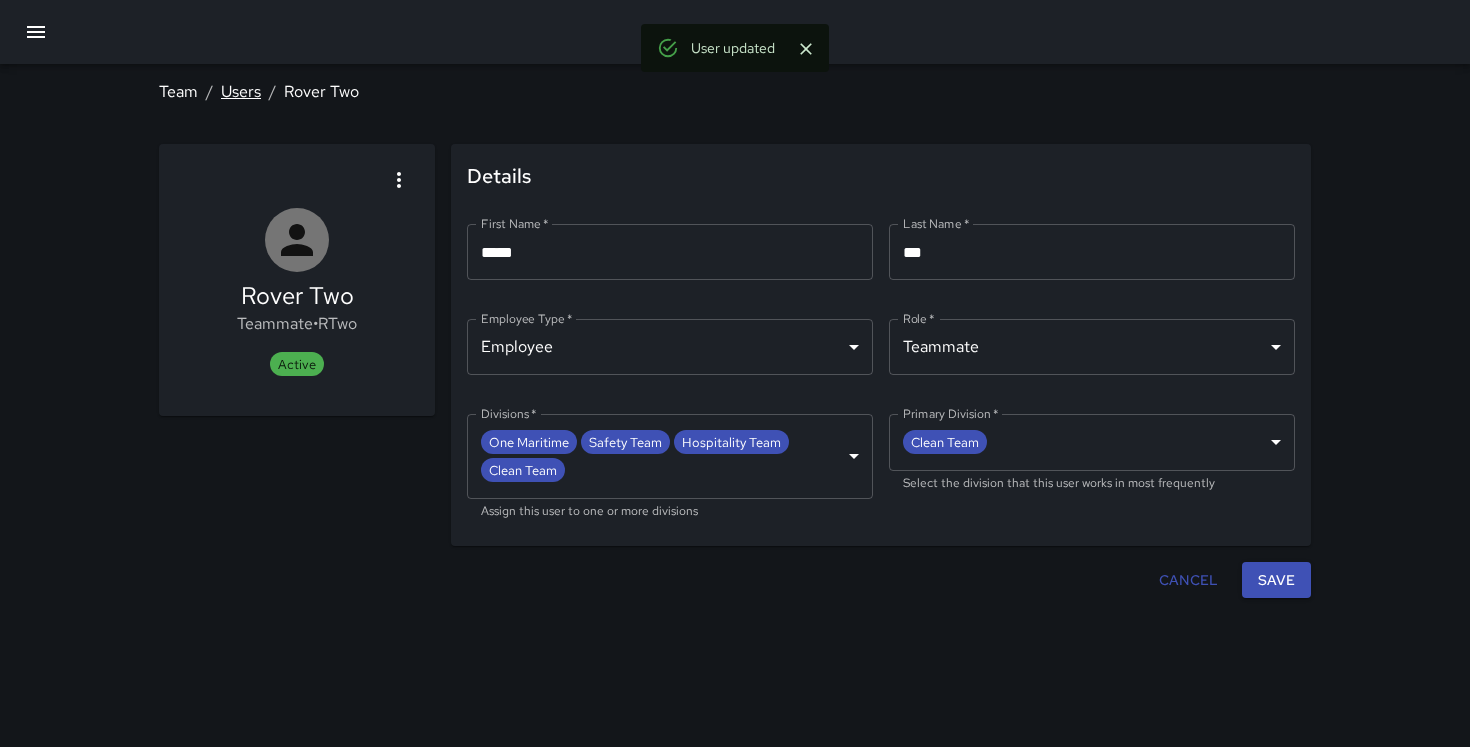 click on "Users" at bounding box center (241, 91) 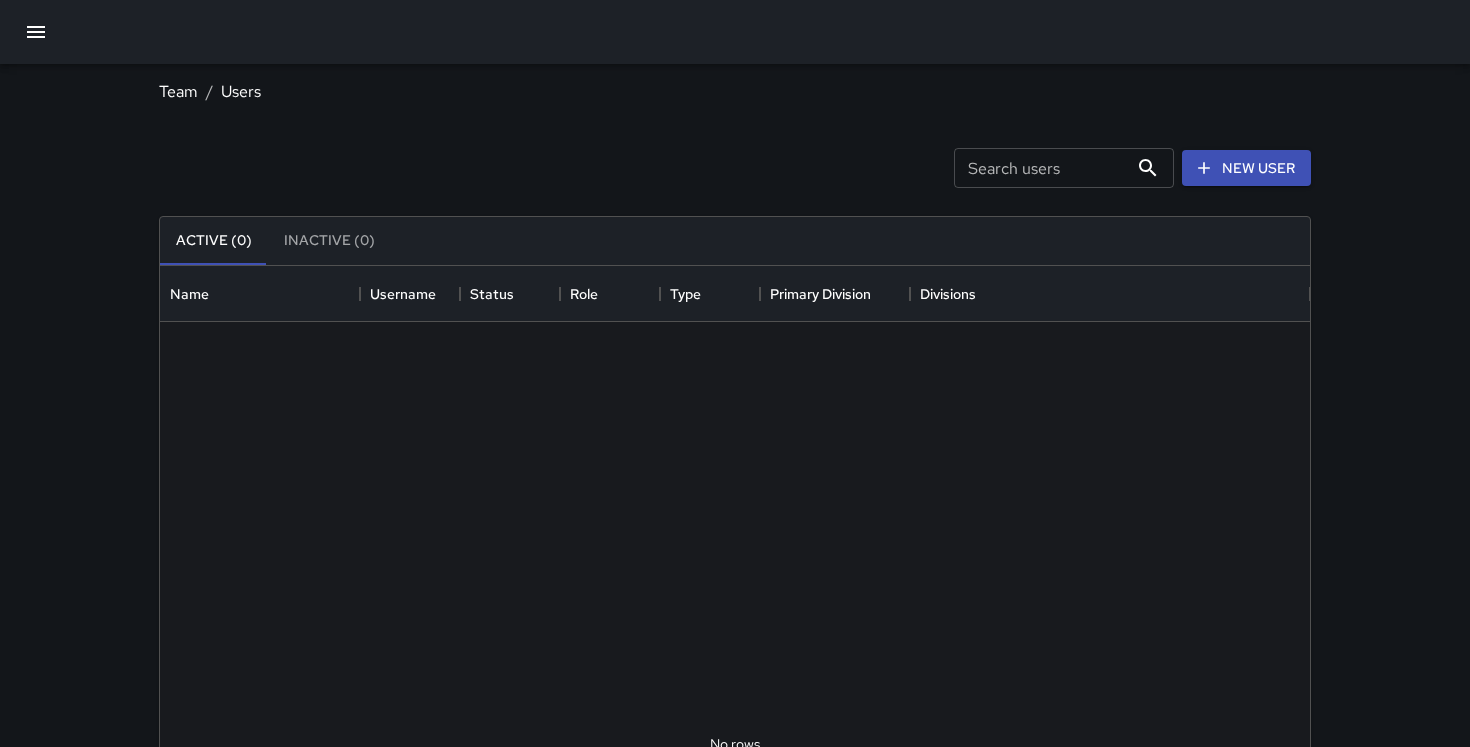 scroll, scrollTop: 1, scrollLeft: 1, axis: both 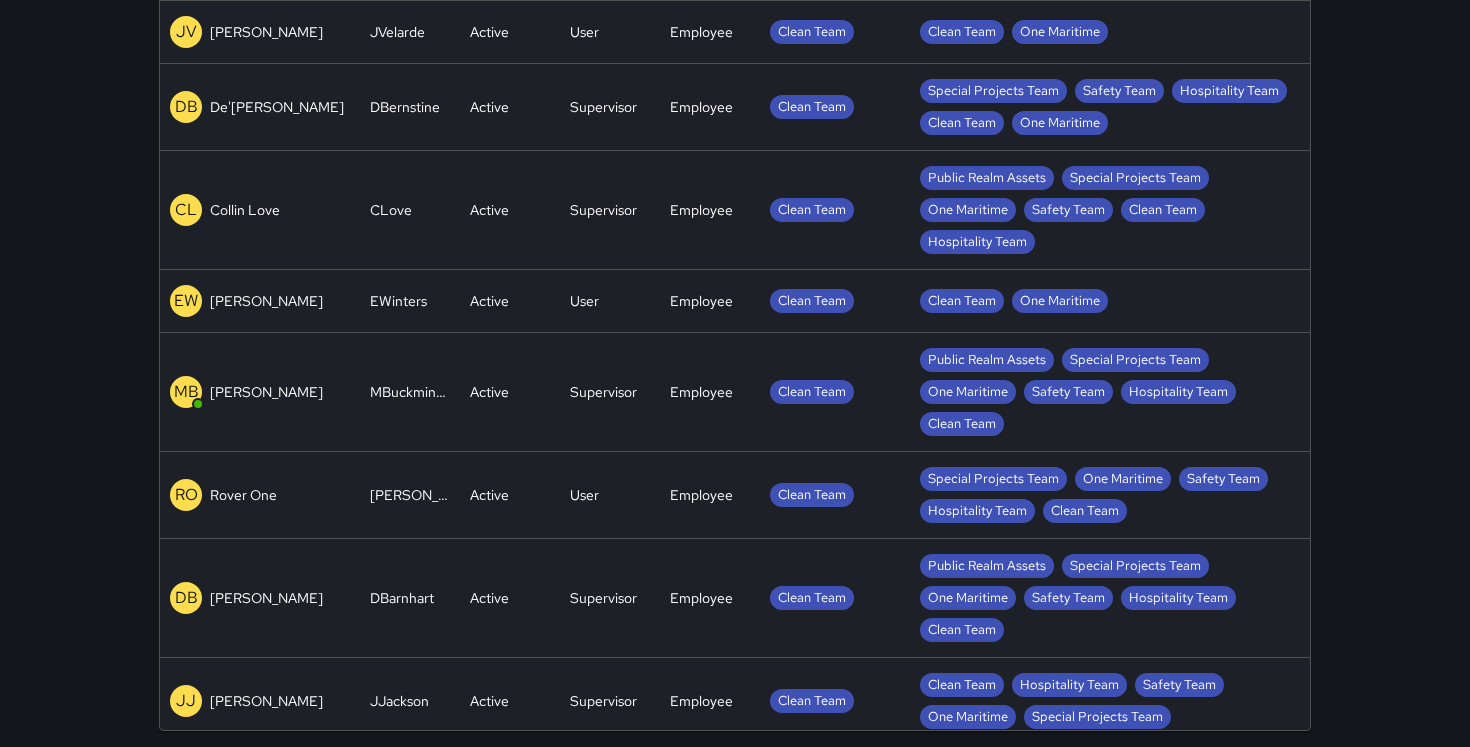 click on "Rover One" at bounding box center [243, 495] 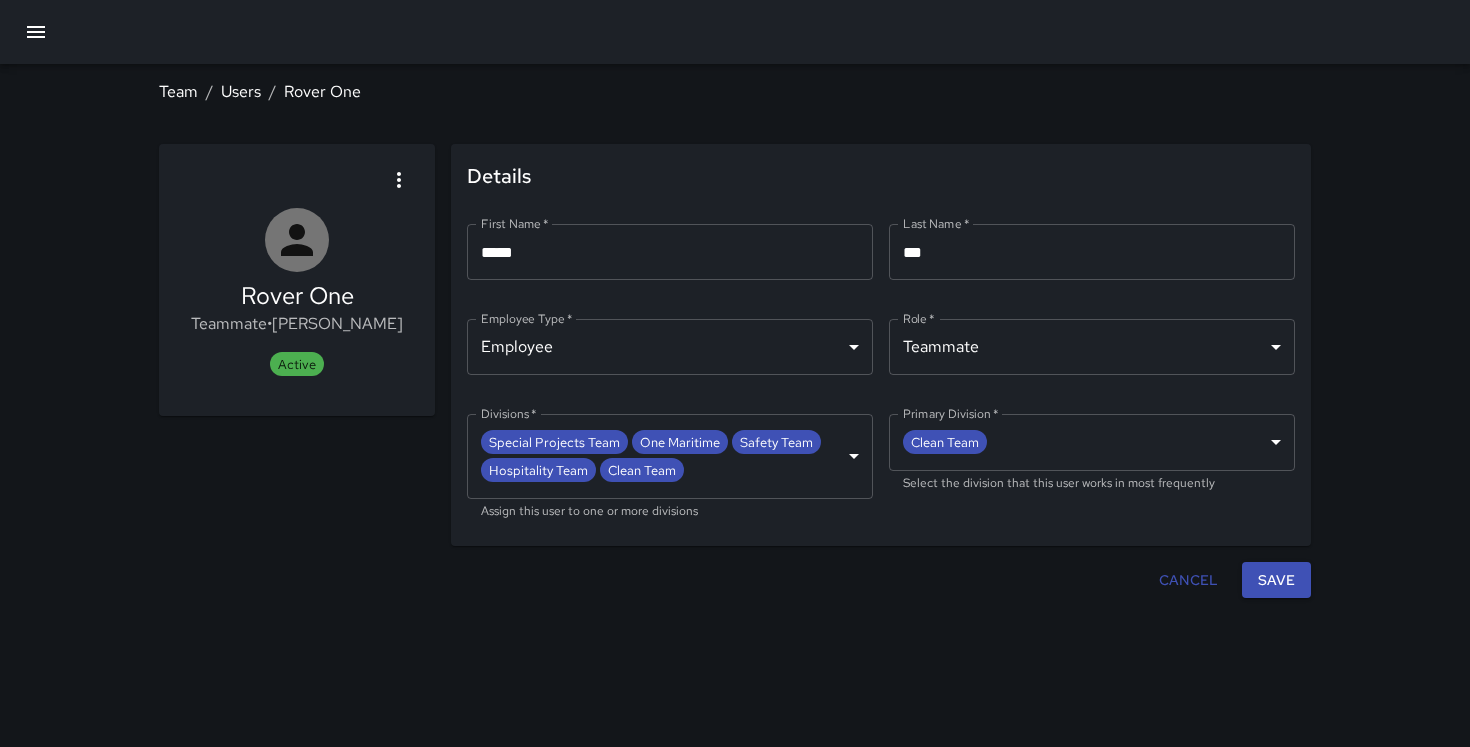 scroll, scrollTop: 0, scrollLeft: 0, axis: both 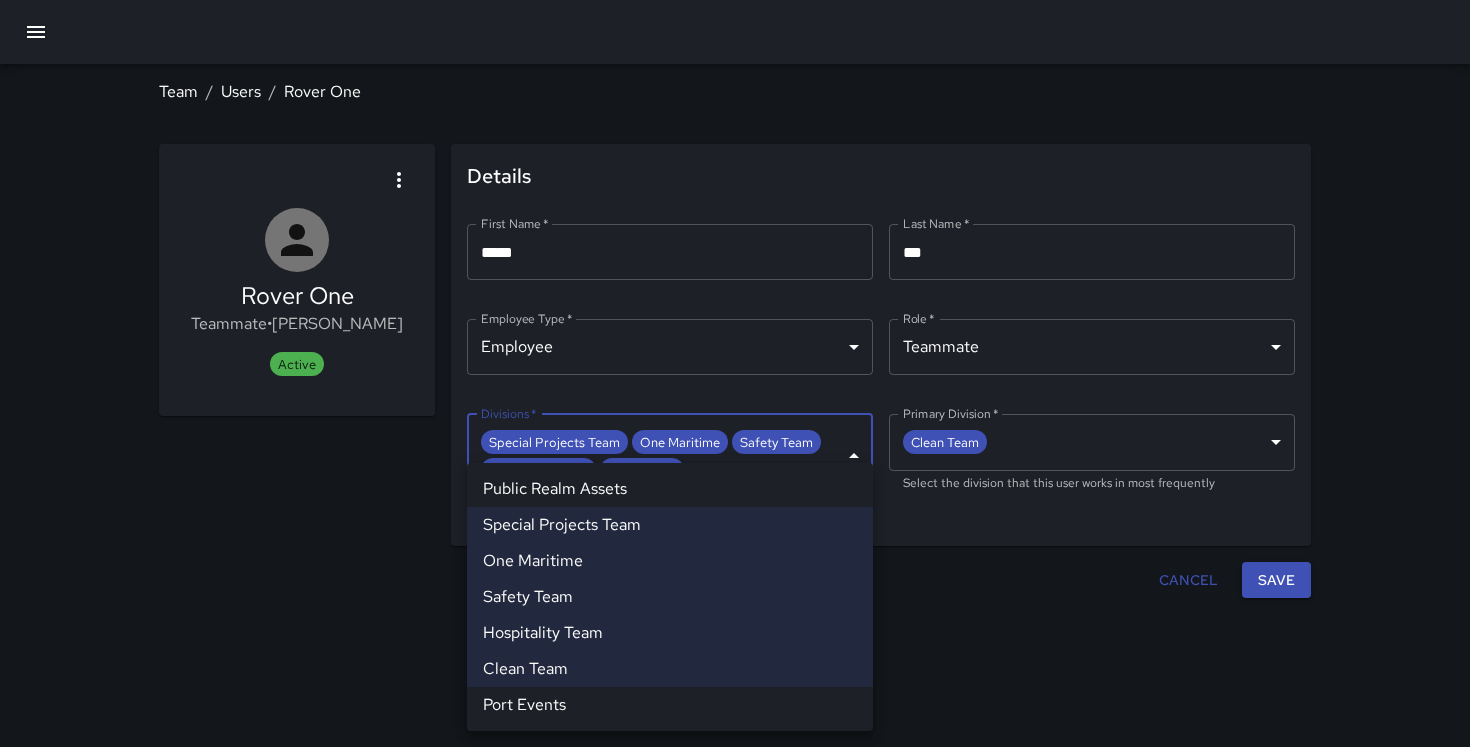 click on "Special Projects Team" at bounding box center (670, 525) 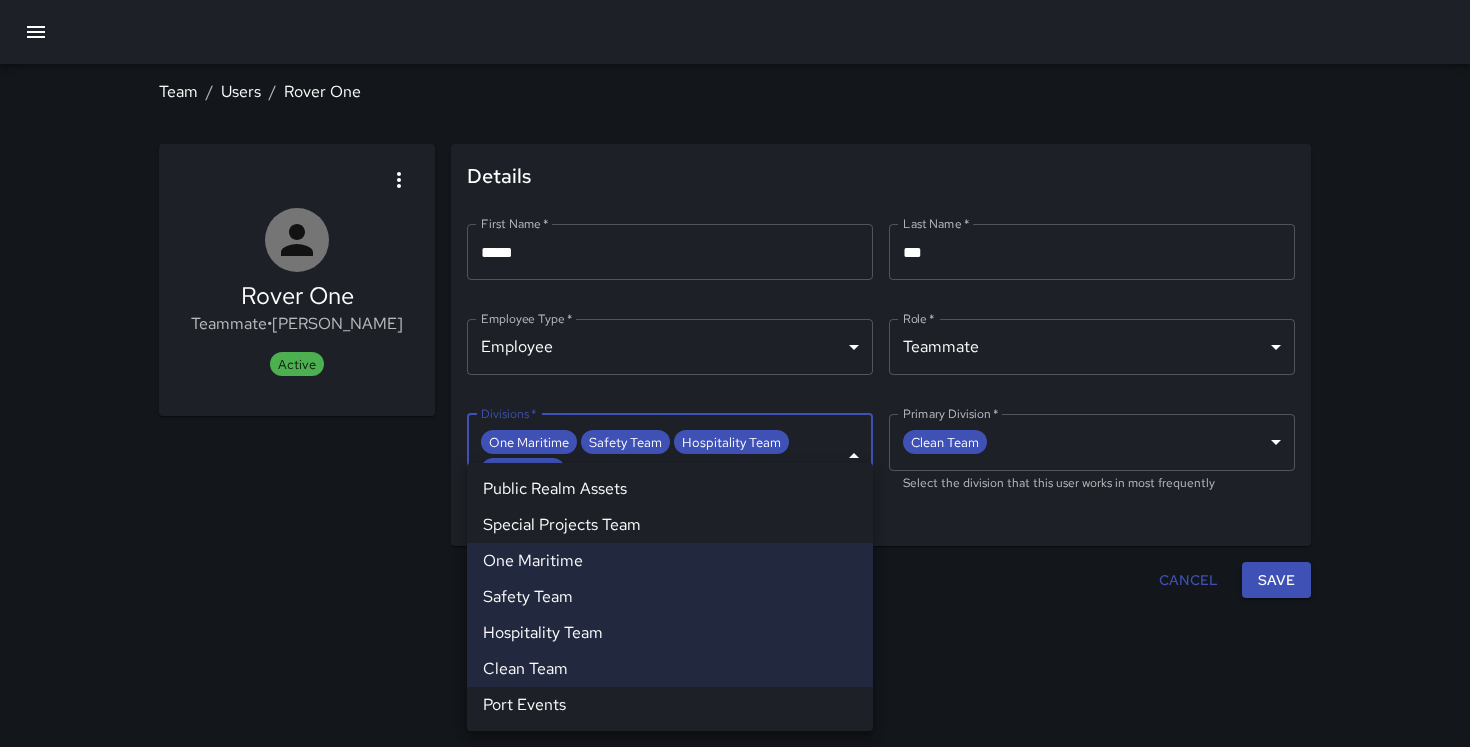 click at bounding box center (735, 373) 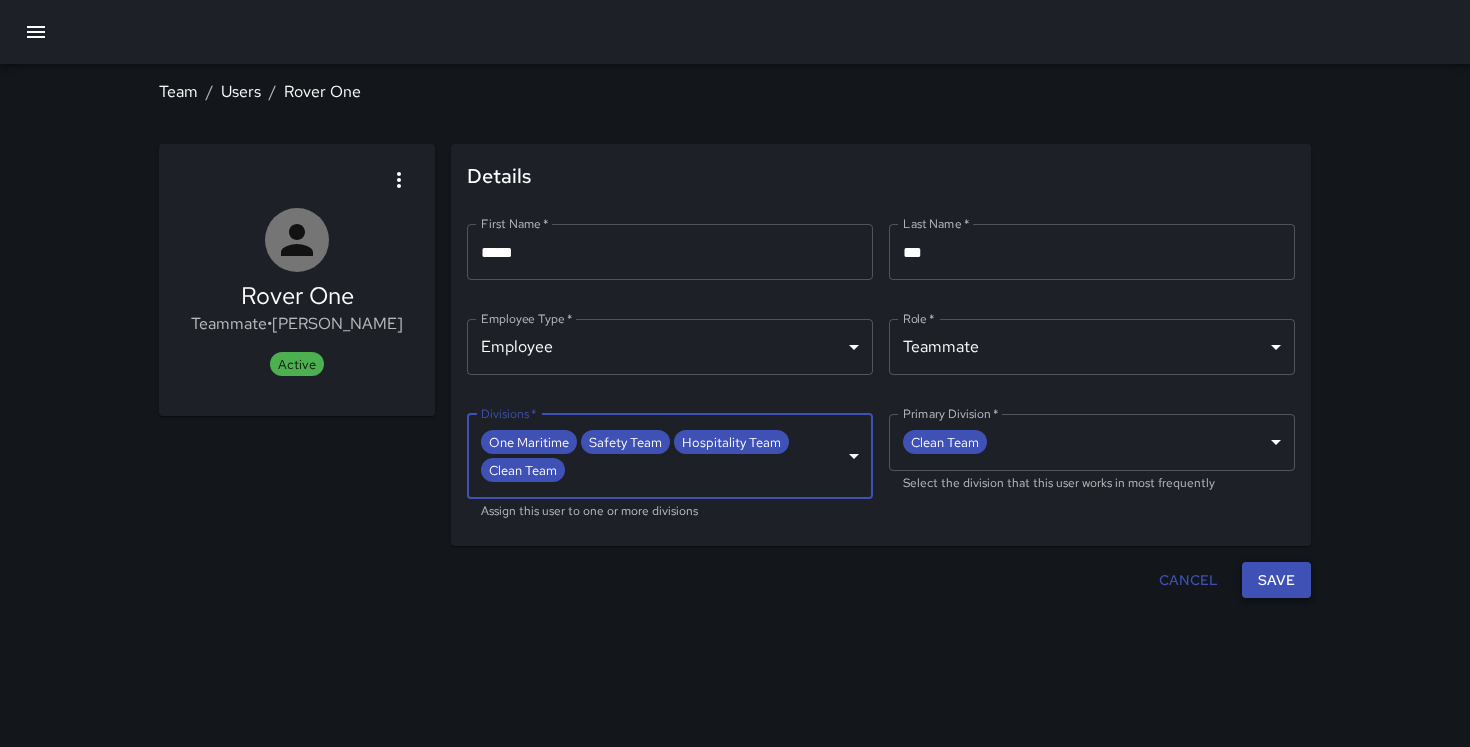 click on "Save" at bounding box center (1276, 580) 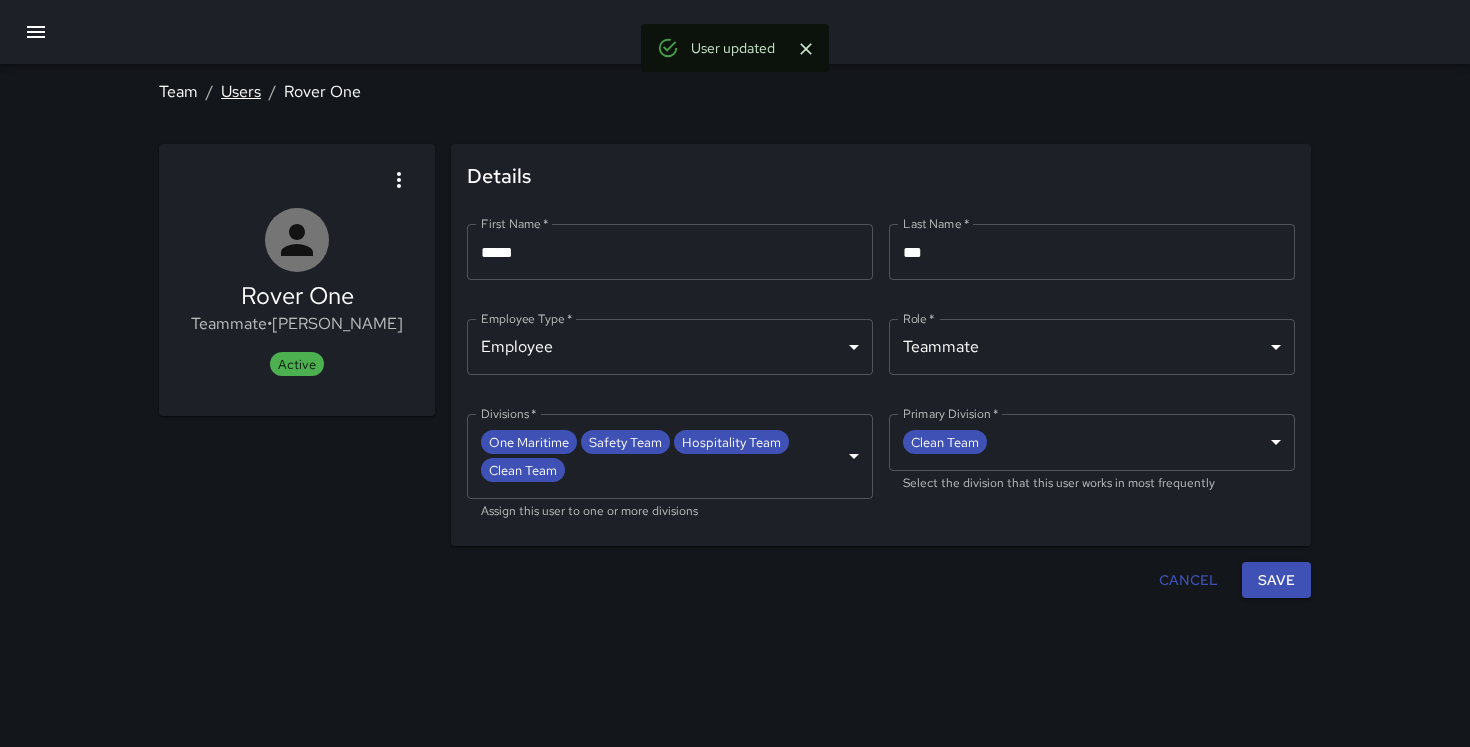 click on "Users" at bounding box center (241, 91) 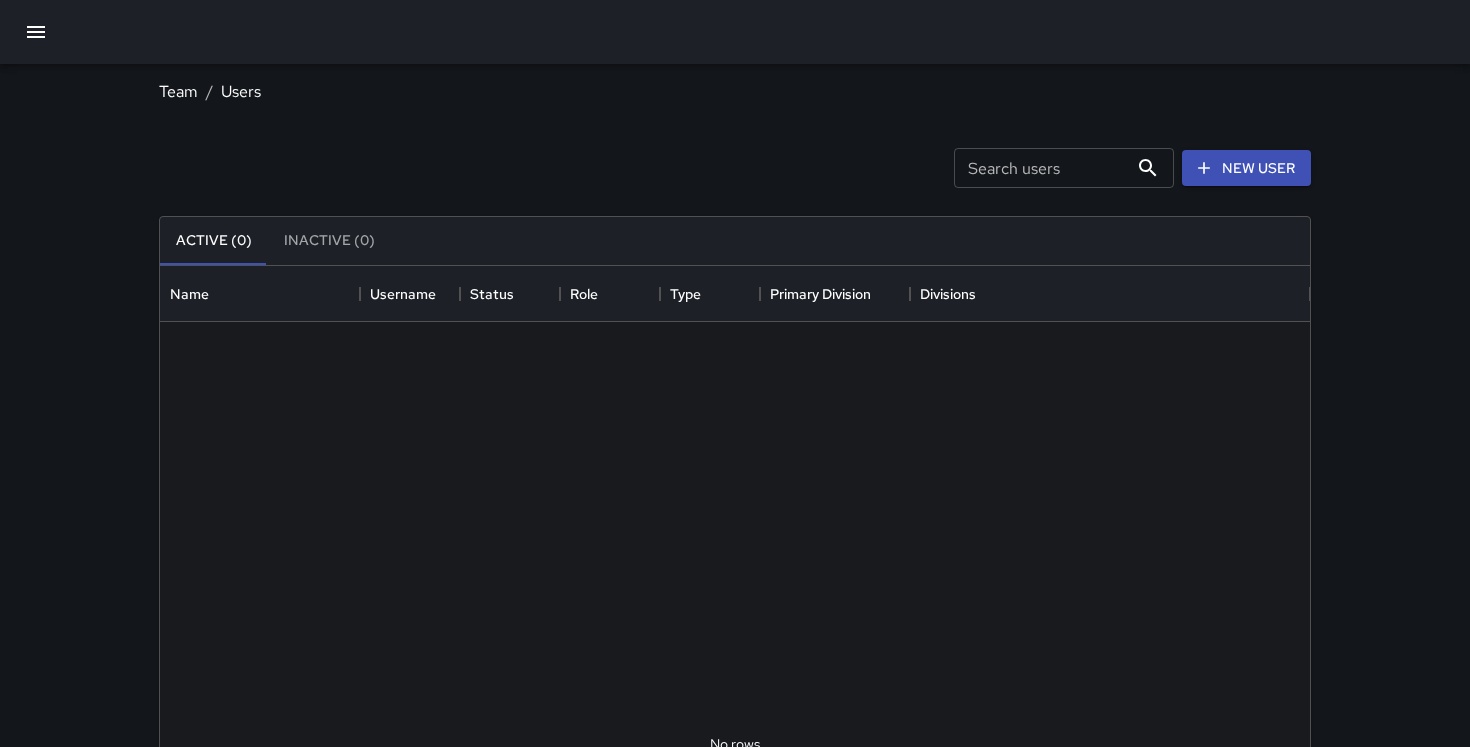 scroll, scrollTop: 1, scrollLeft: 1, axis: both 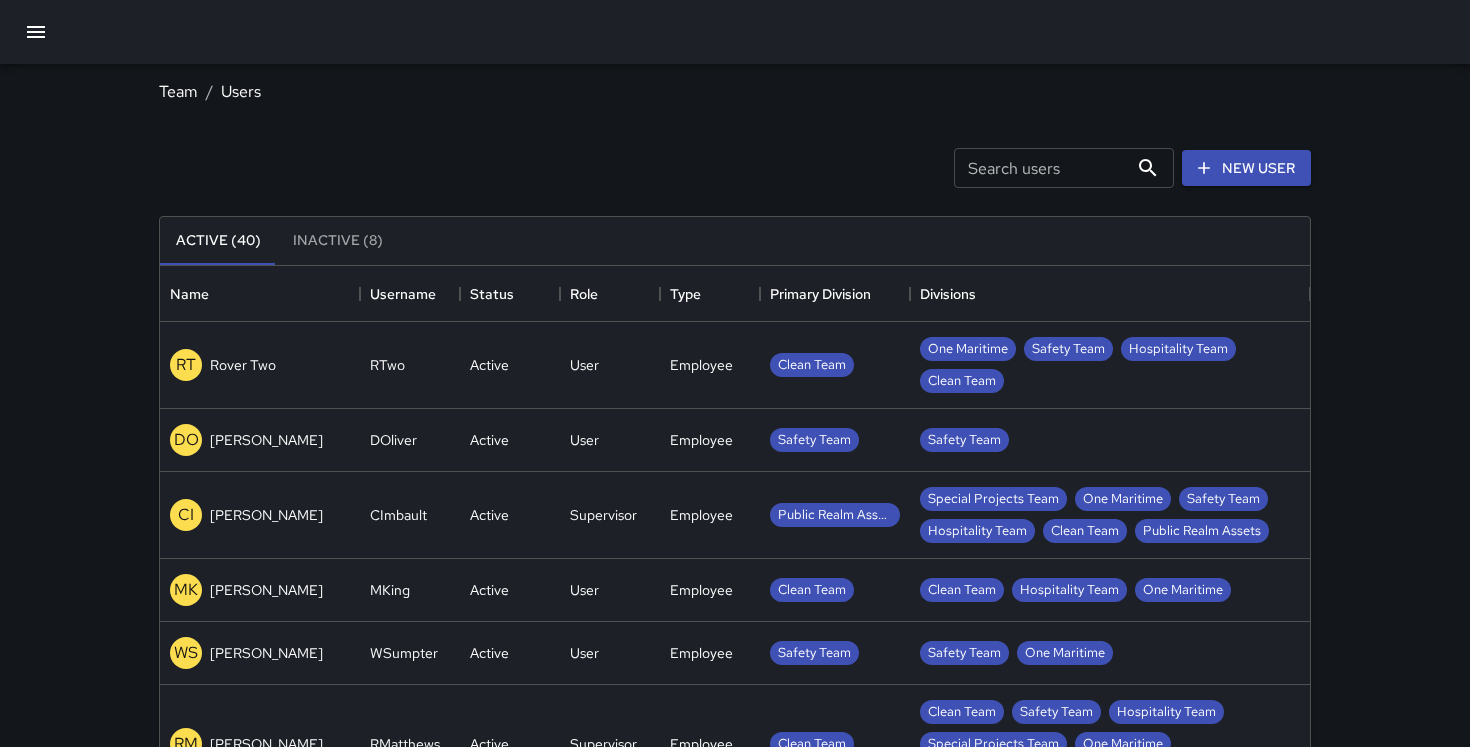 click at bounding box center [36, 32] 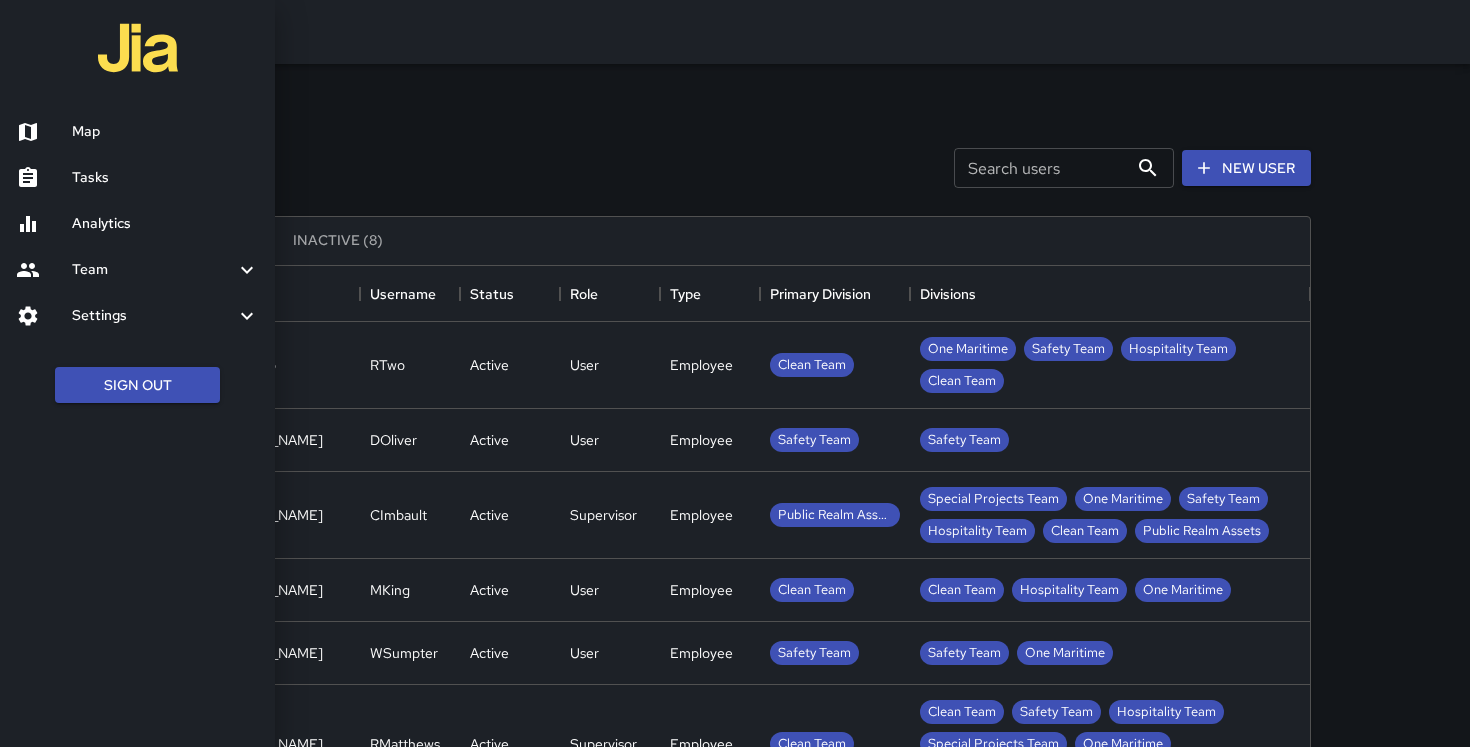 click on "Settings" at bounding box center [153, 316] 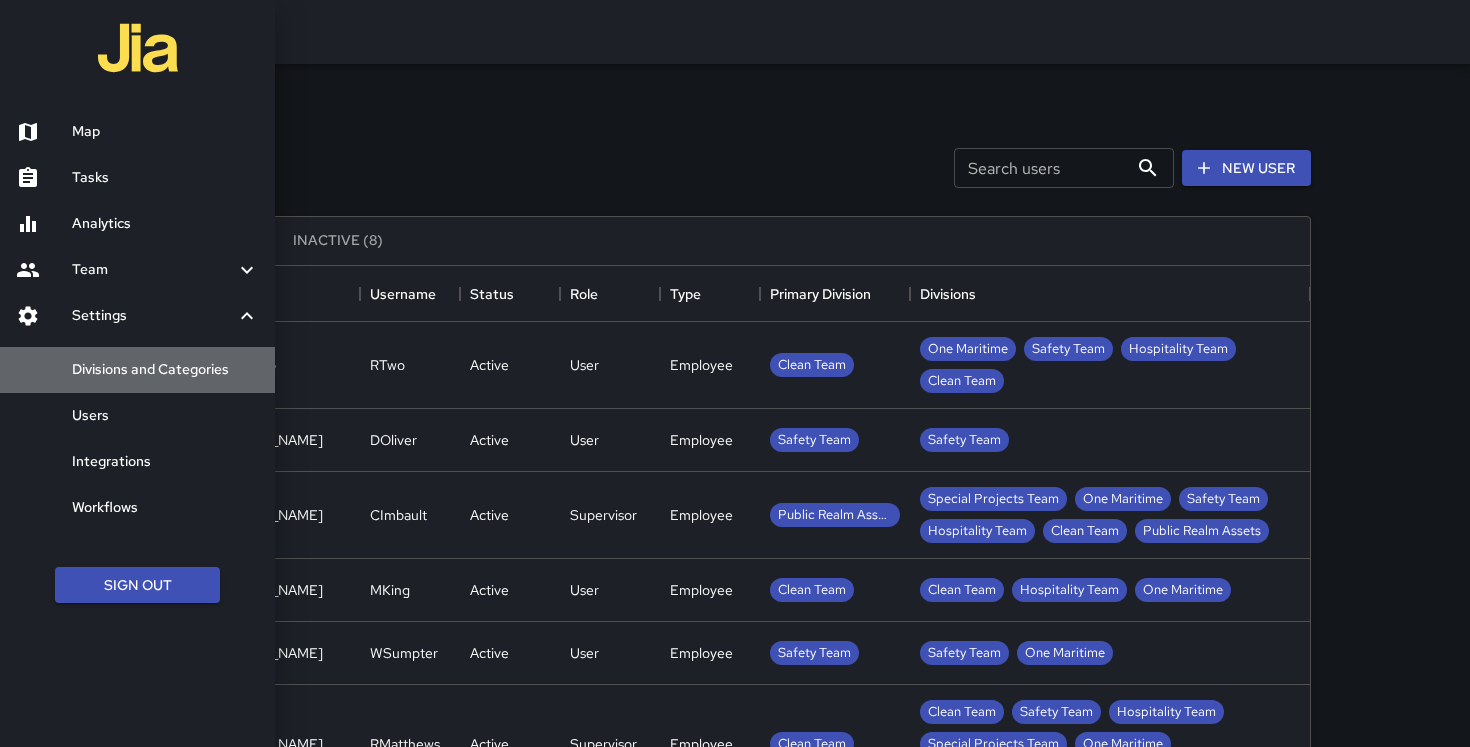 click on "Divisions and Categories" at bounding box center (165, 370) 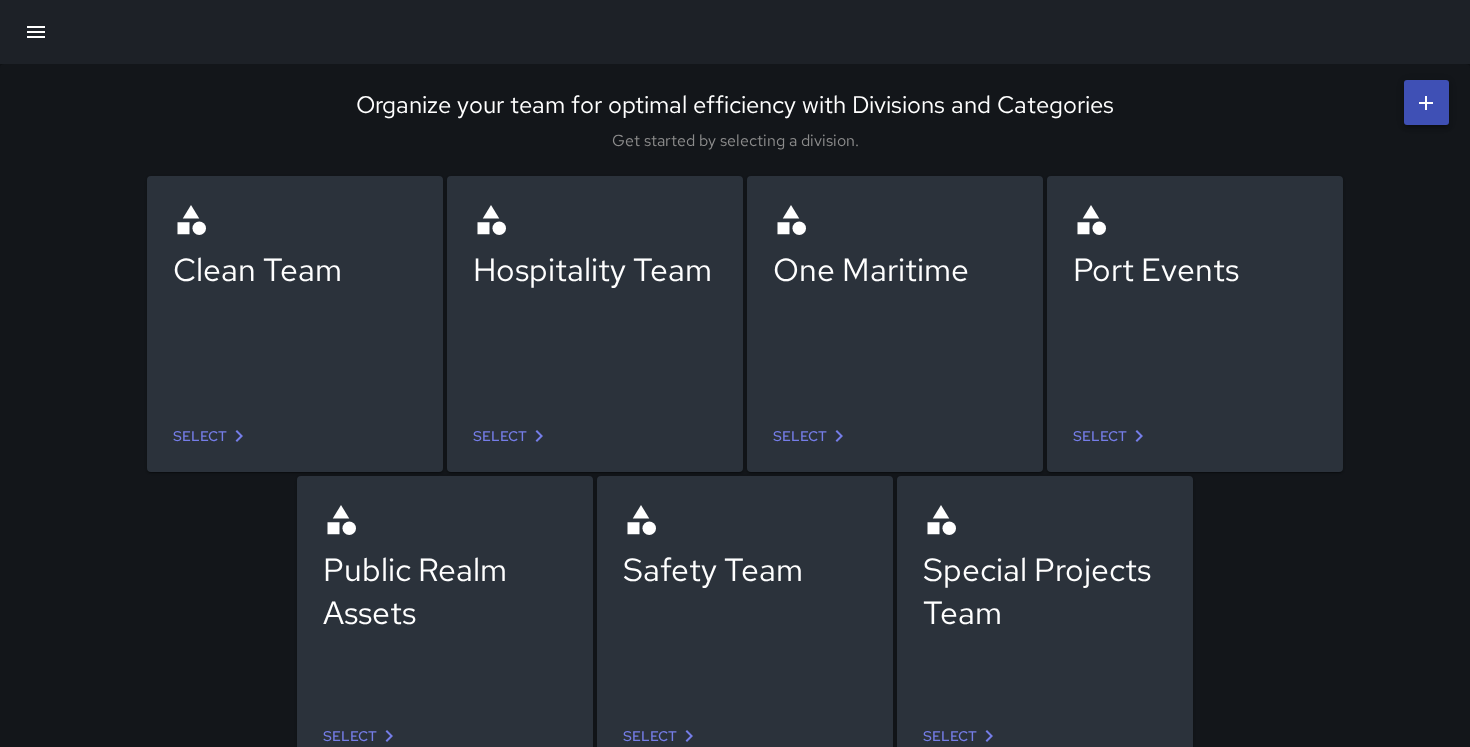 scroll, scrollTop: 26, scrollLeft: 0, axis: vertical 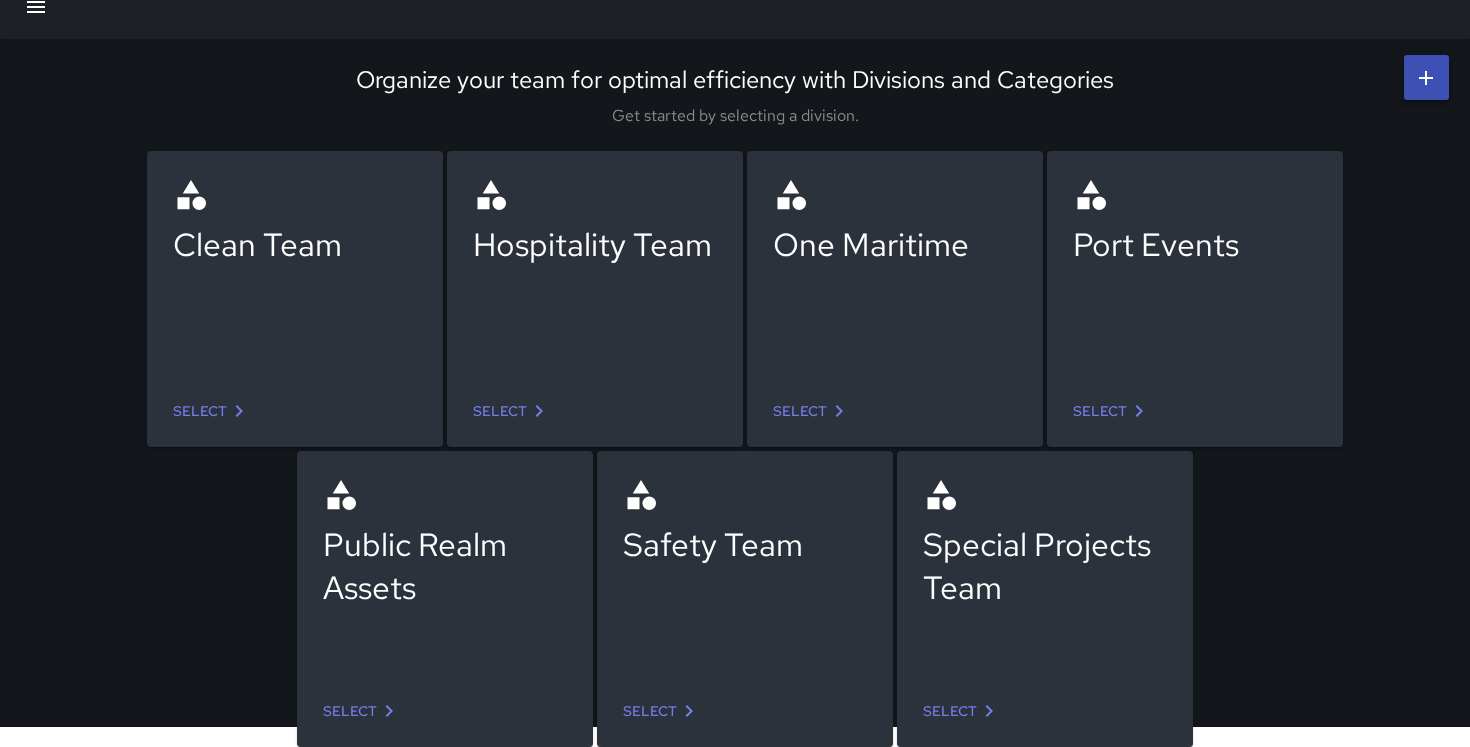click on "Select" at bounding box center [662, 711] 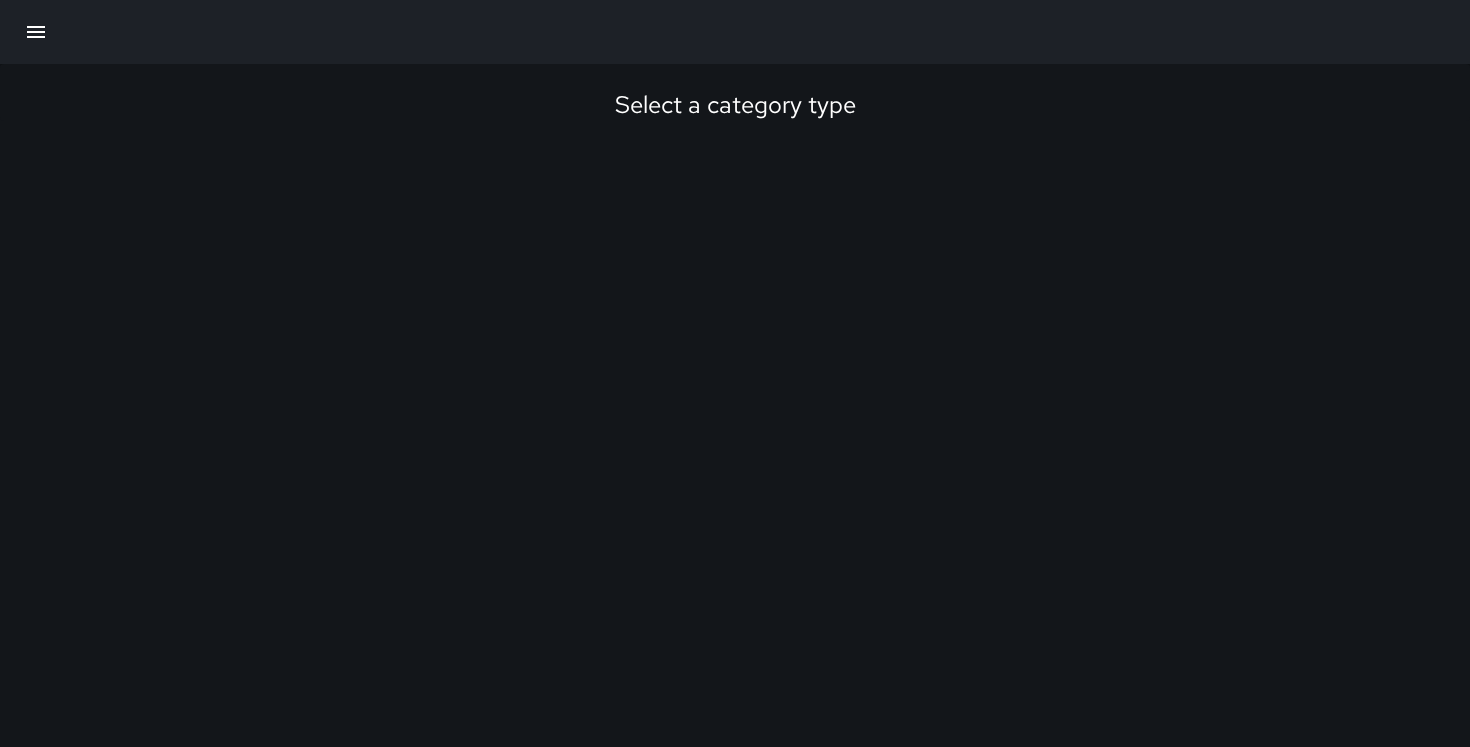 scroll, scrollTop: 0, scrollLeft: 0, axis: both 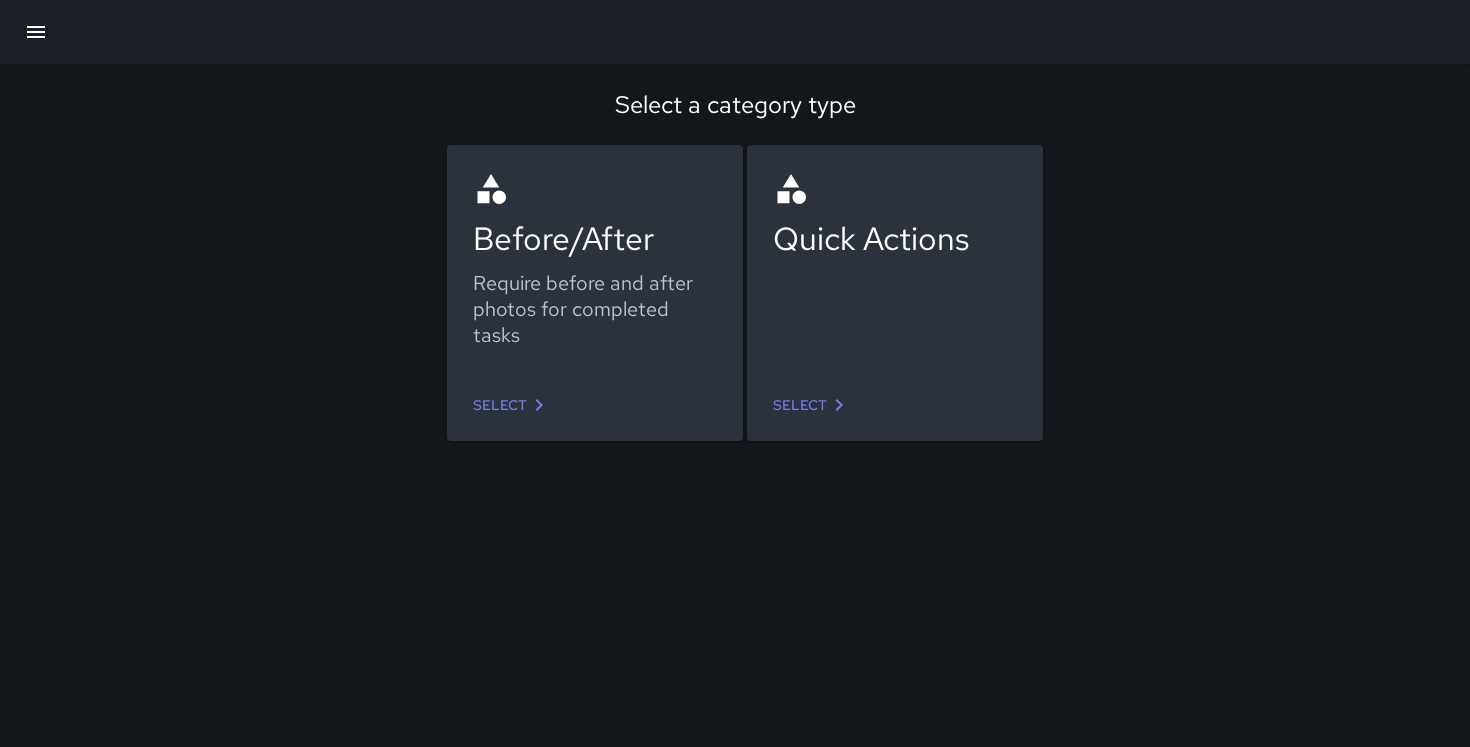 click 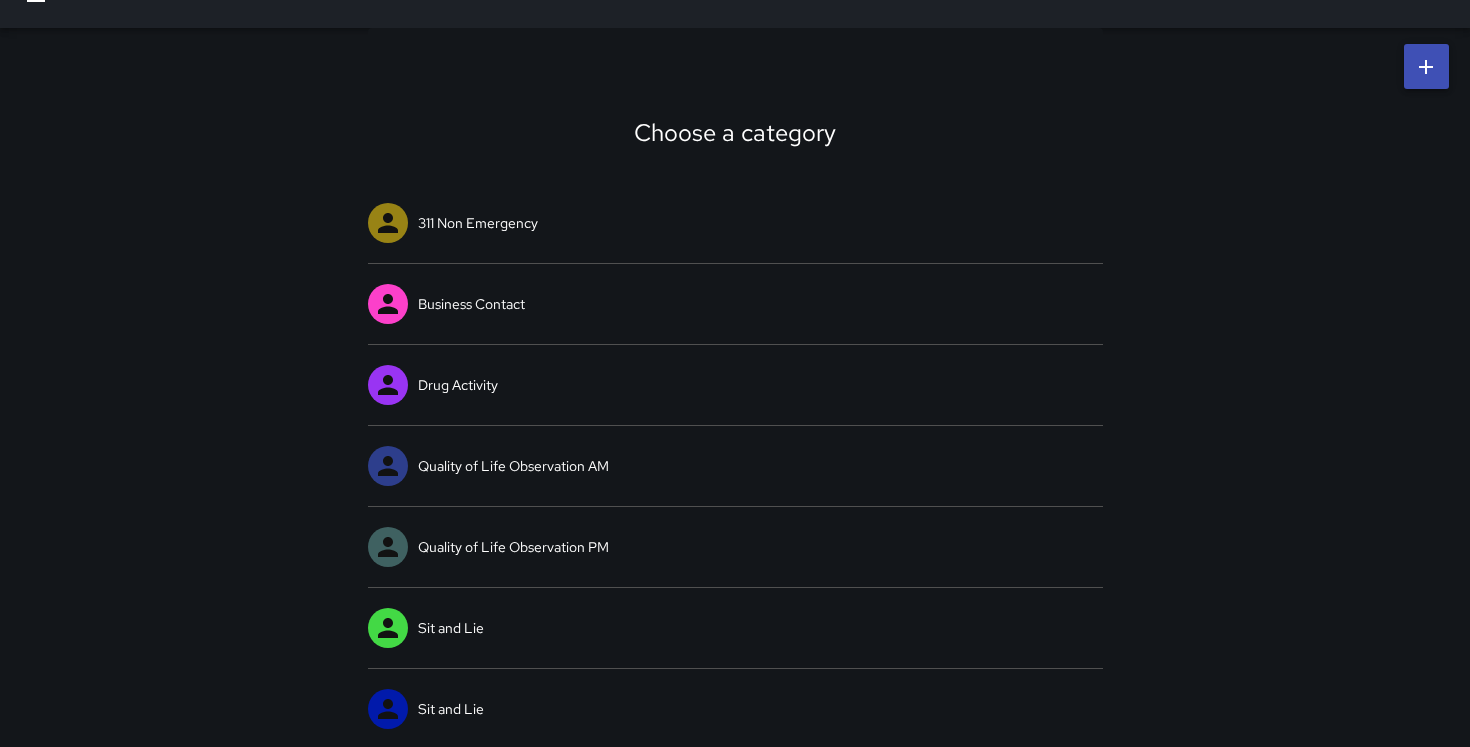 scroll, scrollTop: 0, scrollLeft: 0, axis: both 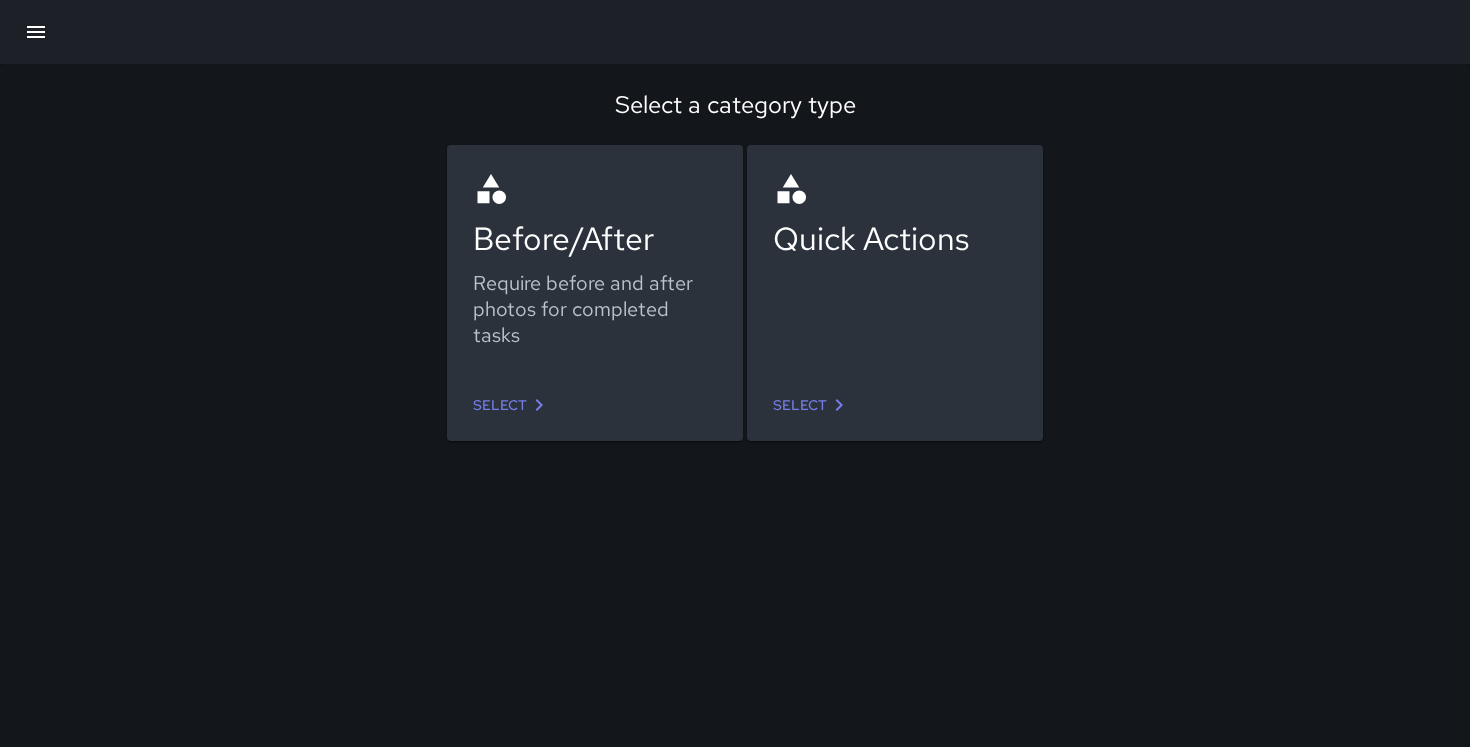 click on "Select" at bounding box center (812, 405) 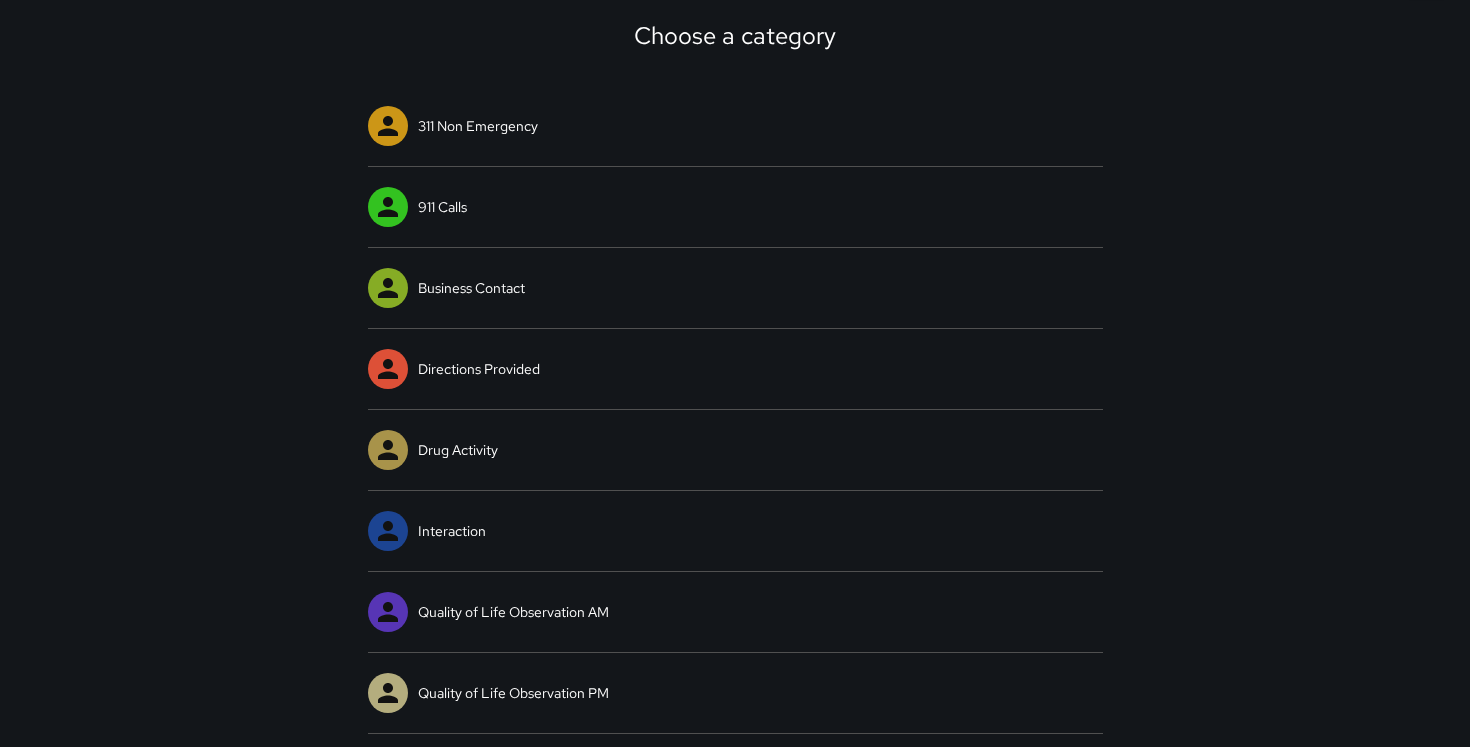 scroll, scrollTop: 0, scrollLeft: 0, axis: both 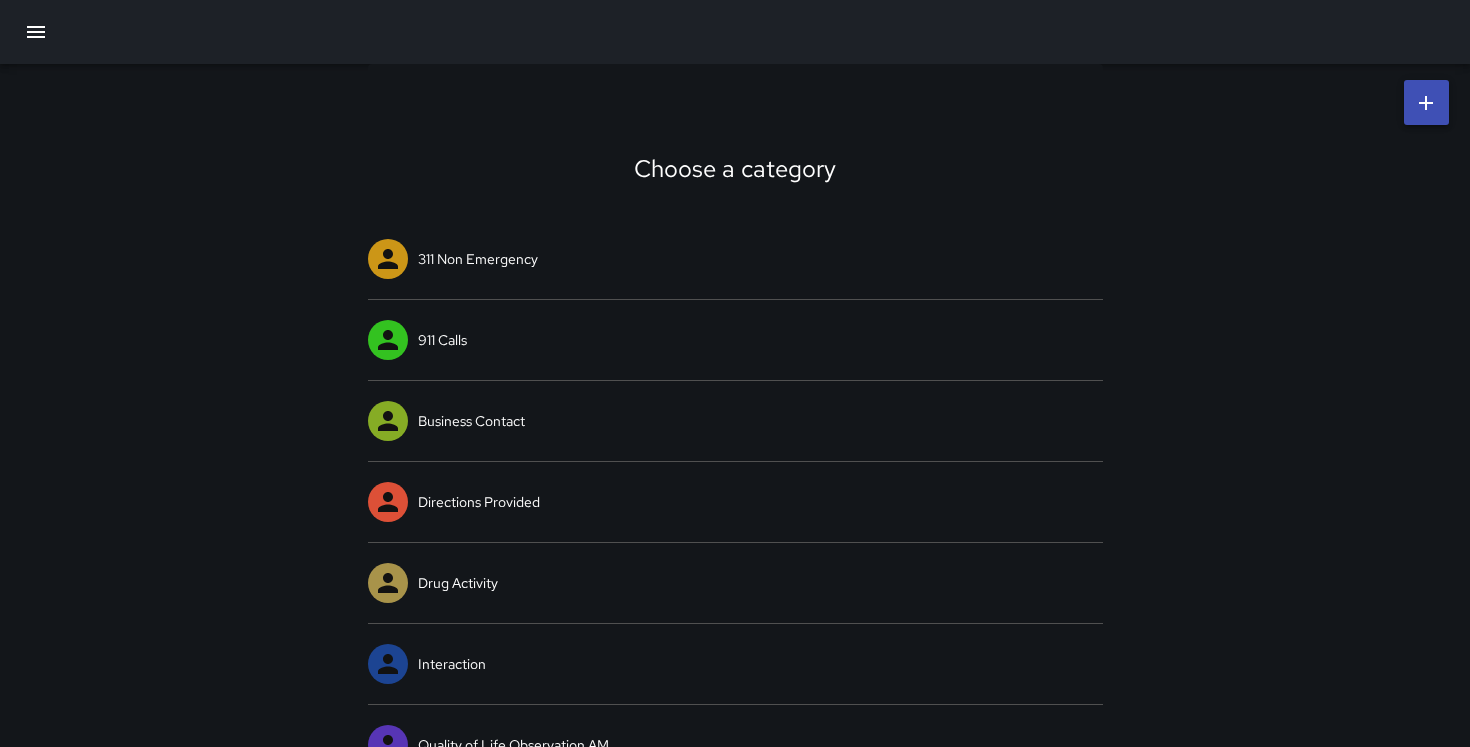 click 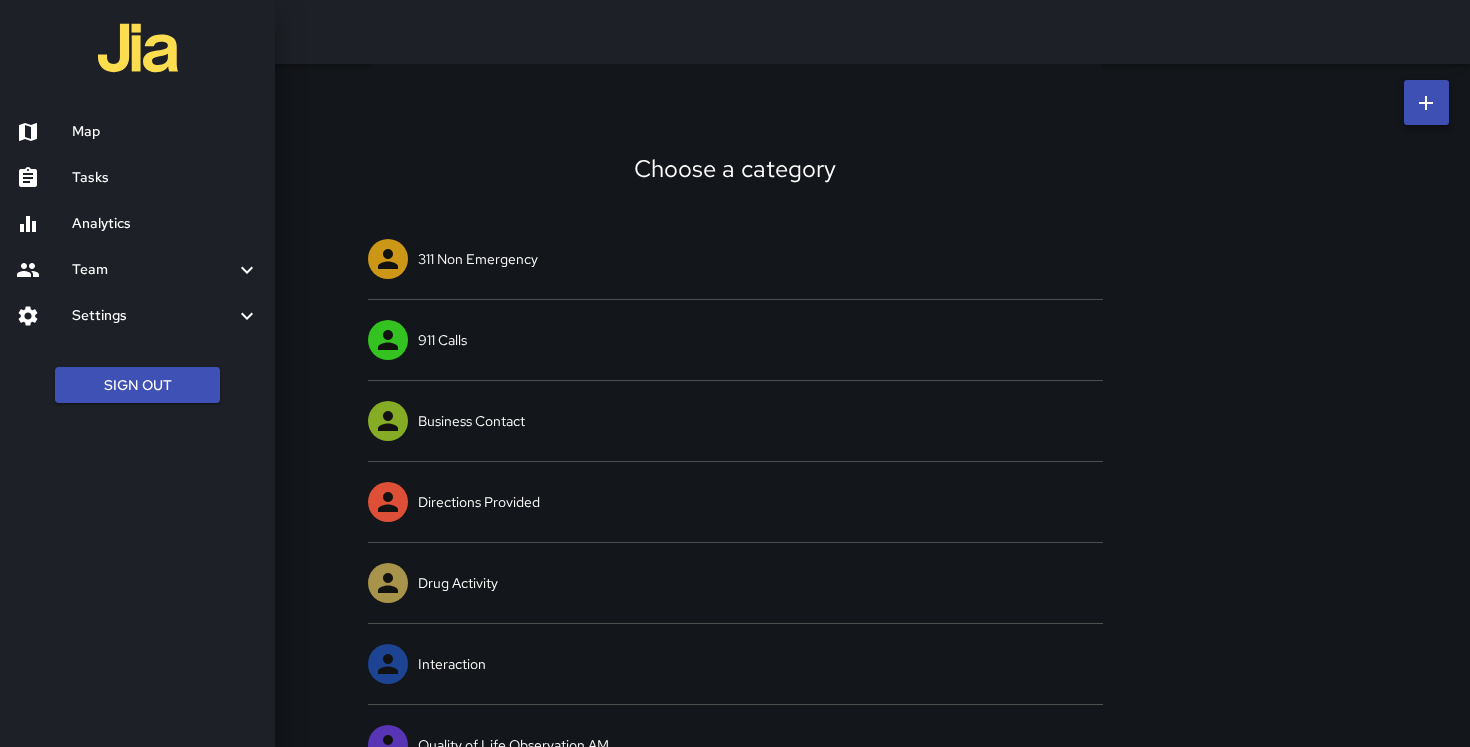 click on "Map" at bounding box center [165, 132] 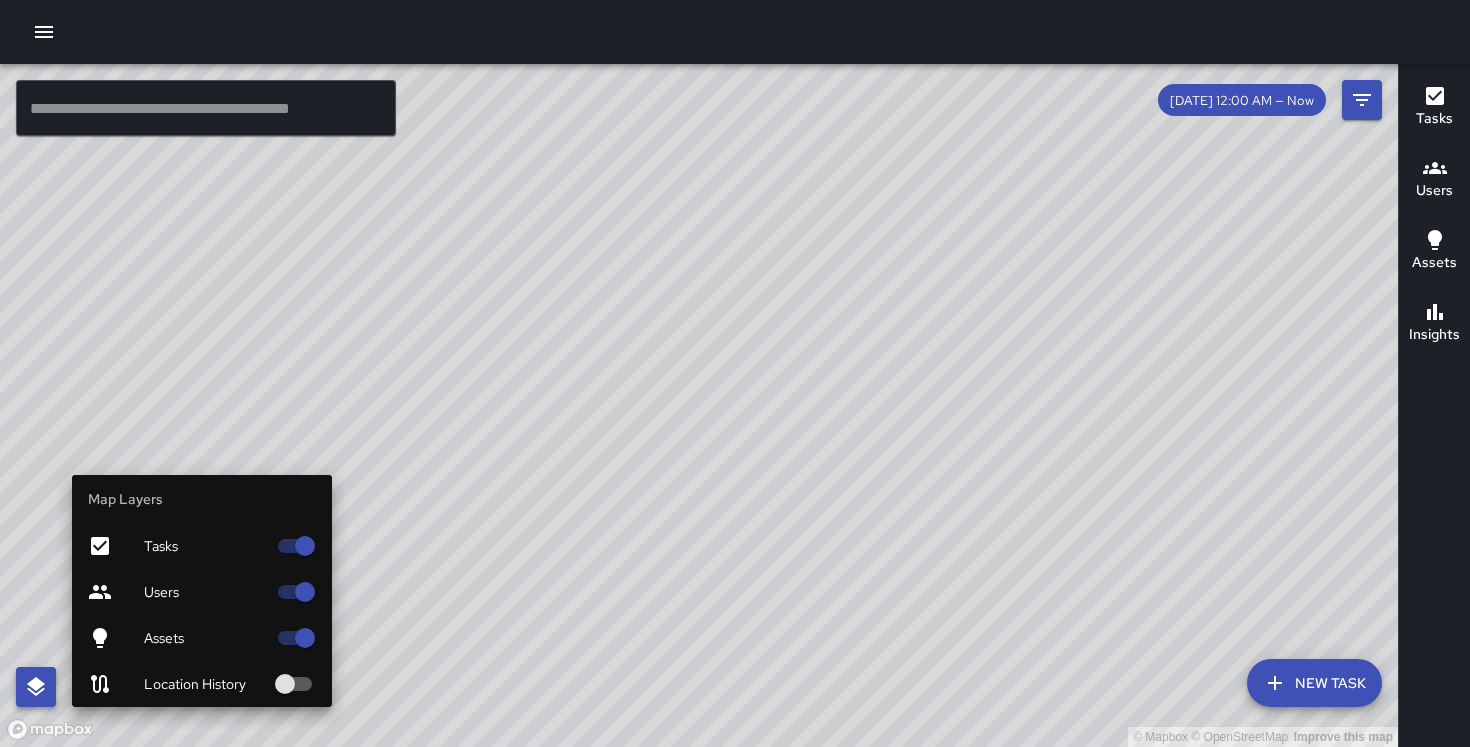 click at bounding box center (36, 687) 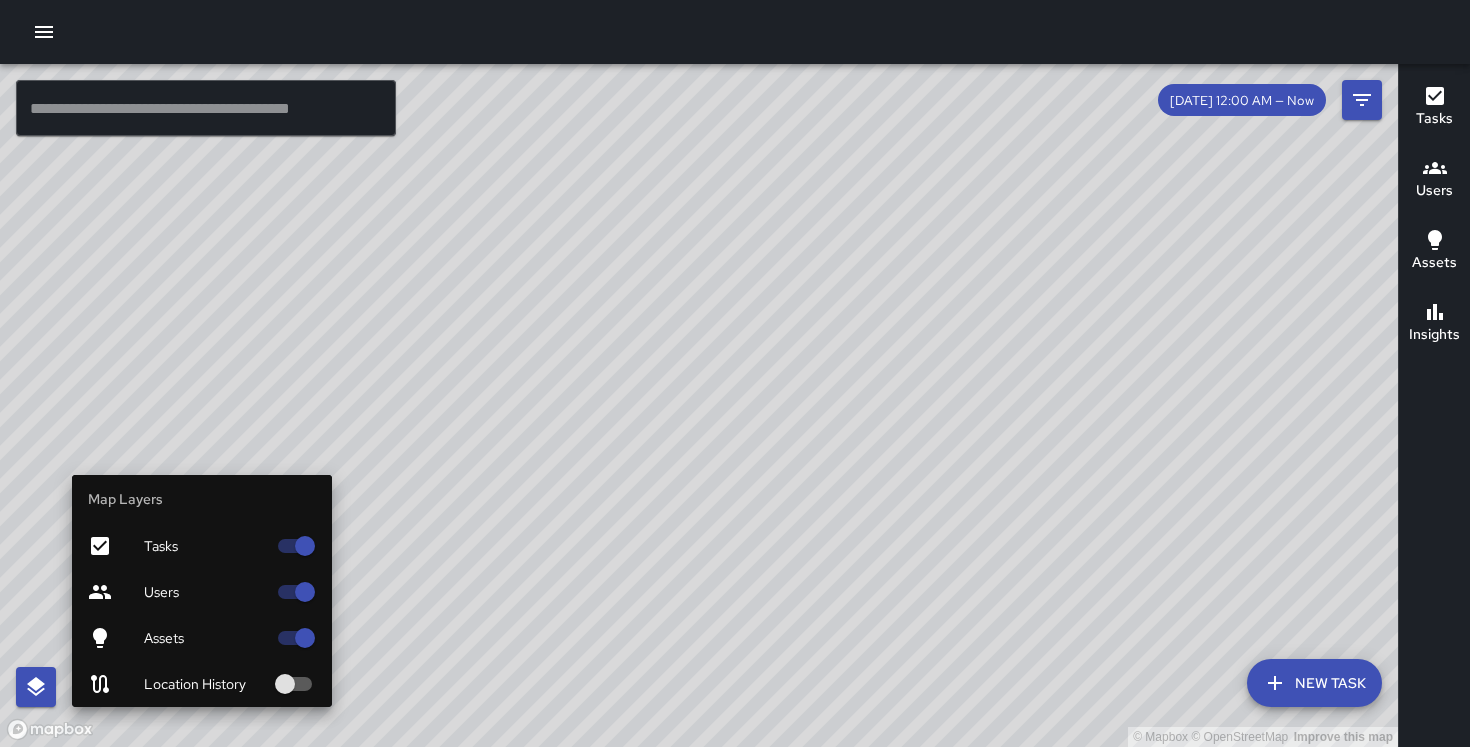 click on "Assets" at bounding box center (205, 638) 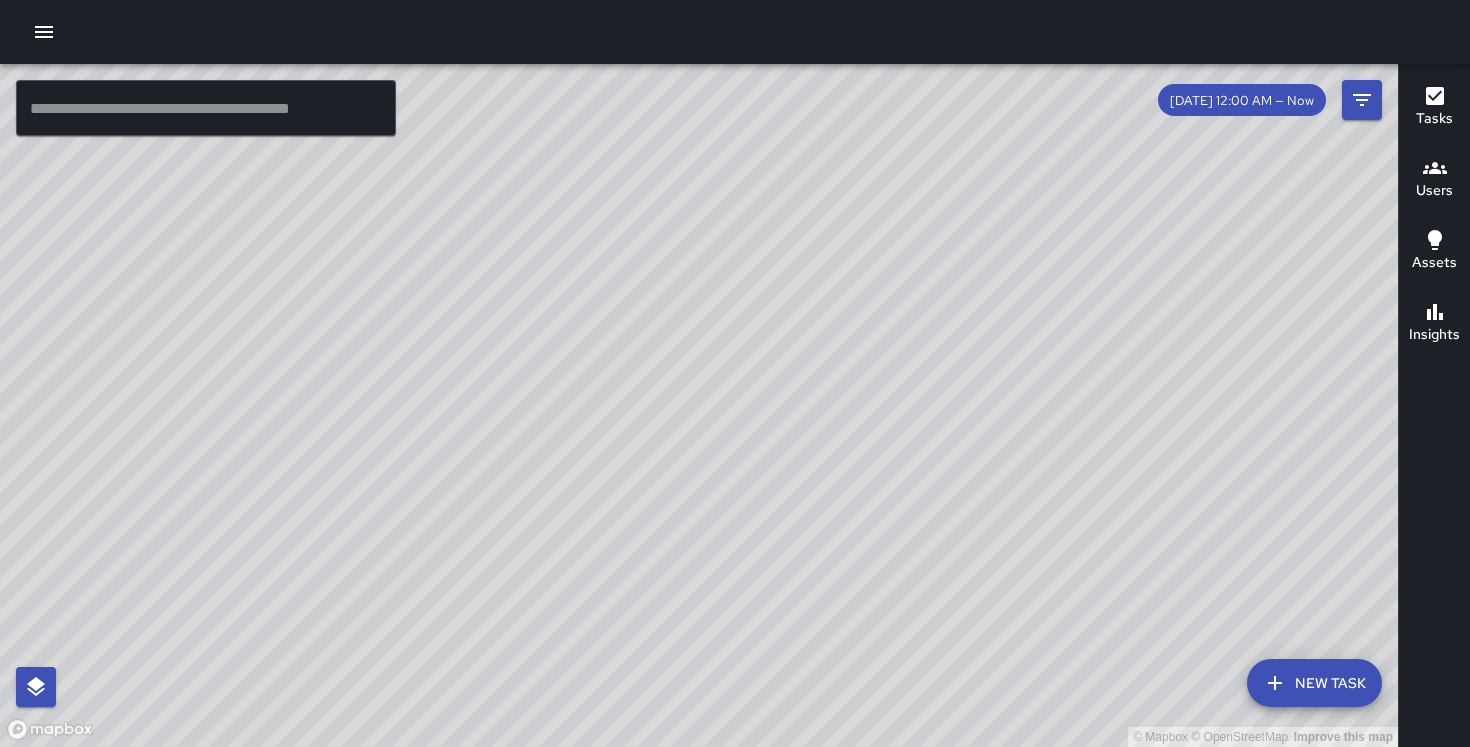 drag, startPoint x: 1015, startPoint y: 665, endPoint x: 993, endPoint y: 474, distance: 192.26285 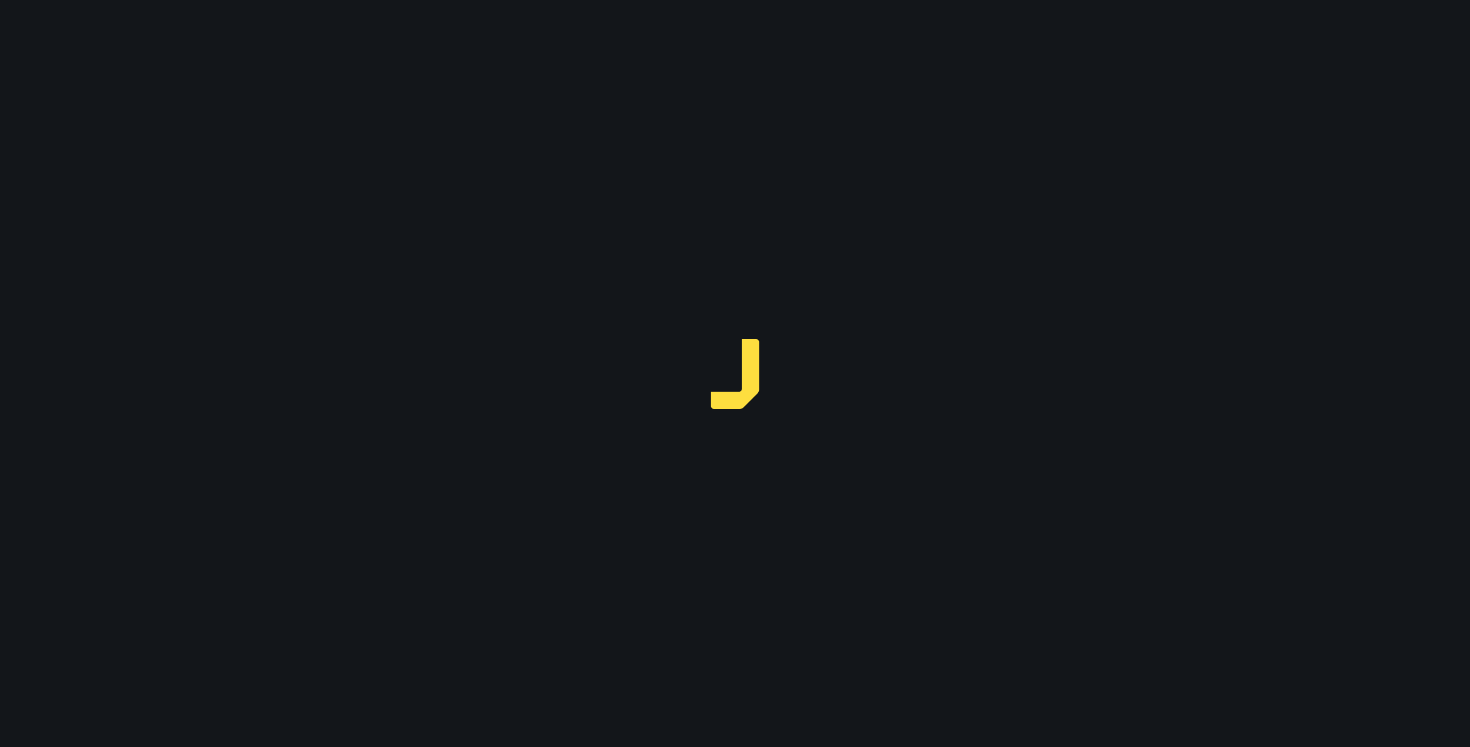 scroll, scrollTop: 0, scrollLeft: 0, axis: both 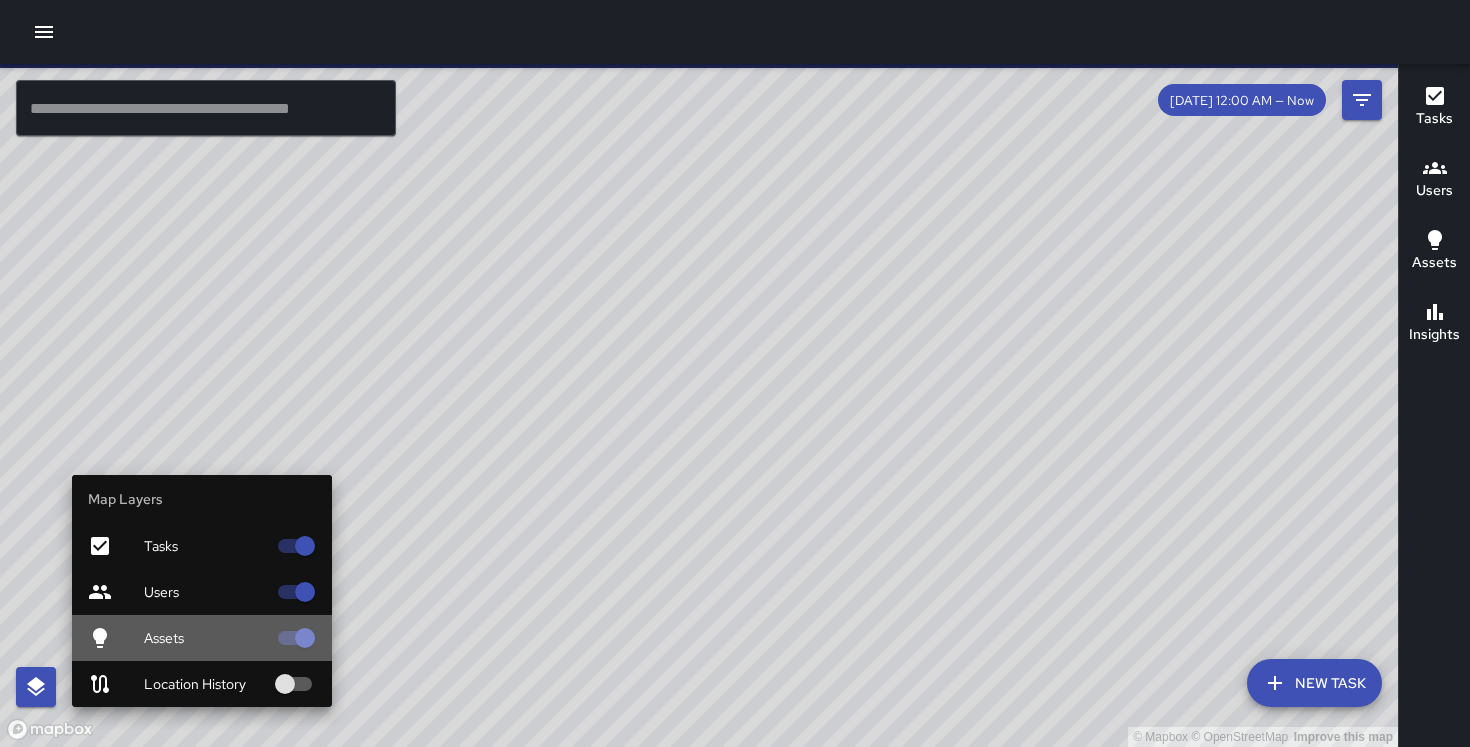 click at bounding box center (116, 638) 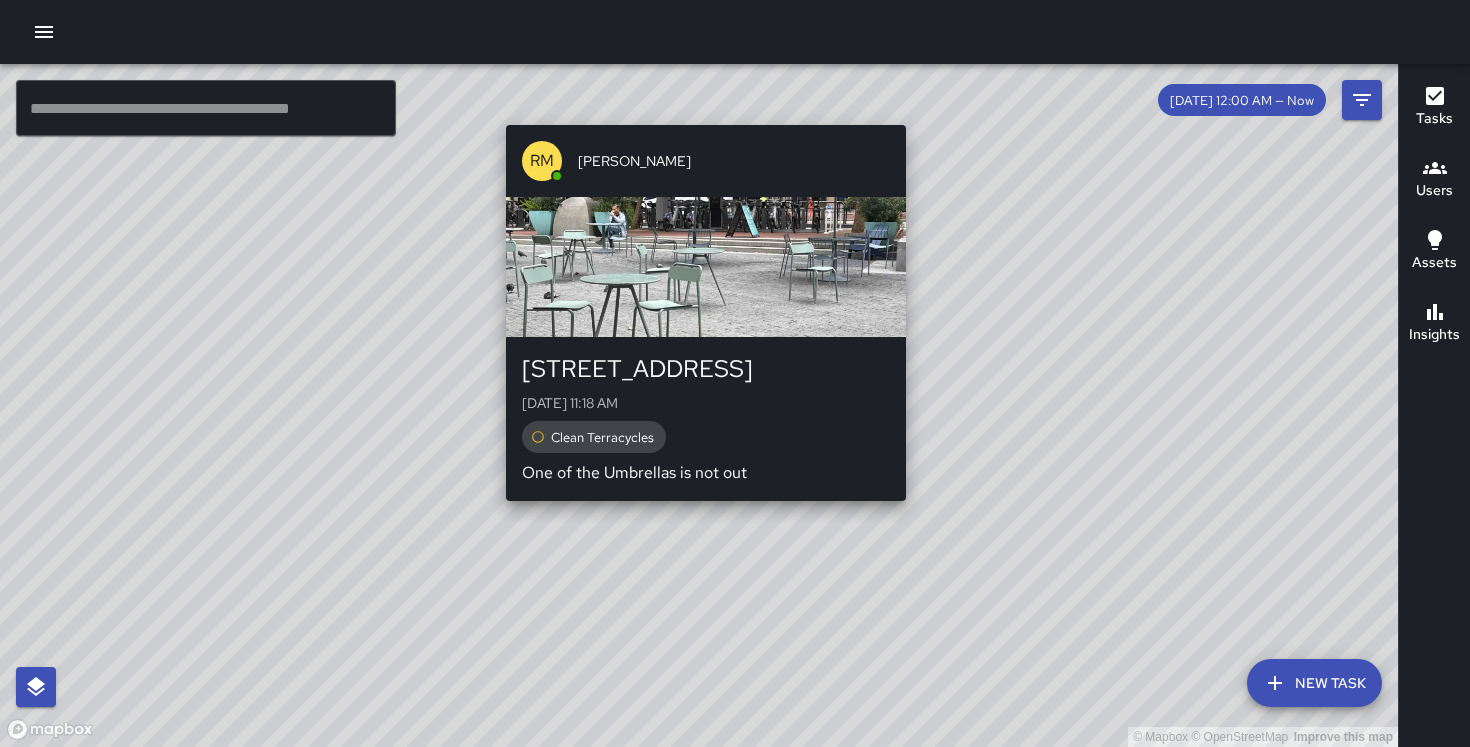 click on "© Mapbox   © OpenStreetMap   Improve this map RM Ricky Matthews 22 Battery Street Wed, Jul 30, 11:18 AM Clean Terracycles One of the Umbrellas is not out" at bounding box center (699, 405) 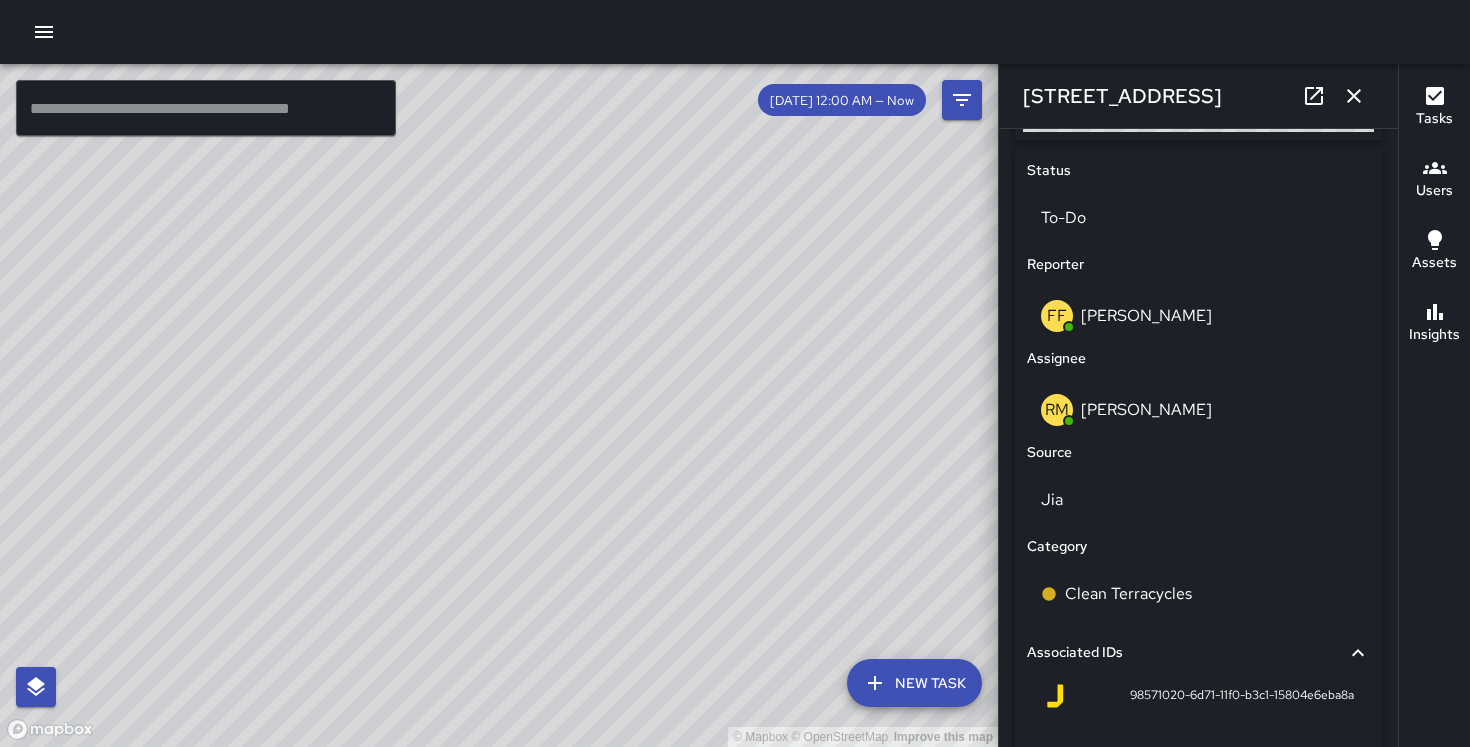 scroll, scrollTop: 1104, scrollLeft: 0, axis: vertical 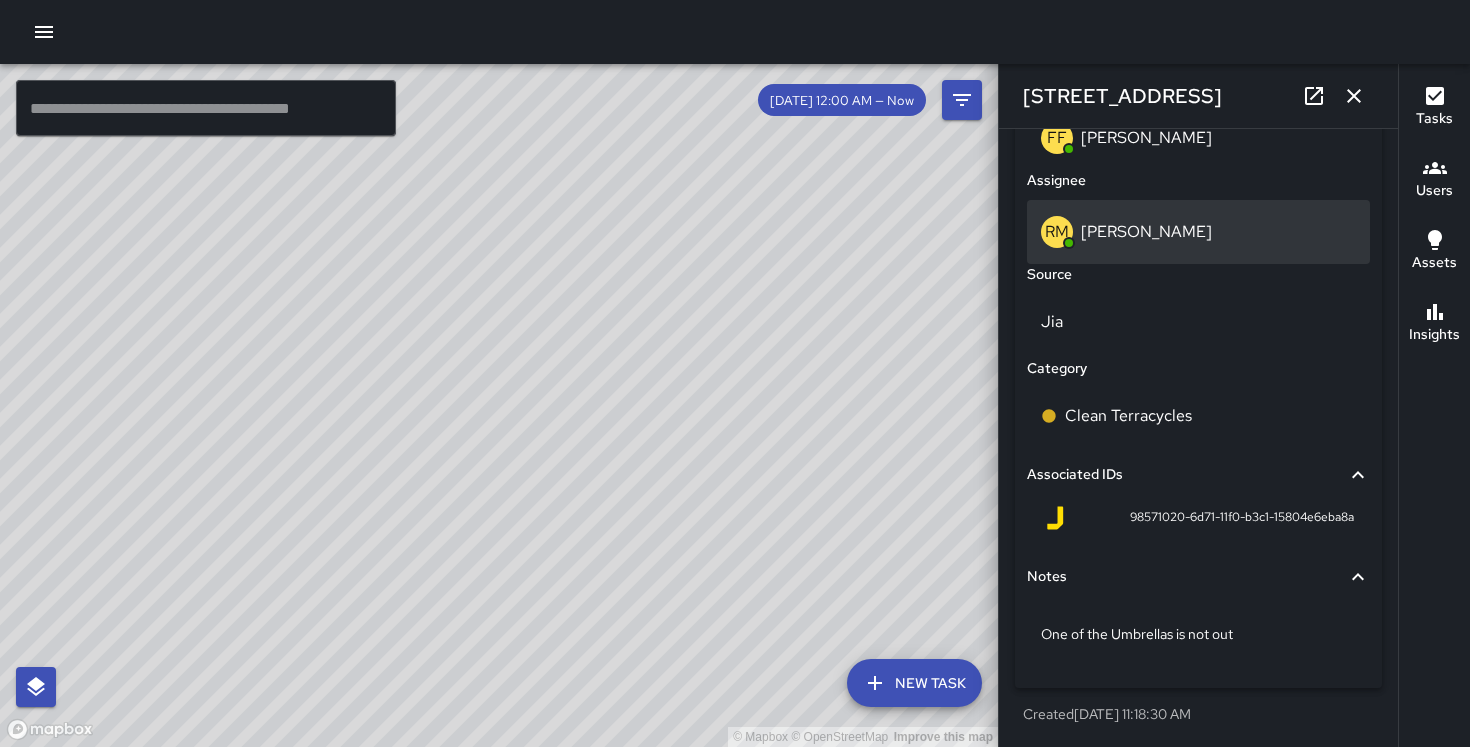 click on "RM Ricky Matthews" at bounding box center (1198, 232) 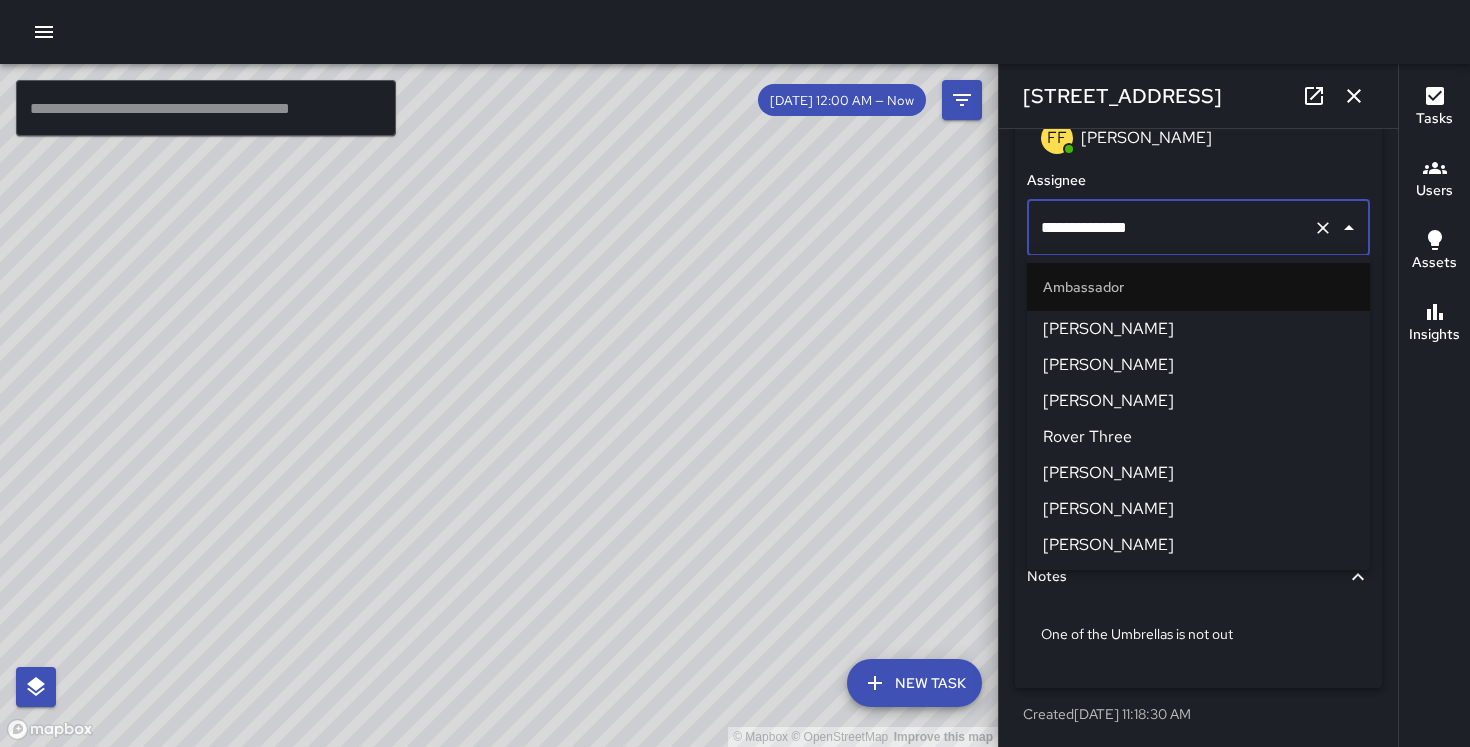 scroll, scrollTop: 1193, scrollLeft: 0, axis: vertical 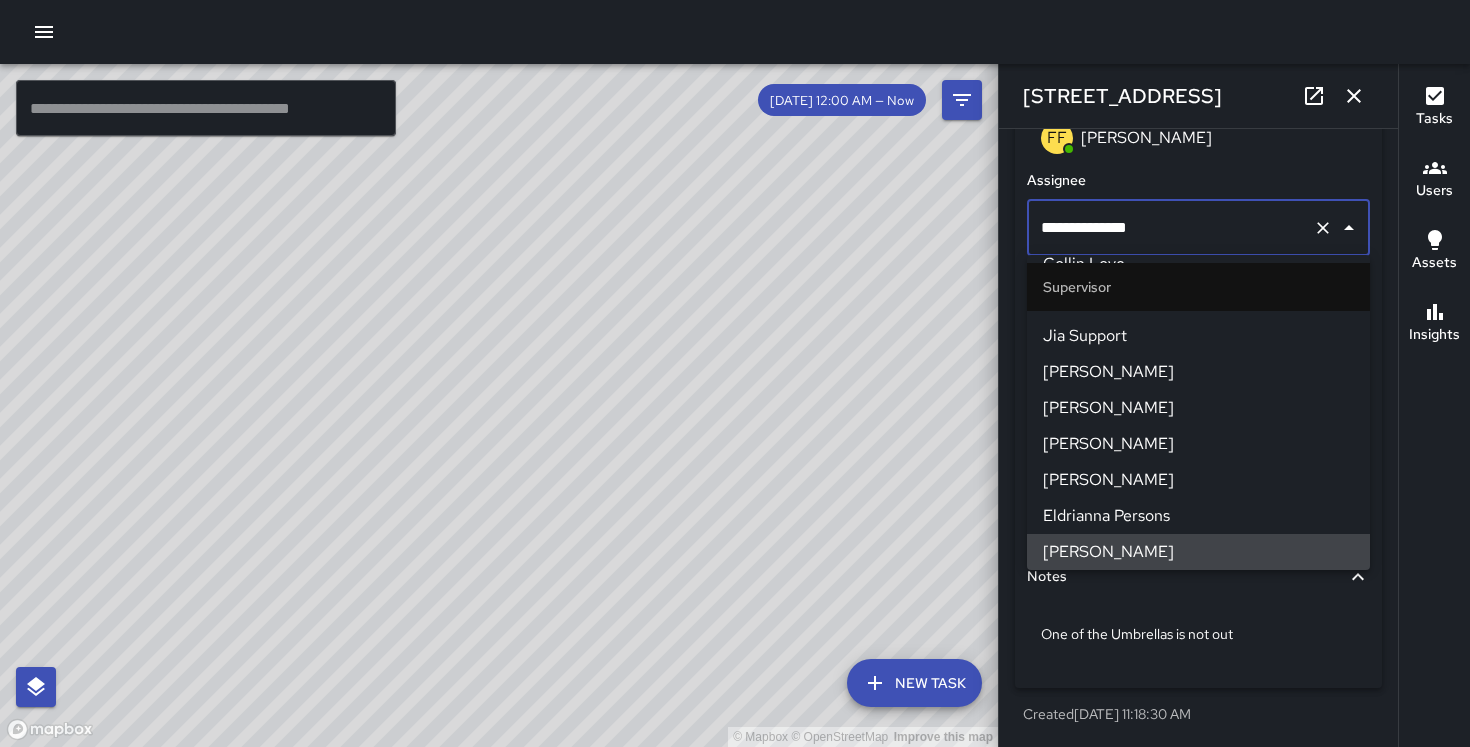click on "**********" at bounding box center [1170, 228] 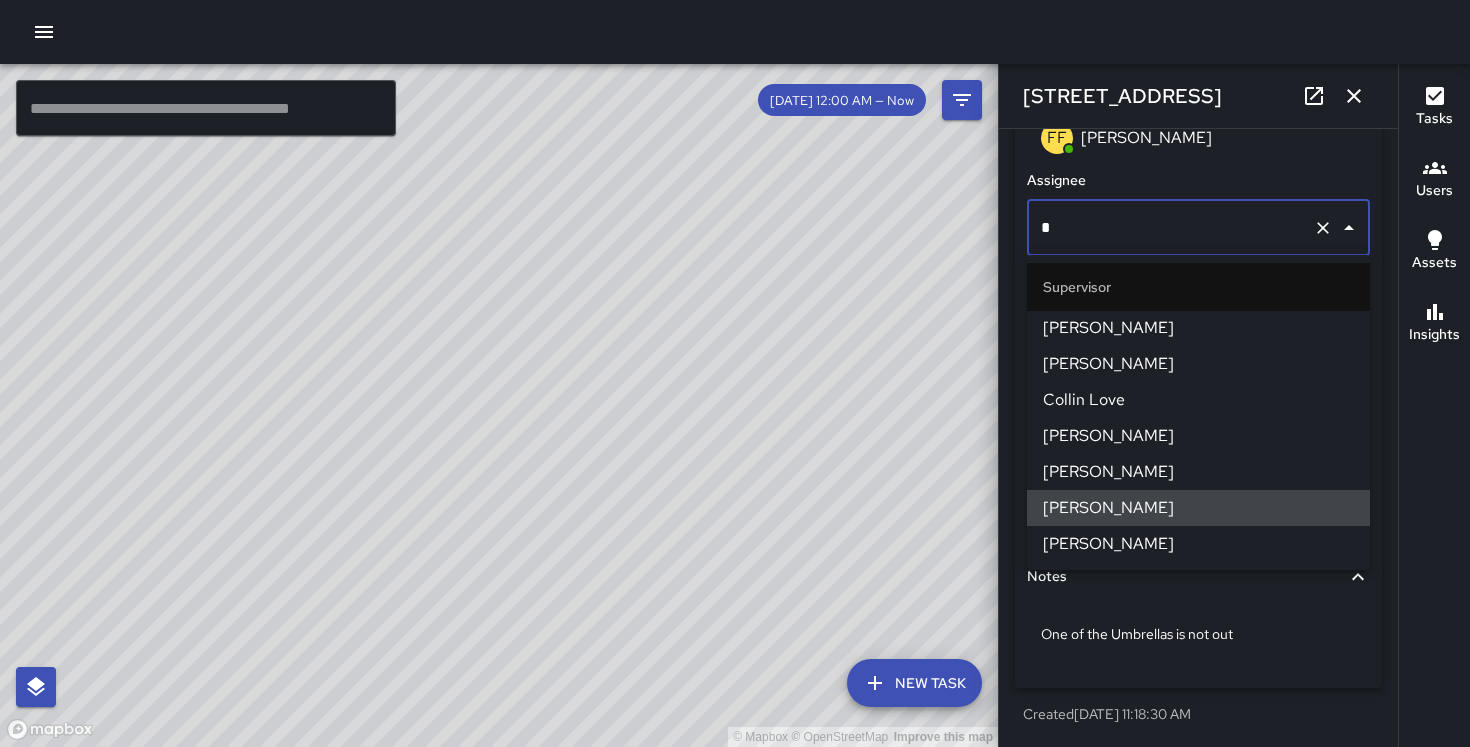 scroll, scrollTop: 337, scrollLeft: 0, axis: vertical 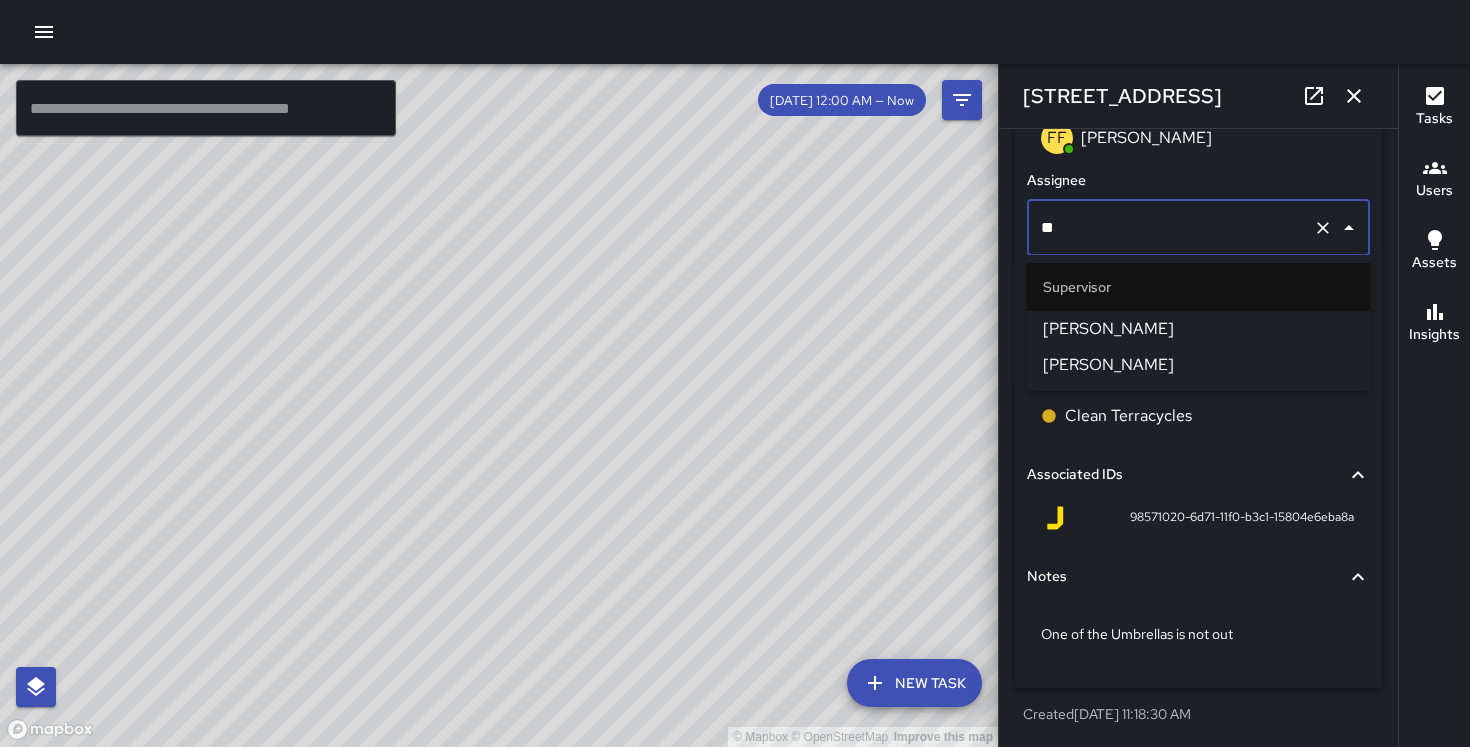 click on "[PERSON_NAME]" at bounding box center [1198, 329] 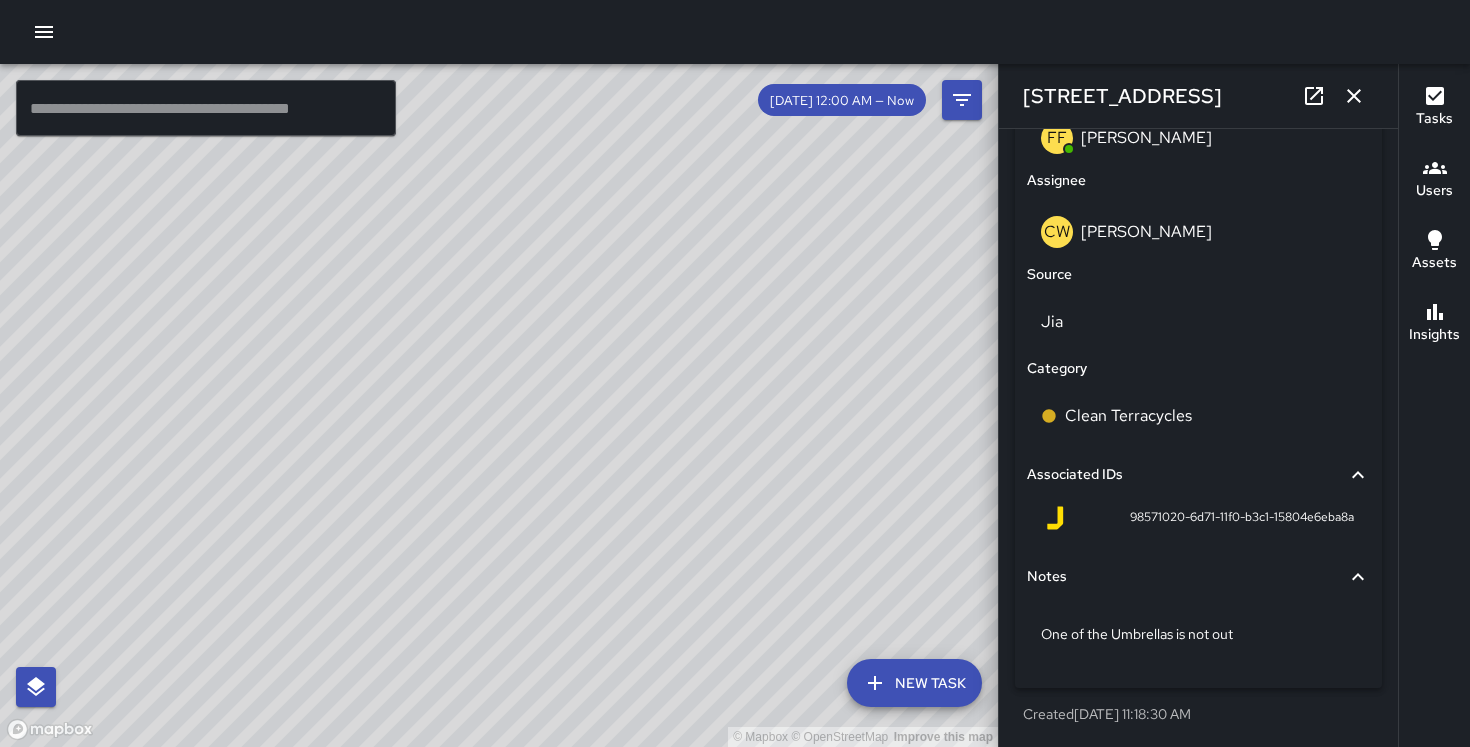click 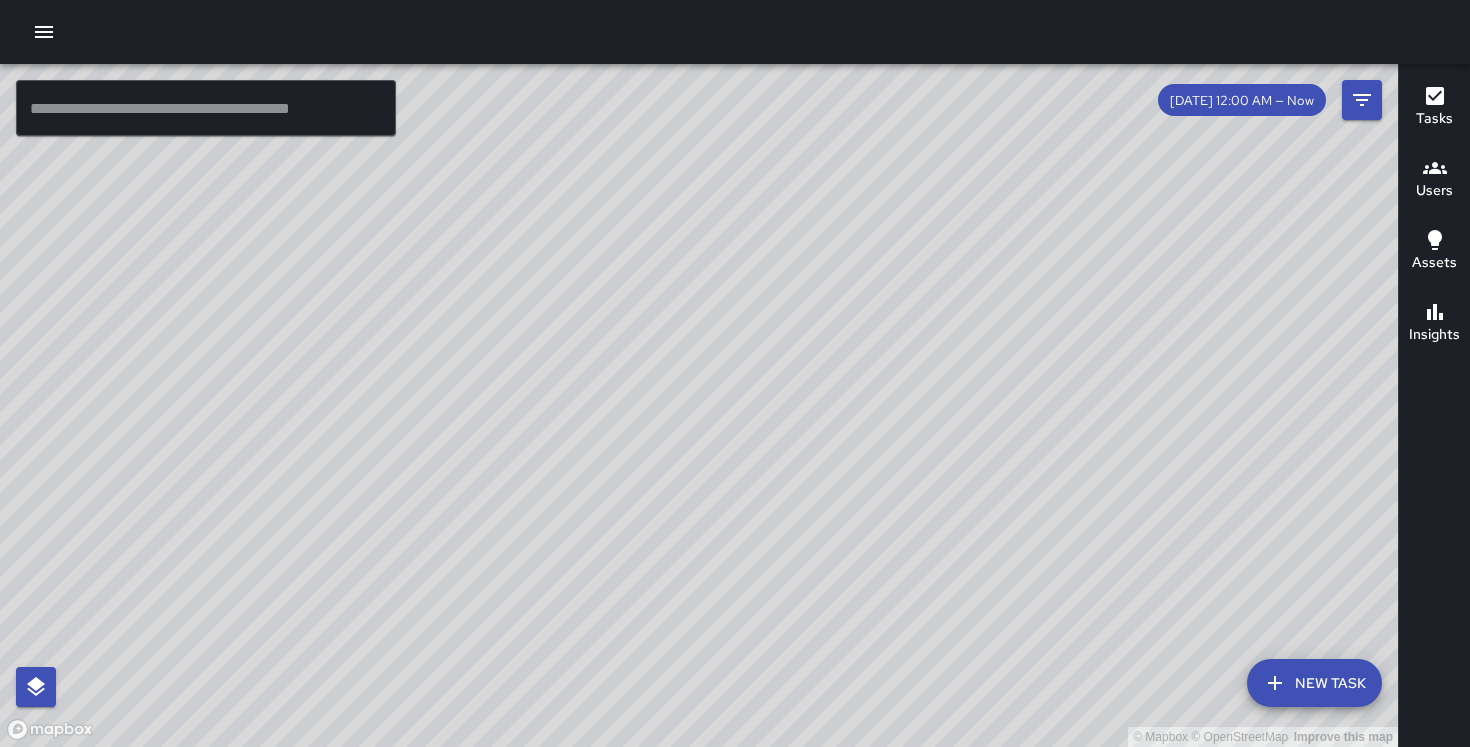 drag, startPoint x: 512, startPoint y: 437, endPoint x: 713, endPoint y: 663, distance: 302.45166 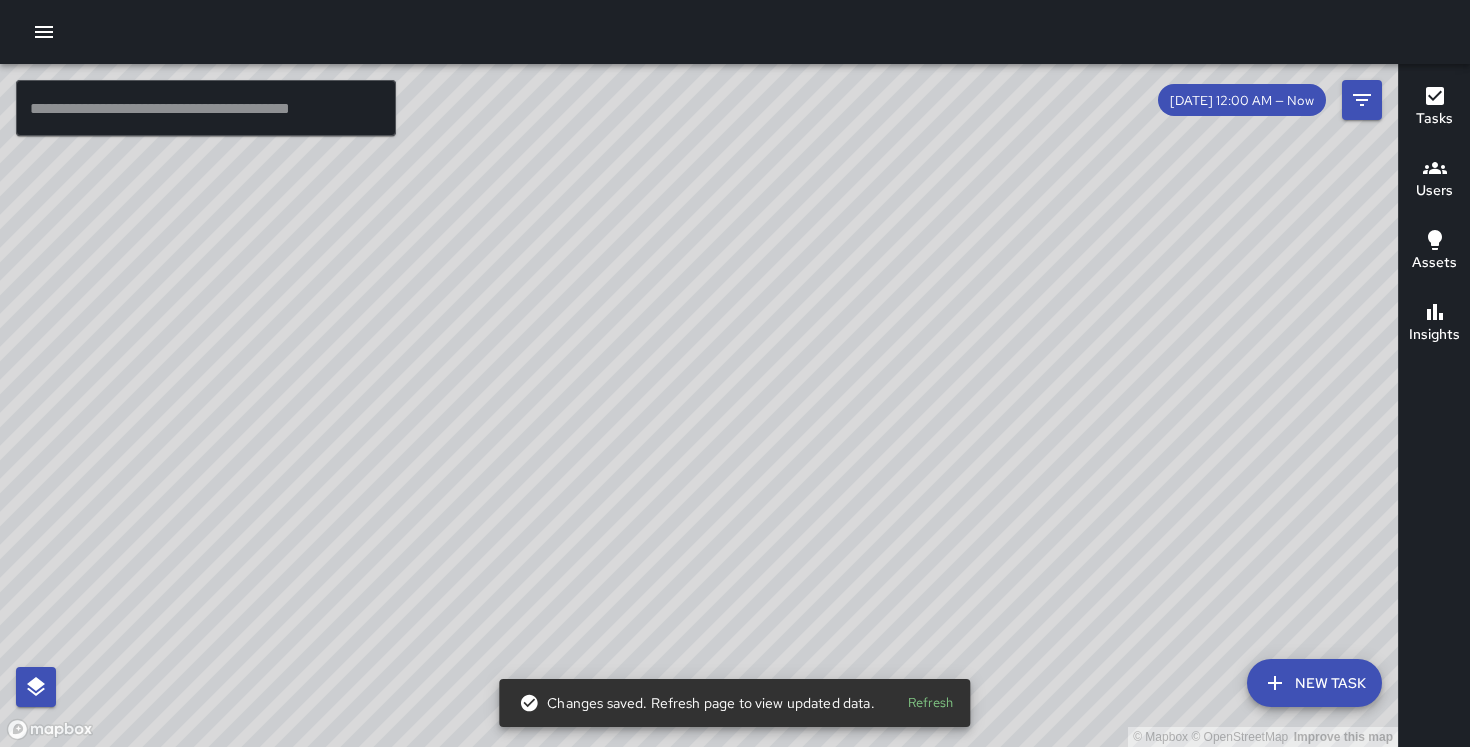 drag, startPoint x: 1041, startPoint y: 303, endPoint x: 632, endPoint y: 41, distance: 485.7211 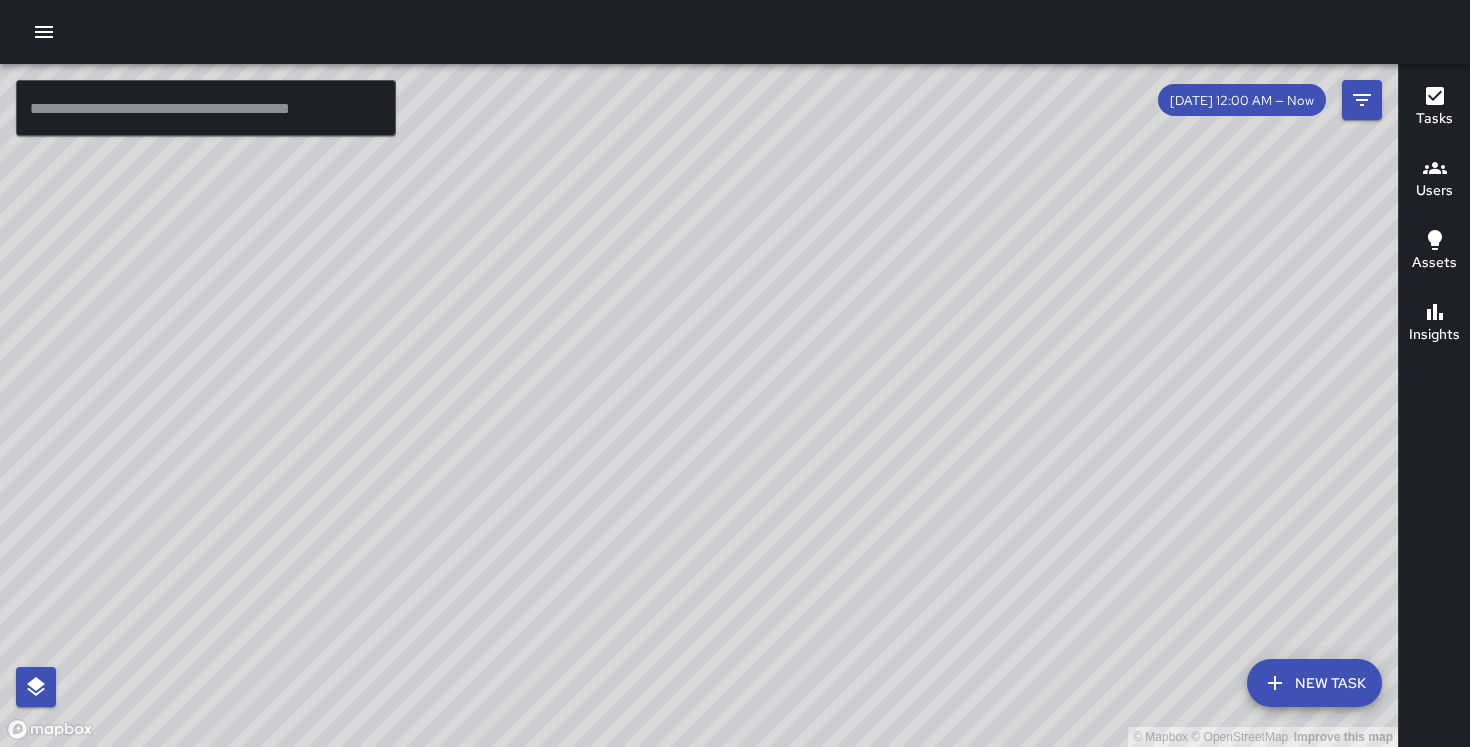 drag, startPoint x: 269, startPoint y: 492, endPoint x: 565, endPoint y: 153, distance: 450.0411 